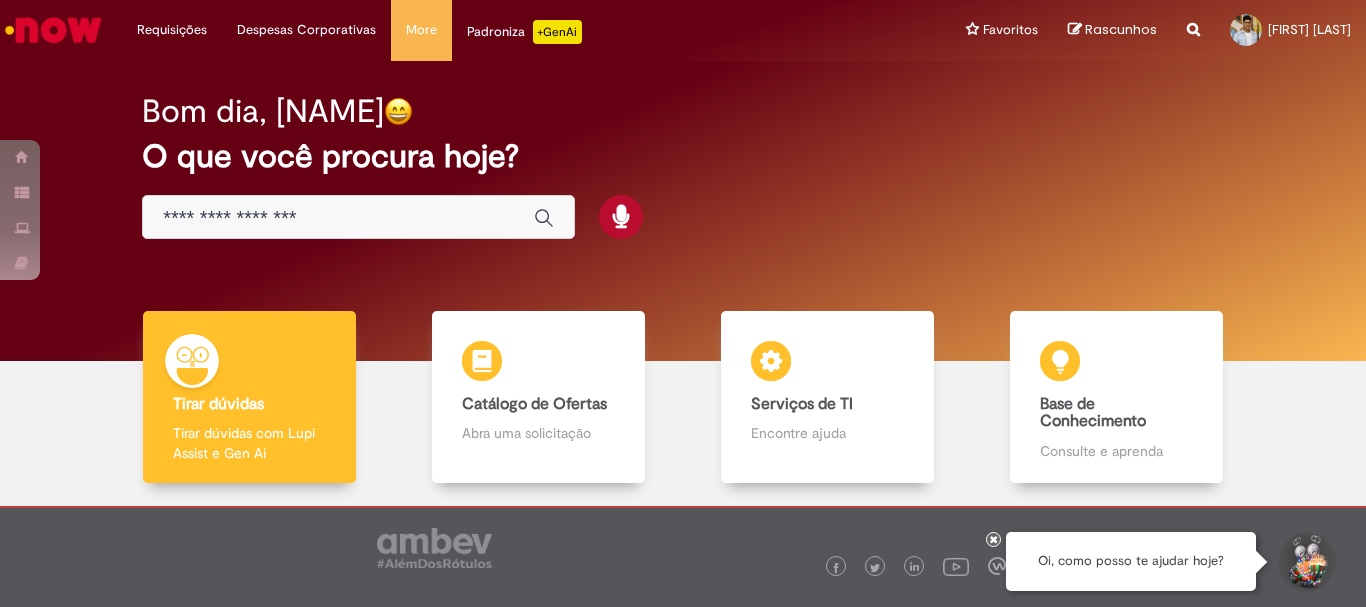 scroll, scrollTop: 0, scrollLeft: 0, axis: both 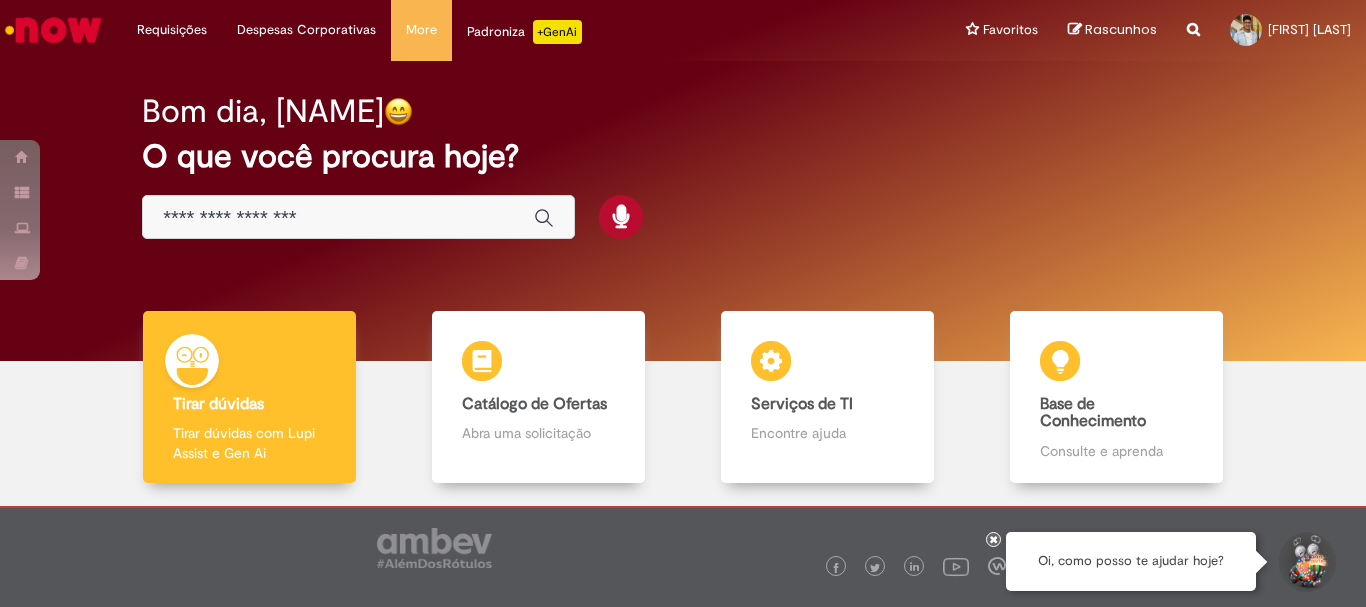 click at bounding box center (338, 218) 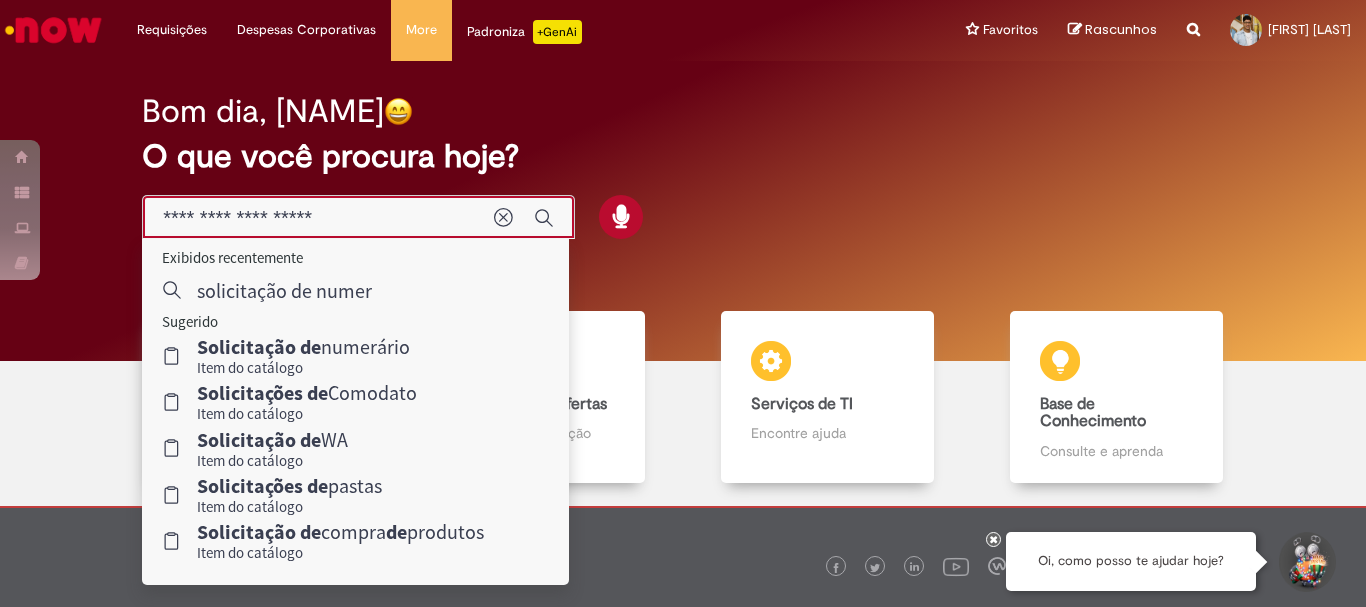 type on "**********" 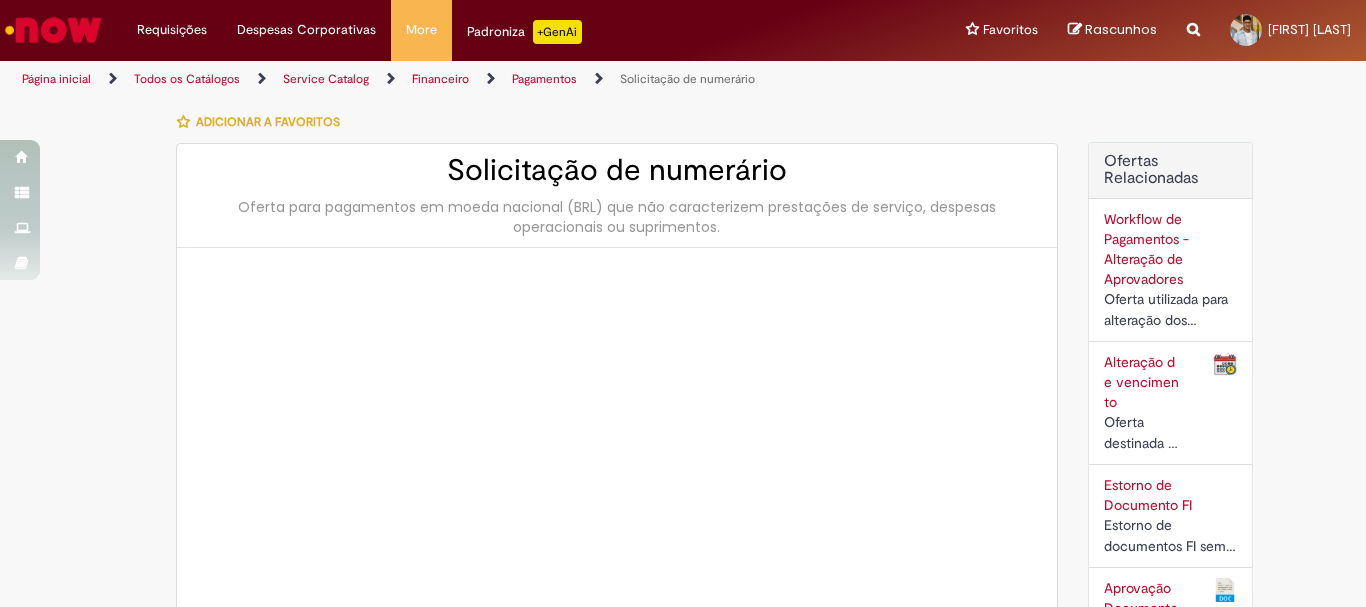type on "**********" 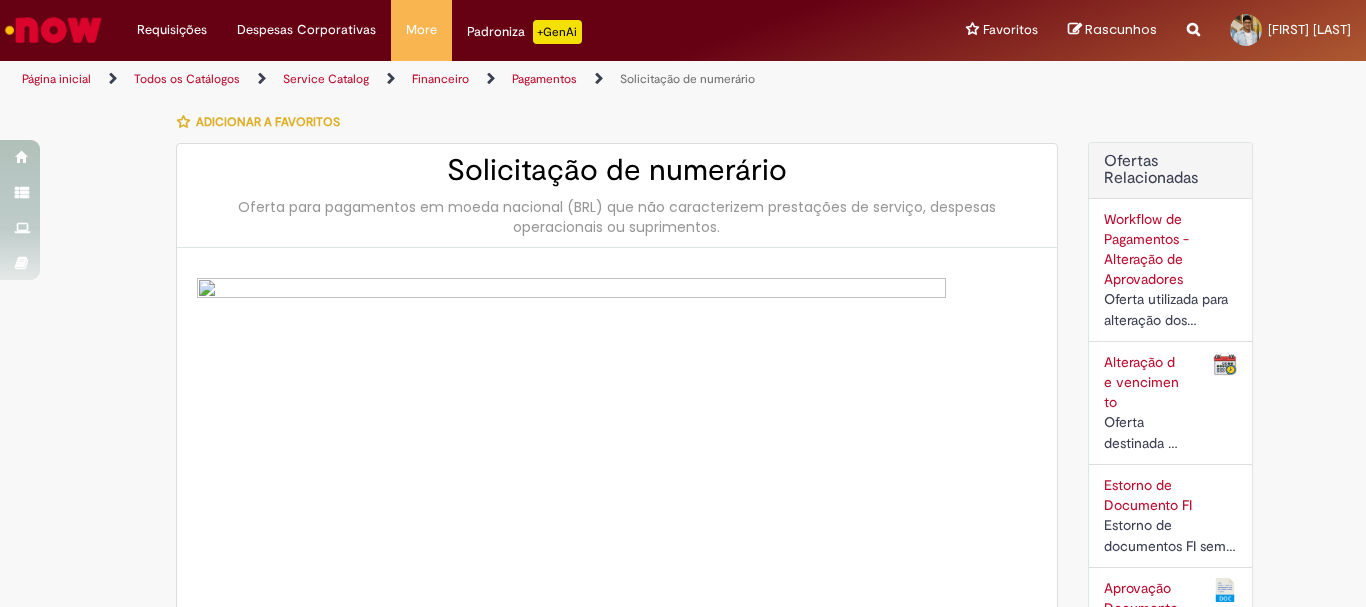 type on "**********" 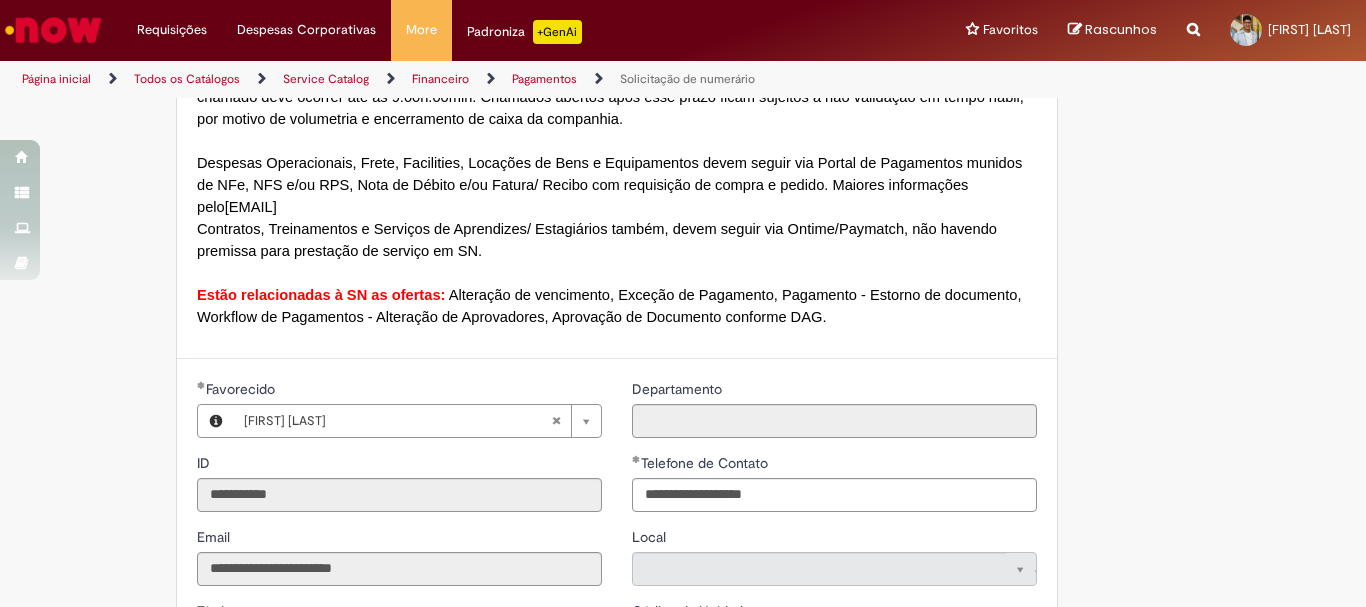 scroll, scrollTop: 1700, scrollLeft: 0, axis: vertical 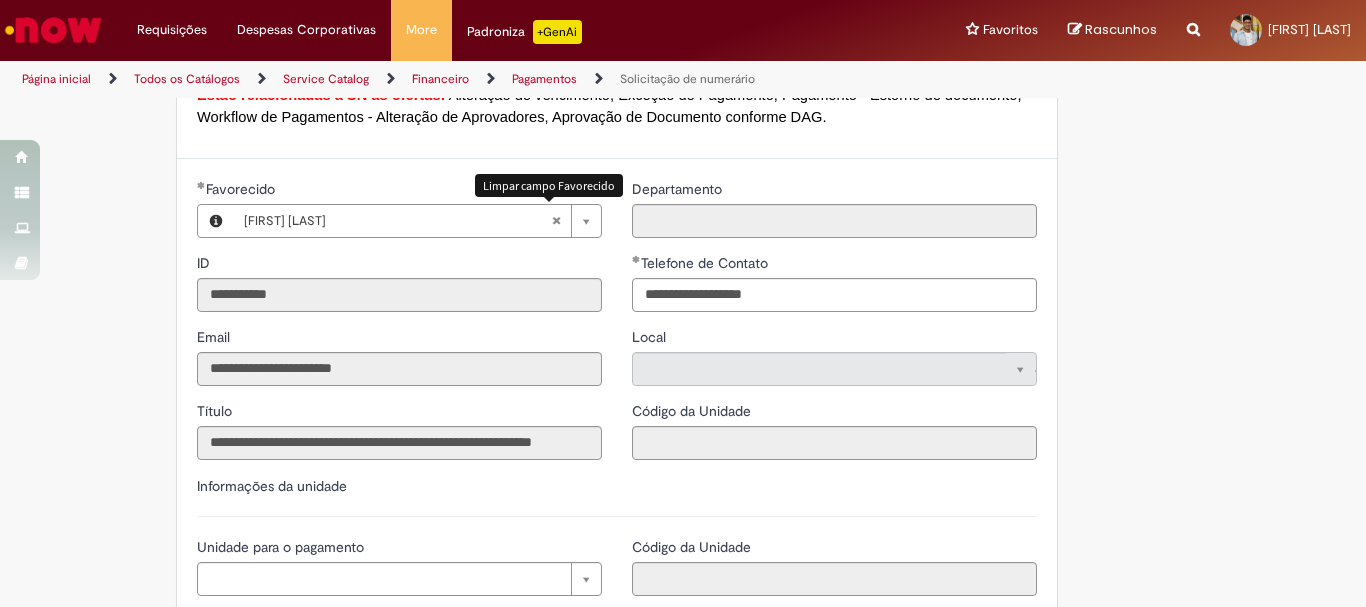 click at bounding box center (556, 221) 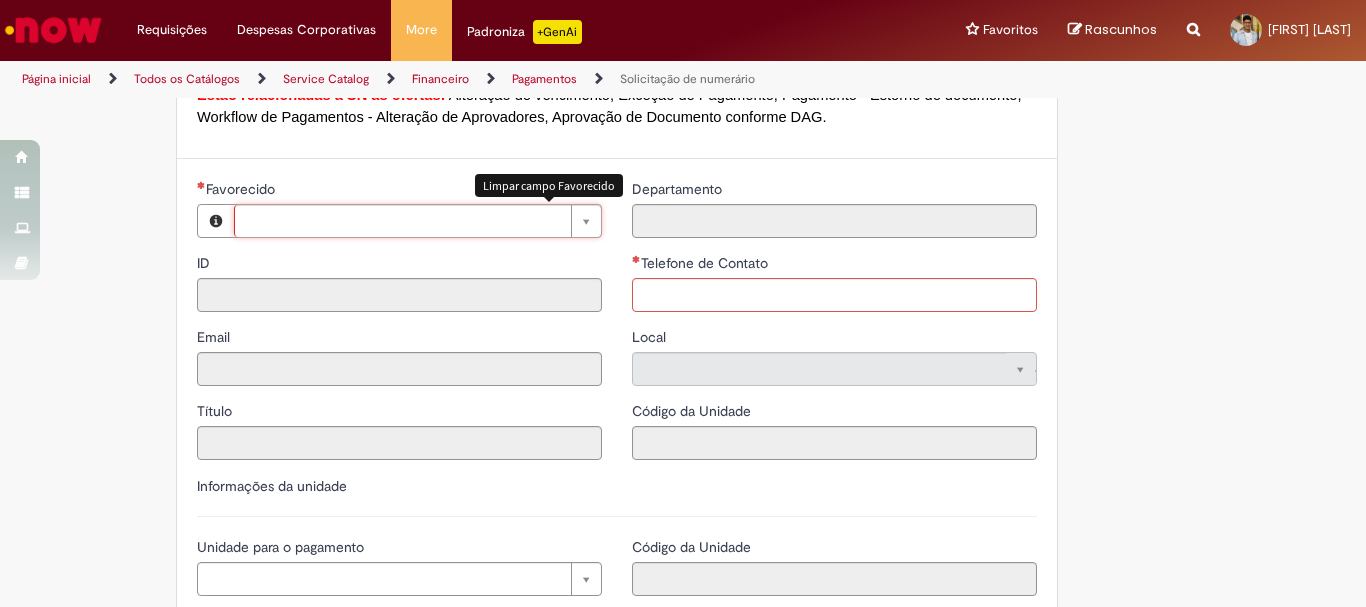 scroll, scrollTop: 0, scrollLeft: 0, axis: both 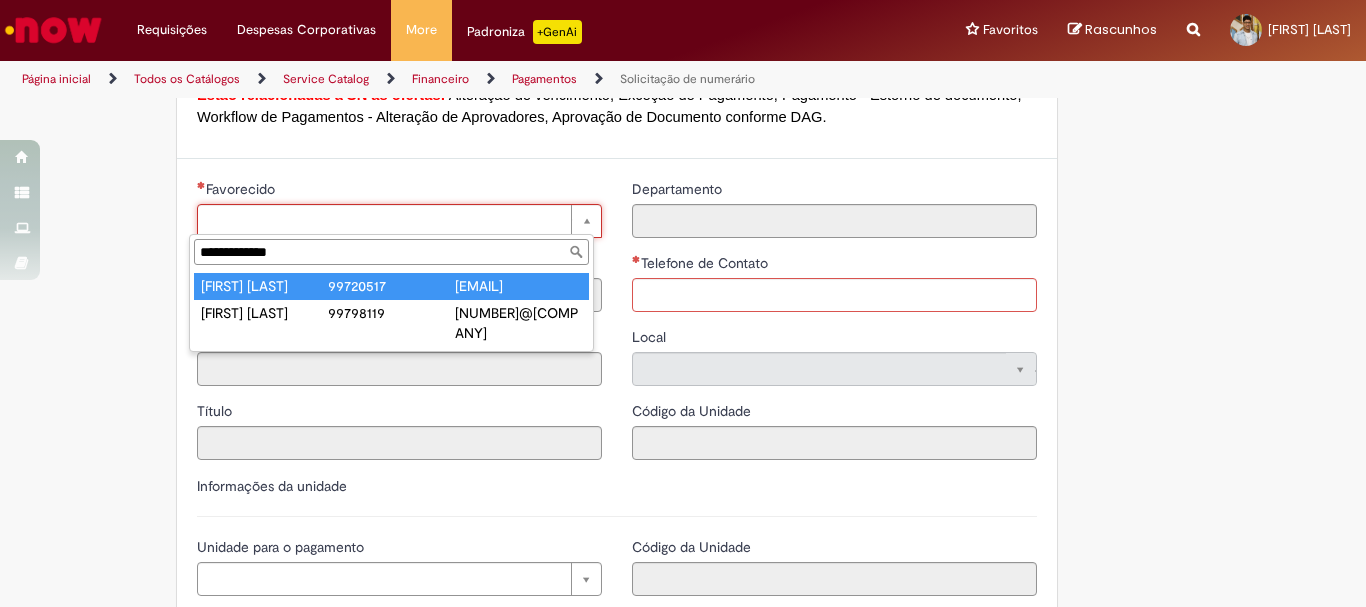 type on "**********" 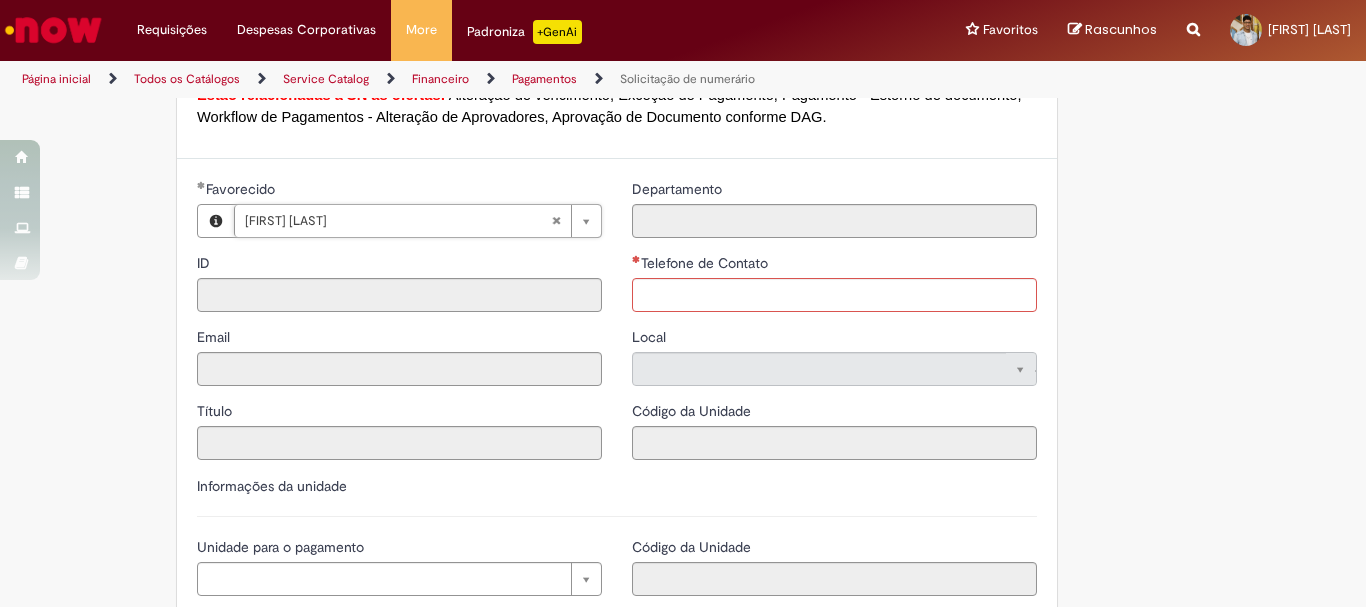 type on "********" 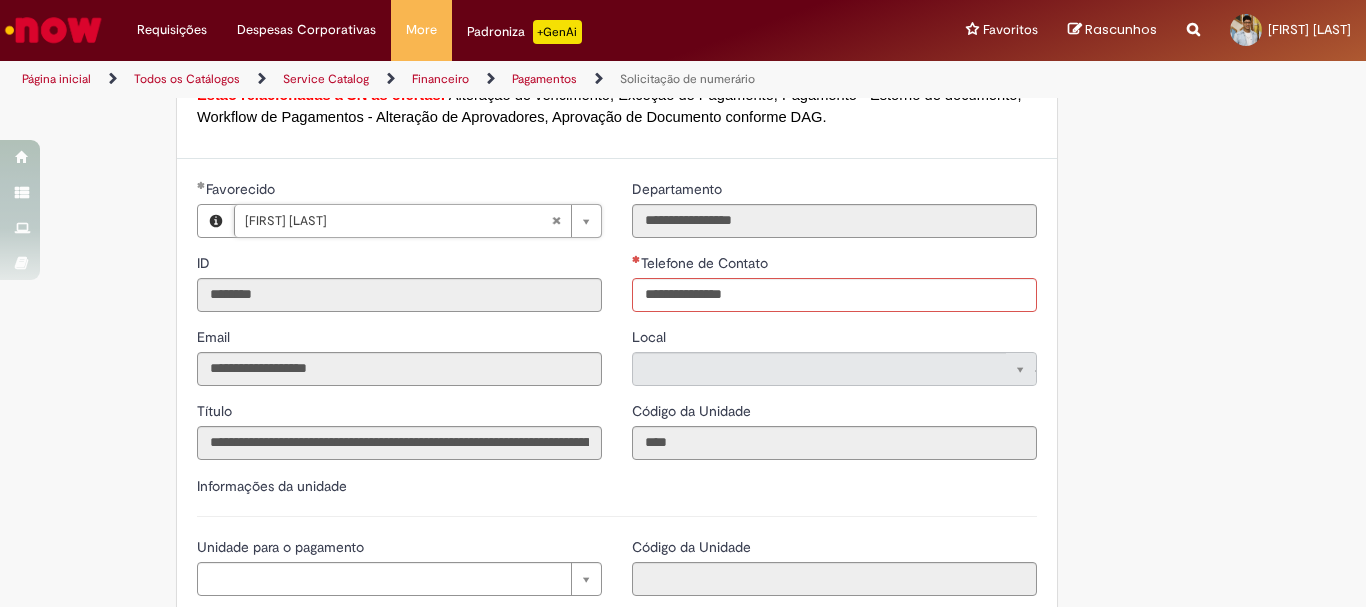 type on "**********" 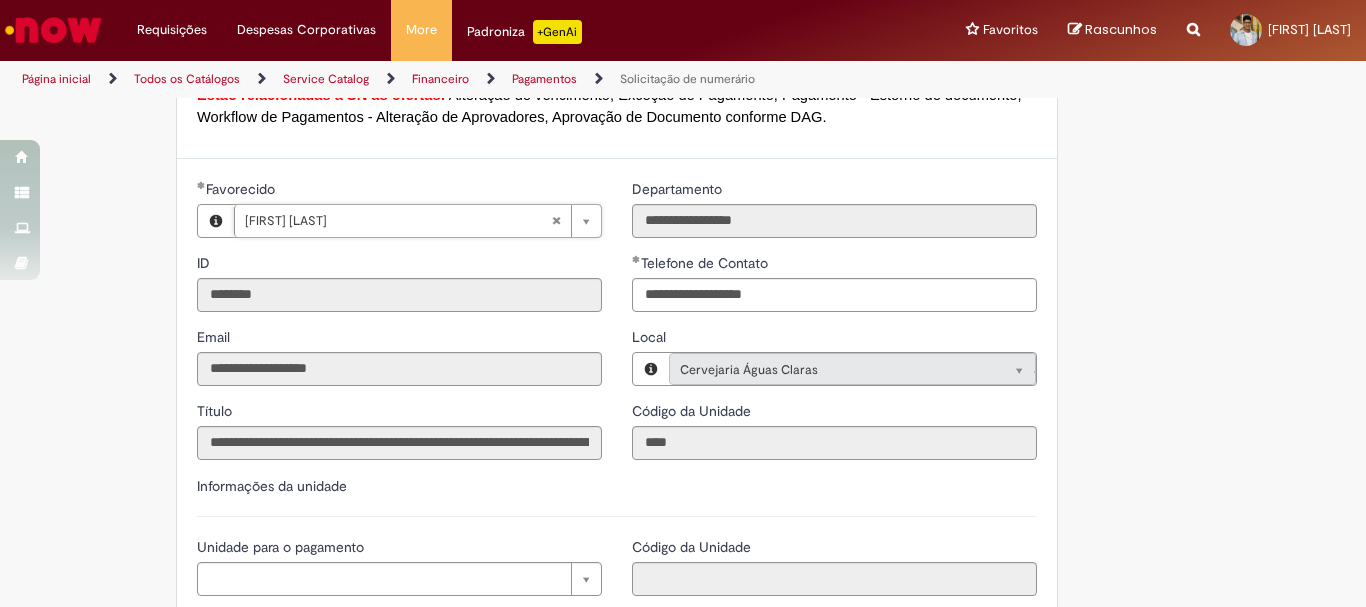 scroll, scrollTop: 1900, scrollLeft: 0, axis: vertical 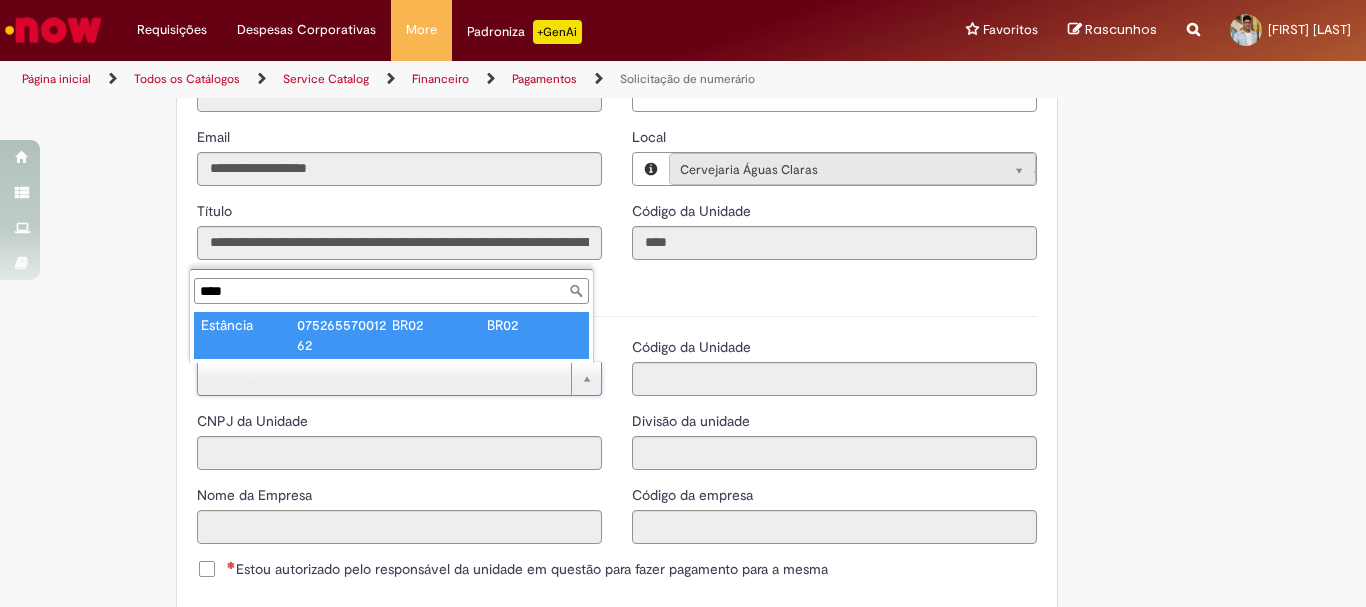 type on "****" 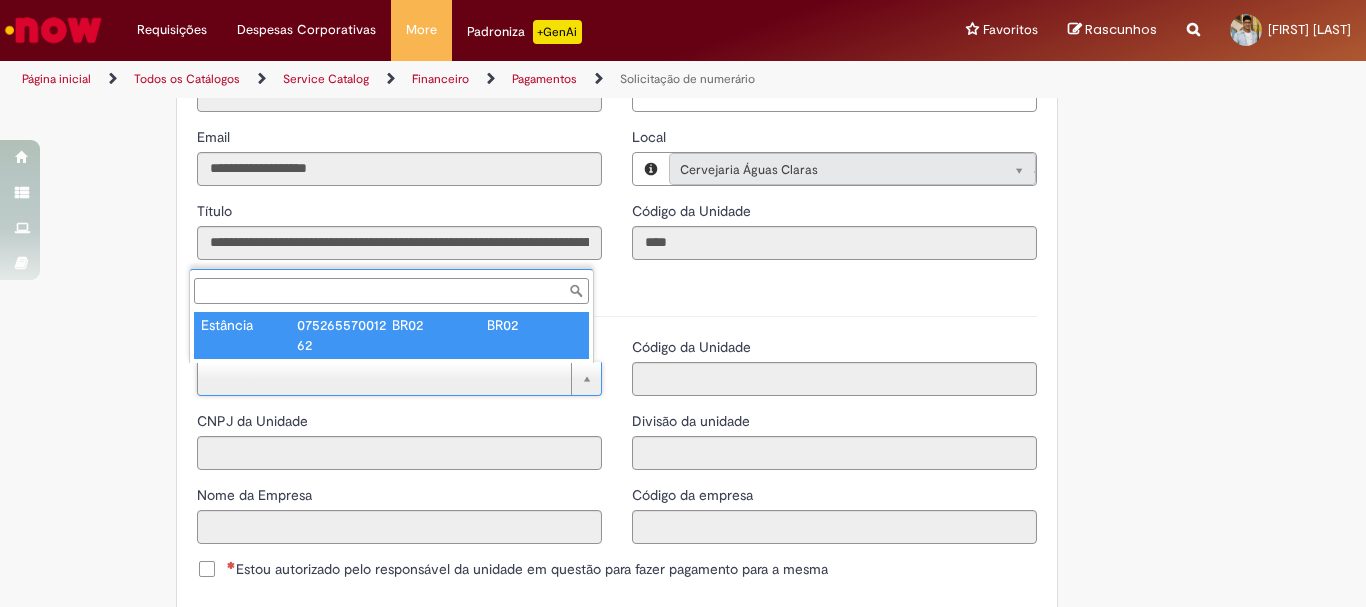 type on "**********" 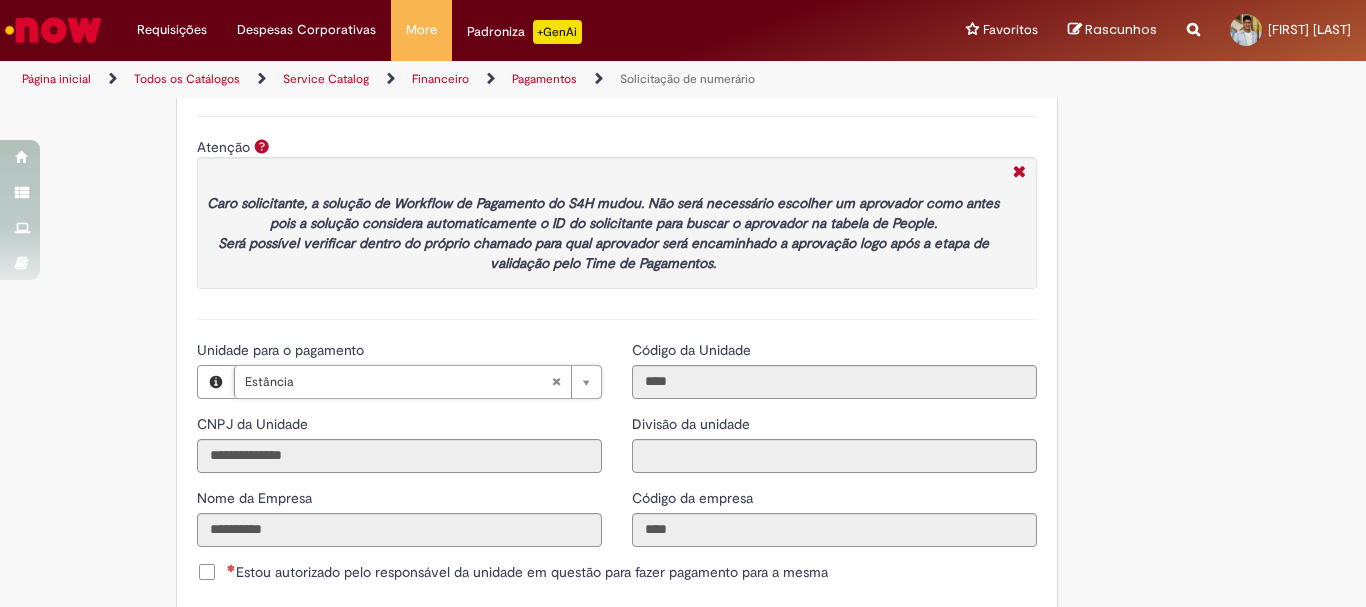 scroll, scrollTop: 2300, scrollLeft: 0, axis: vertical 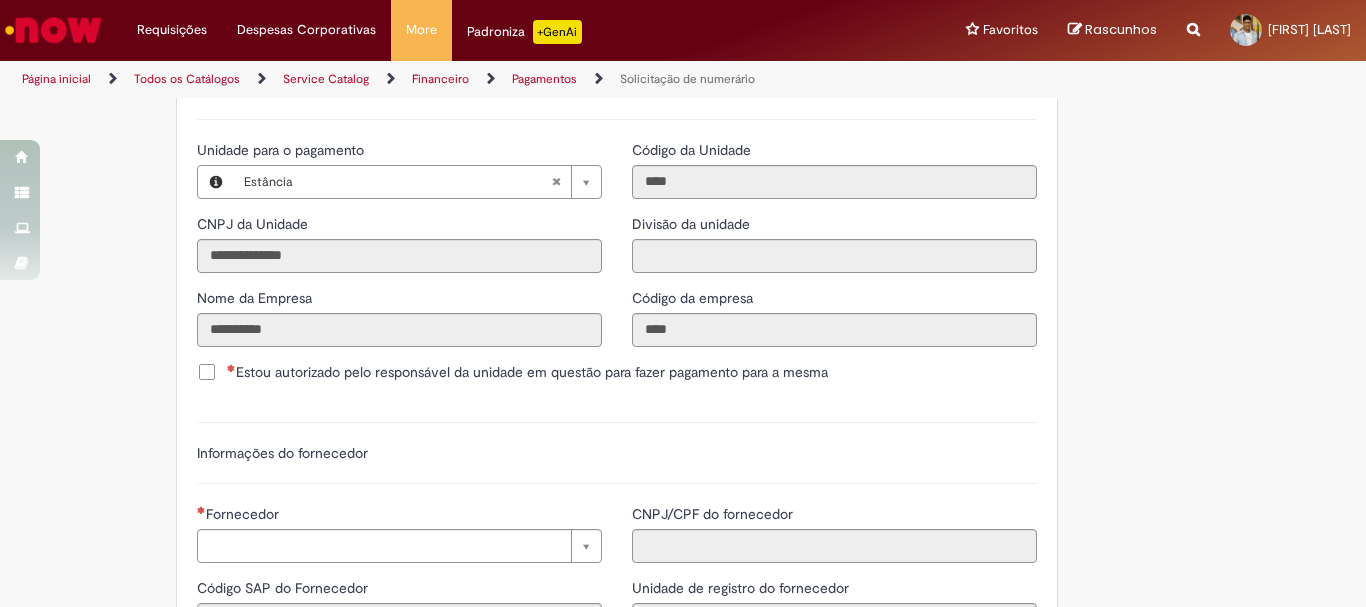 click on "Estou autorizado pelo responsável da unidade em questão para fazer pagamento para a mesma" at bounding box center [527, 372] 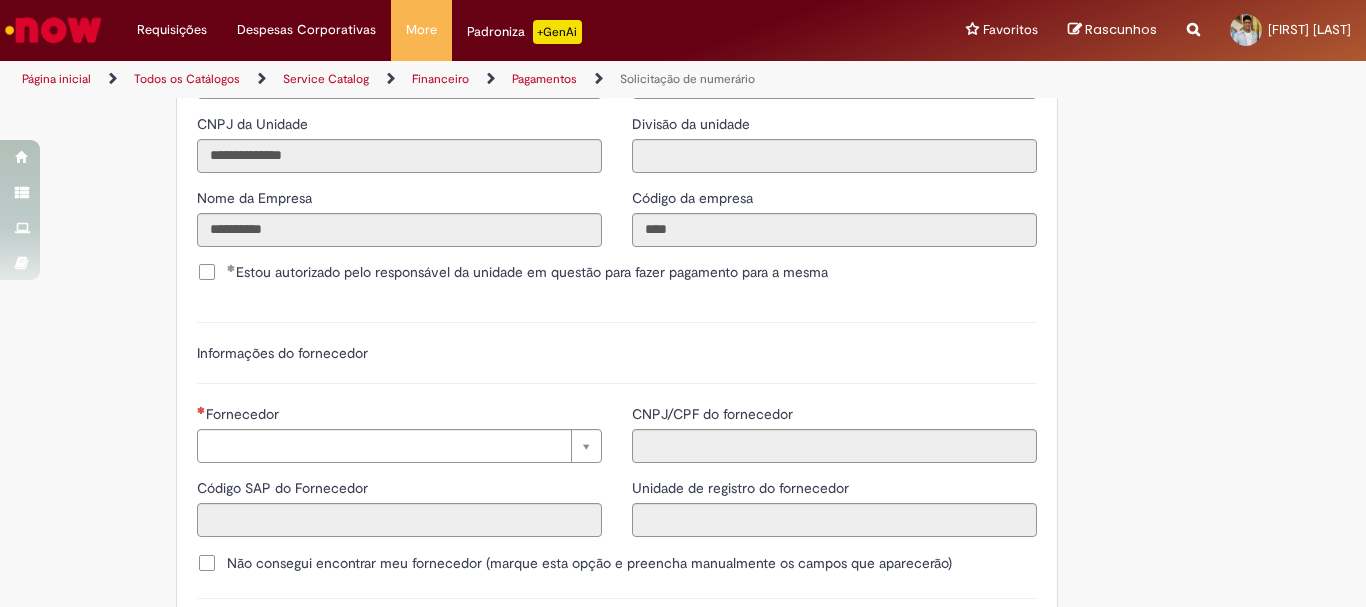 scroll, scrollTop: 2600, scrollLeft: 0, axis: vertical 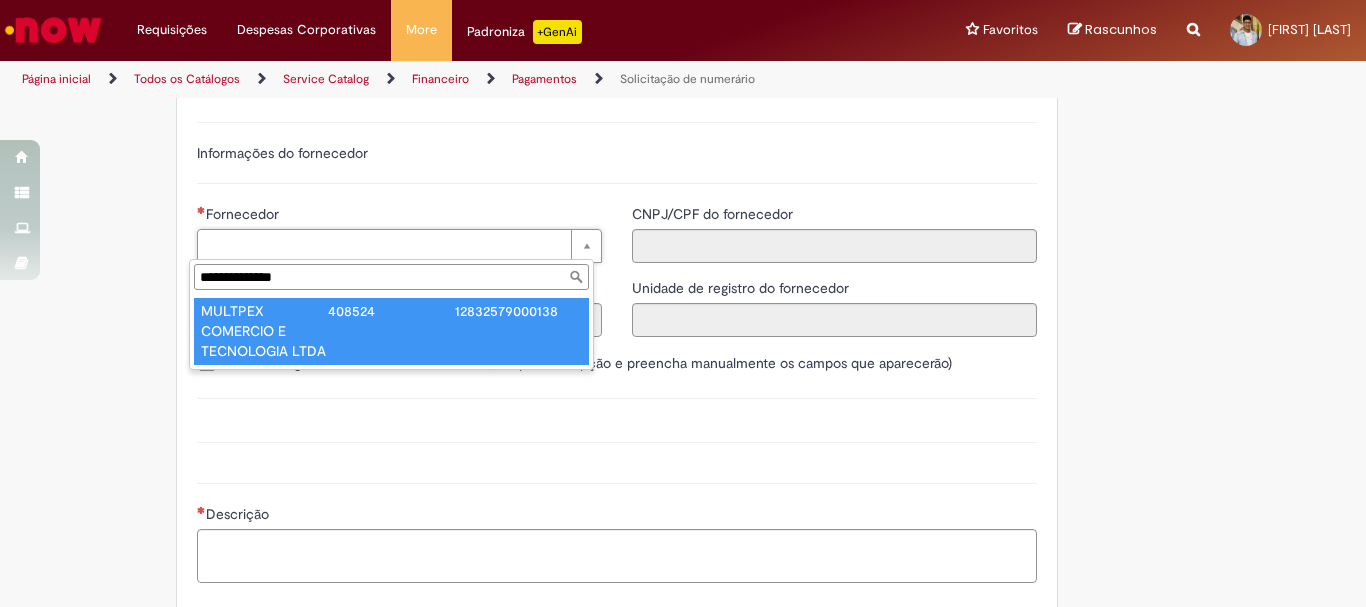 type on "**********" 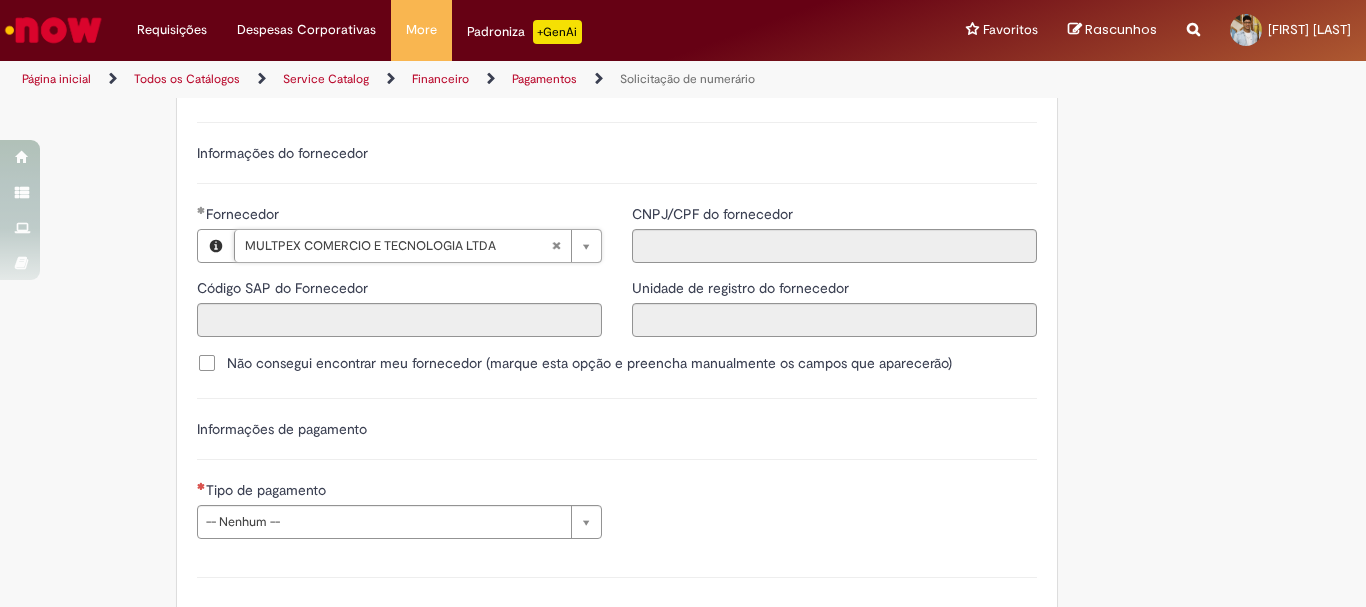 type on "******" 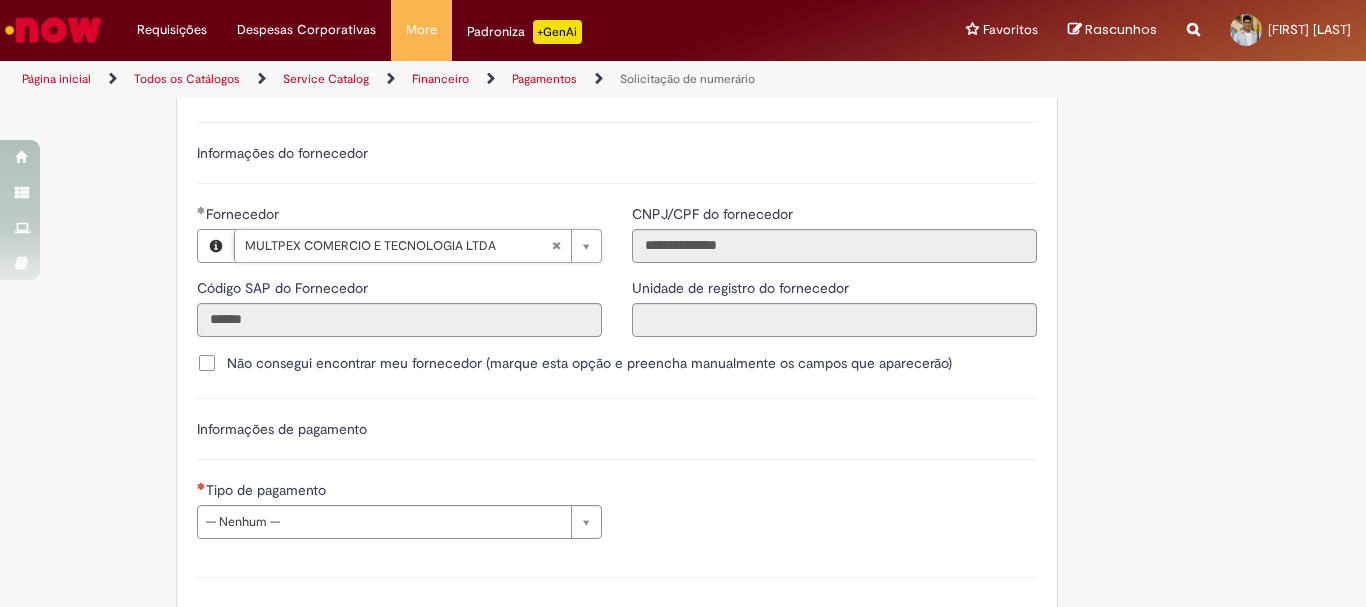 scroll, scrollTop: 2700, scrollLeft: 0, axis: vertical 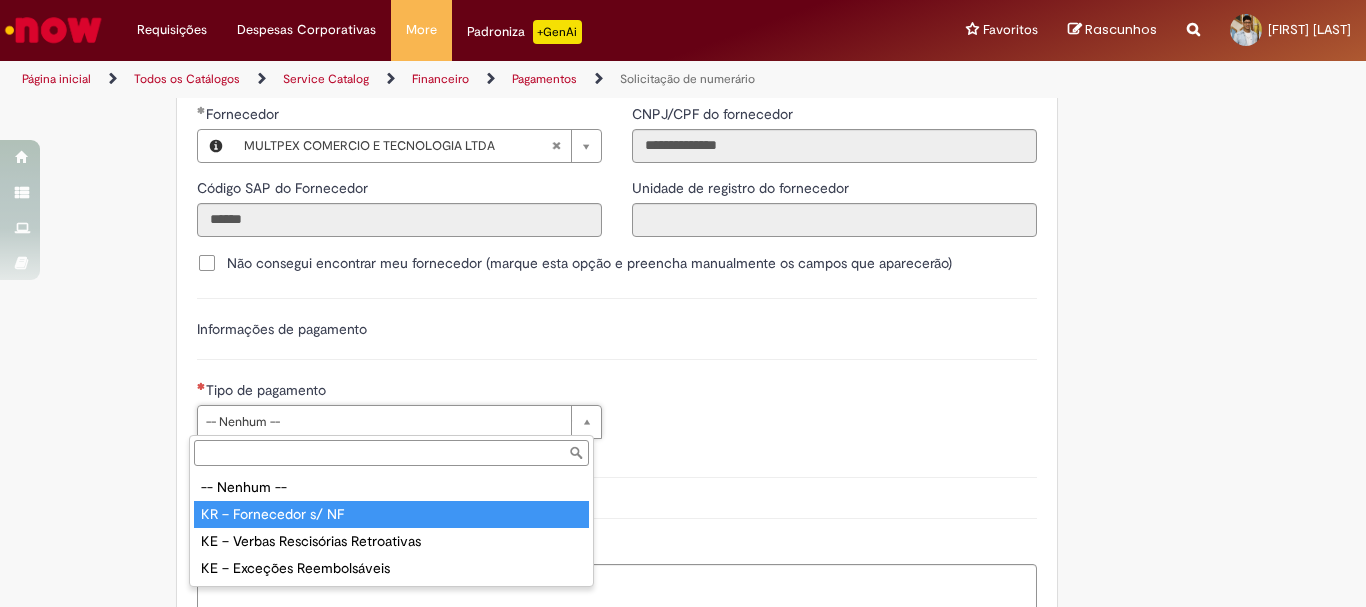 type on "**********" 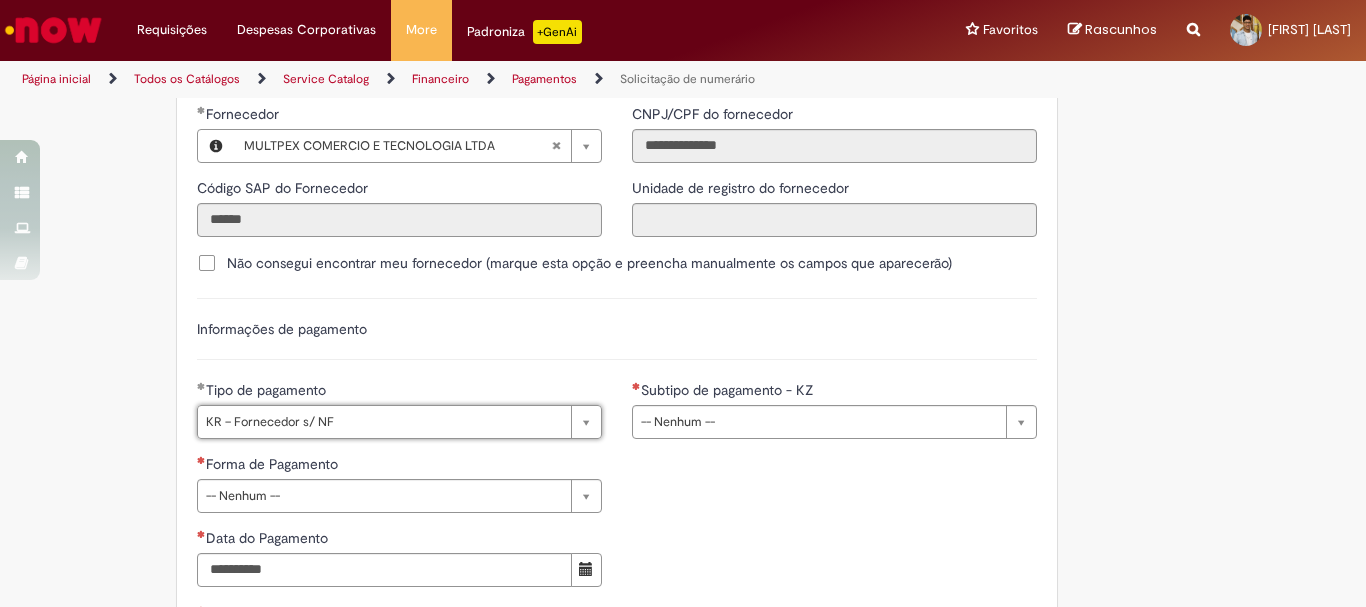 scroll, scrollTop: 2900, scrollLeft: 0, axis: vertical 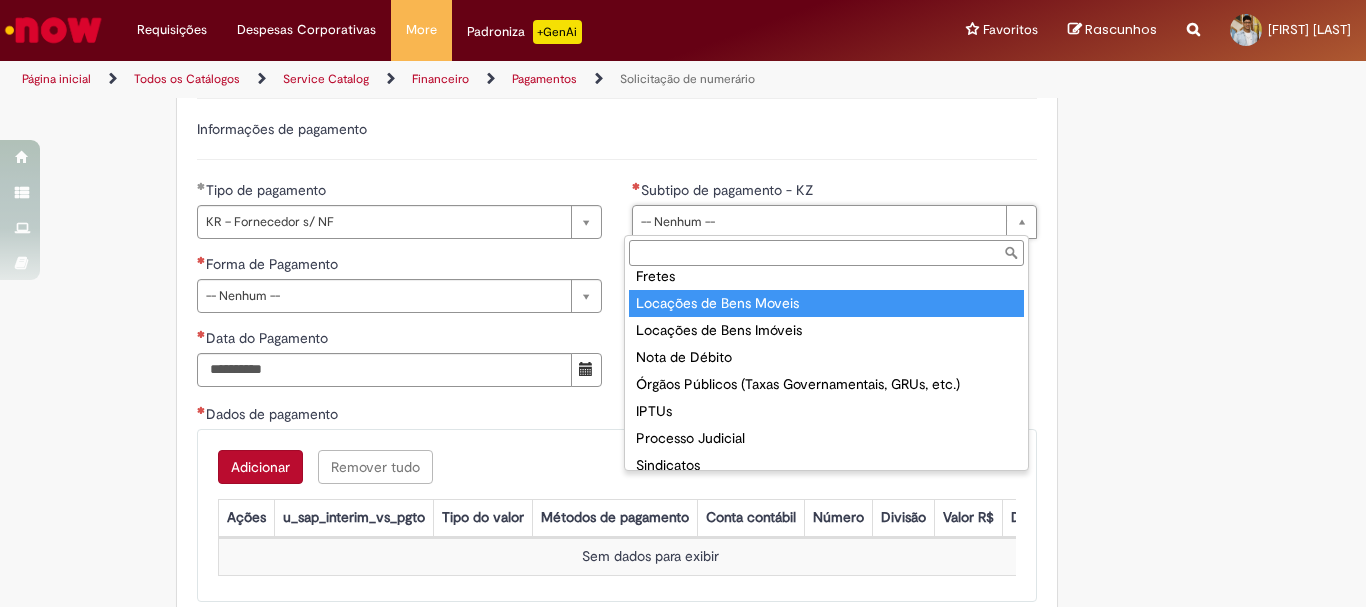 type on "**********" 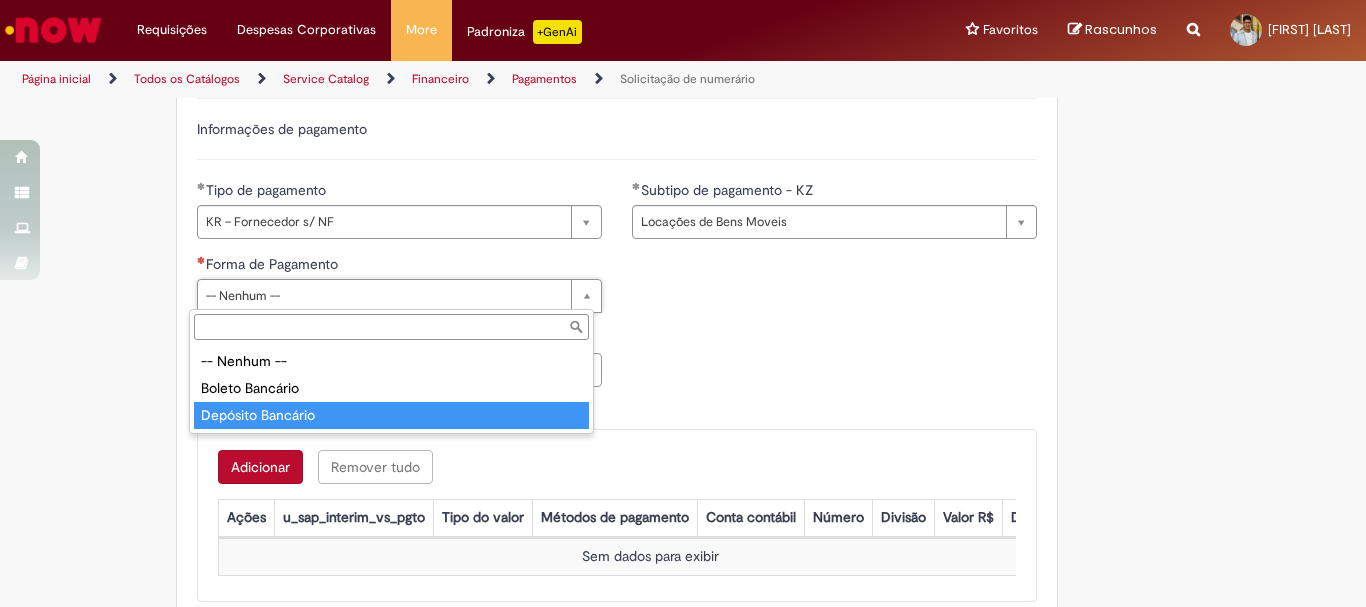 type on "**********" 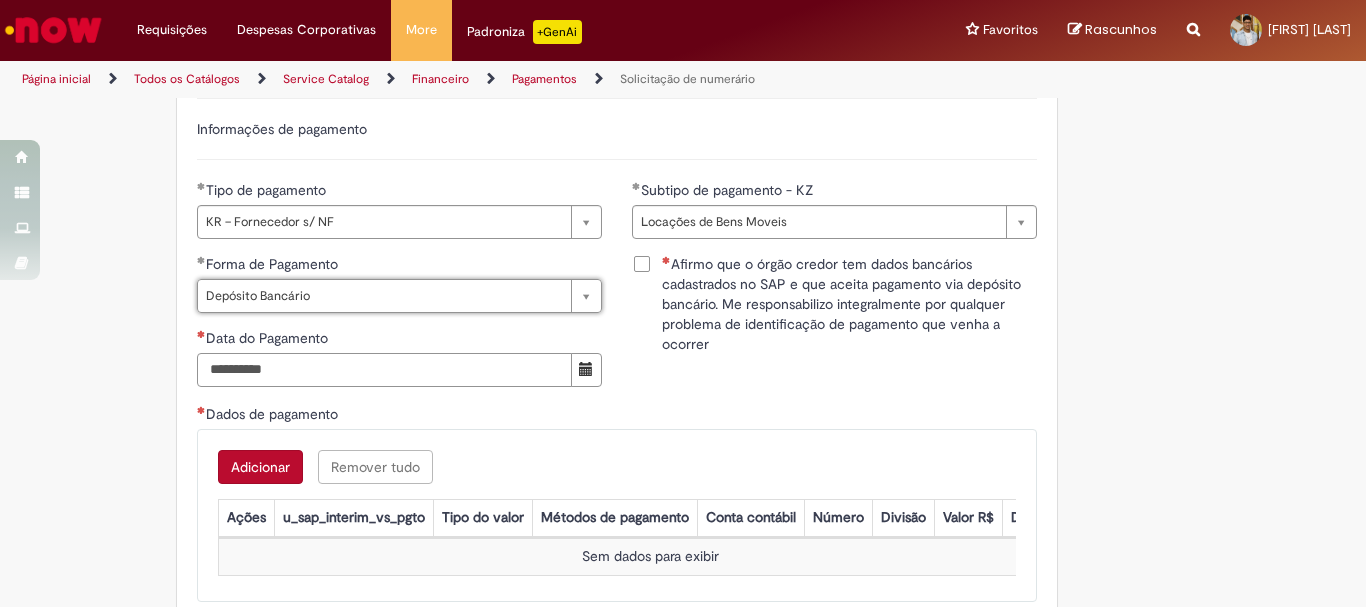 click on "Data do Pagamento" at bounding box center [384, 370] 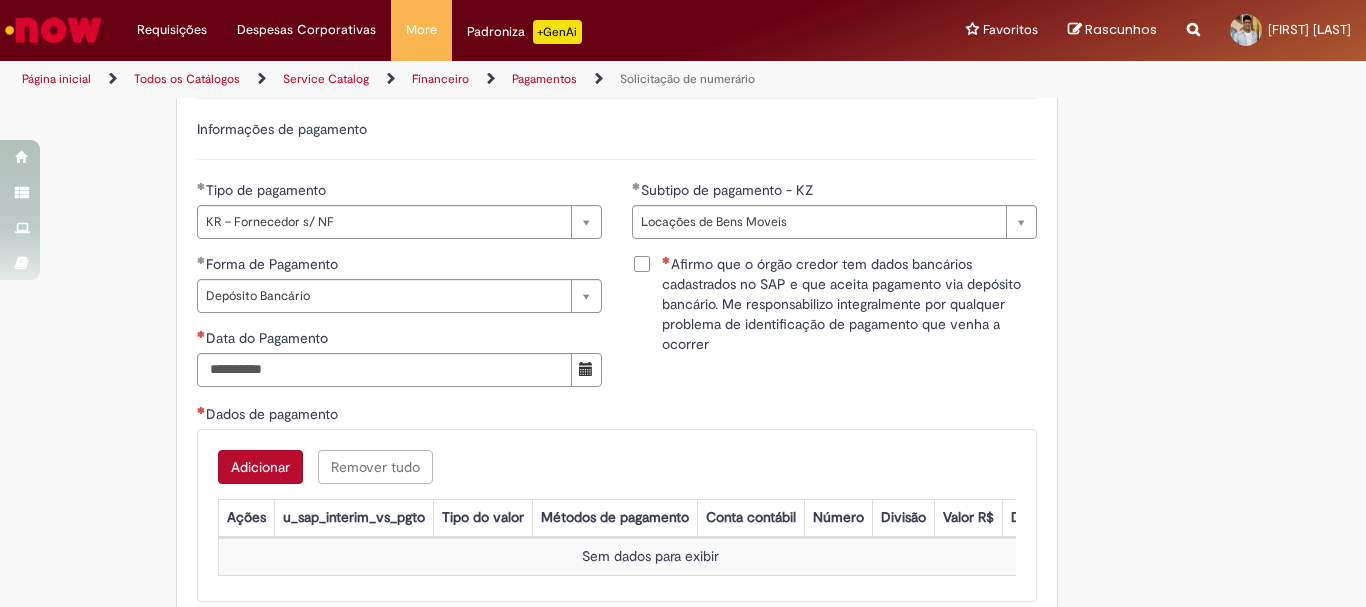 click on "**********" at bounding box center (834, 314) 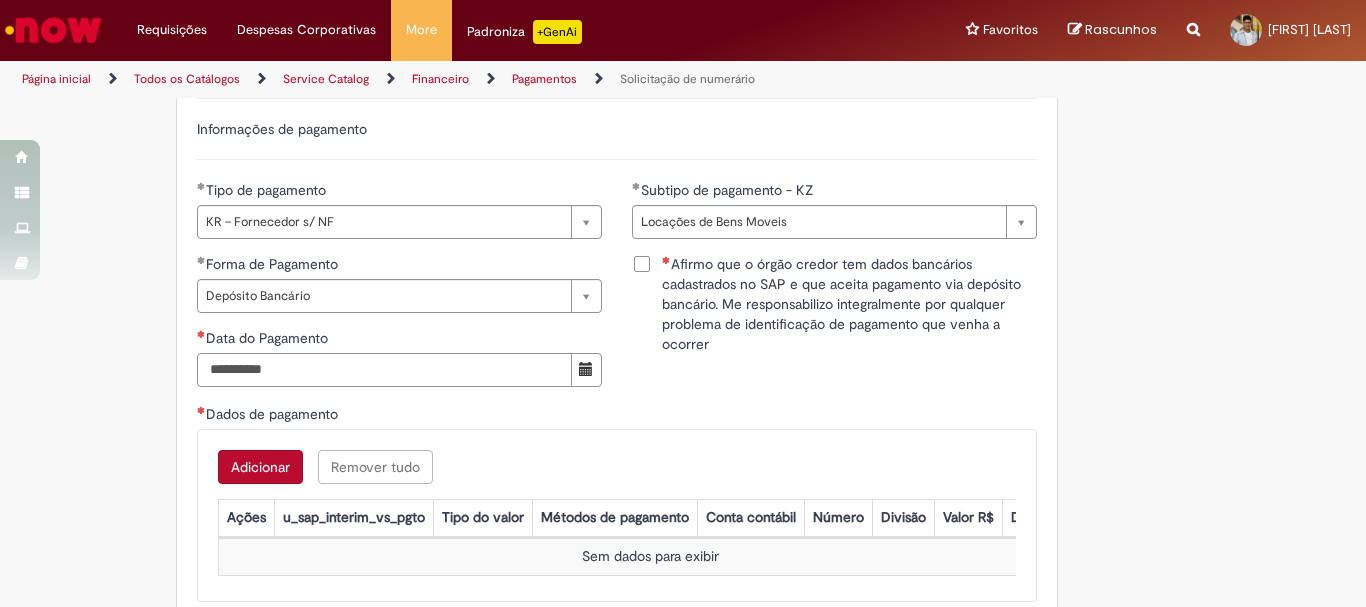 click on "Data do Pagamento" at bounding box center [384, 370] 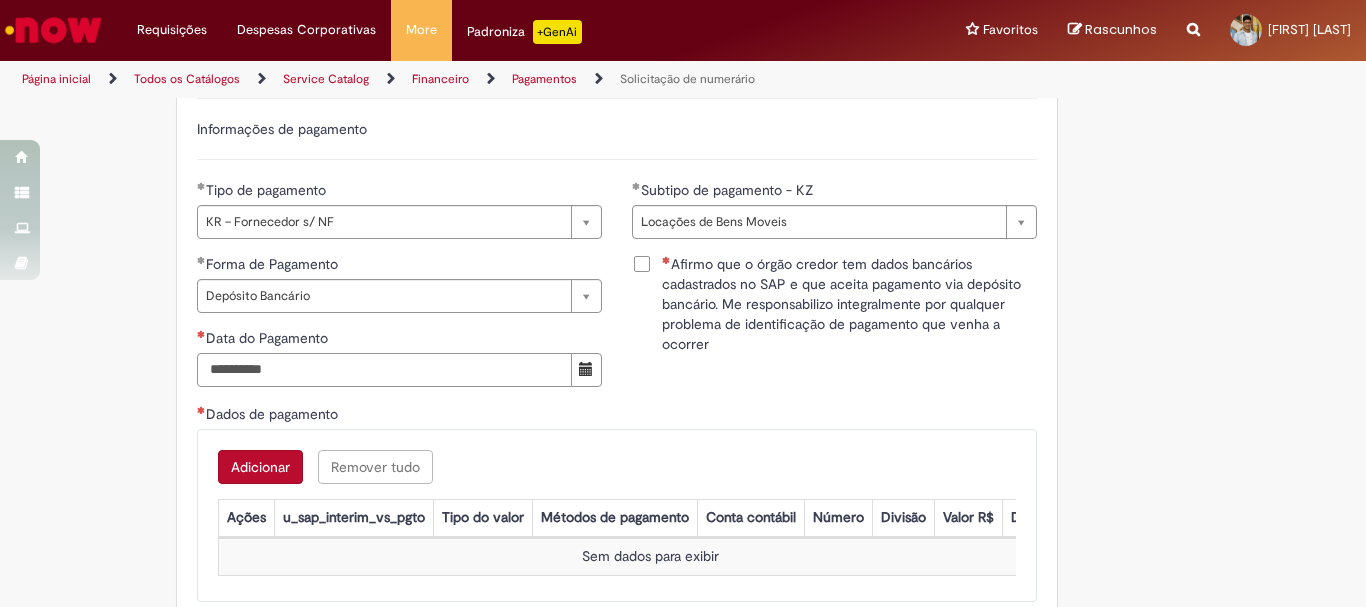 type on "**********" 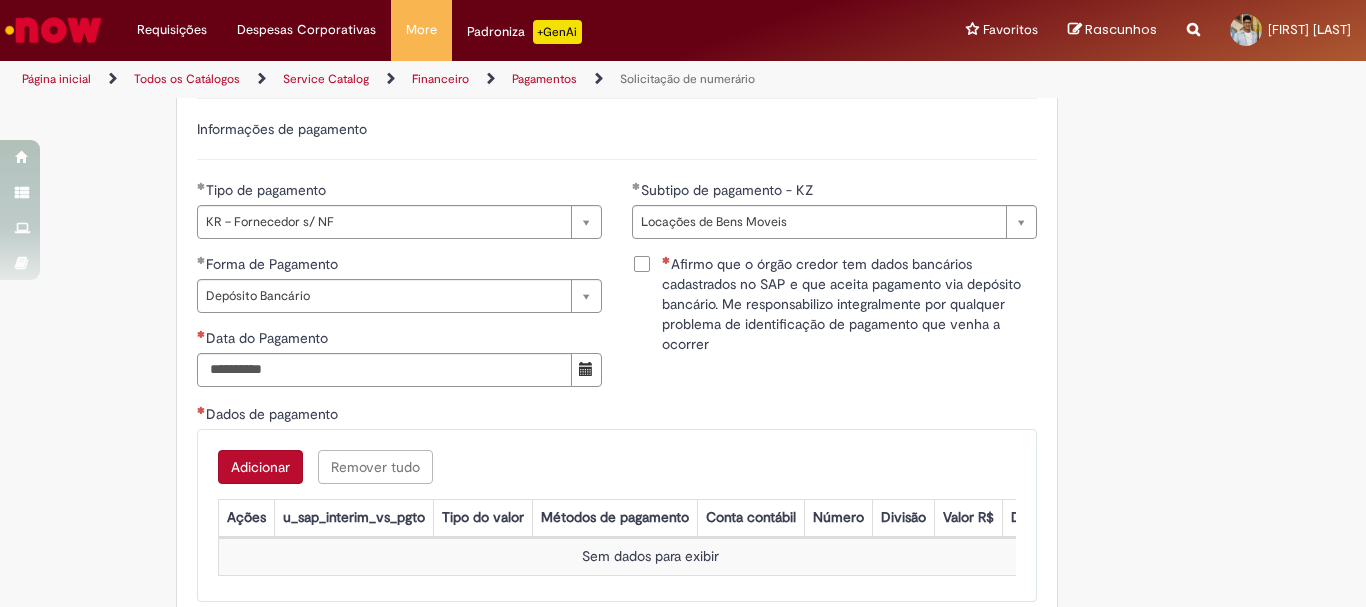 click on "Adicionar Remover tudo Dados de pagamento Ações u_sap_interim_vs_pgto Tipo do valor Métodos de pagamento Conta contábil Número Divisão Valor R$ Descrição Sem dados para exibir" at bounding box center (617, 515) 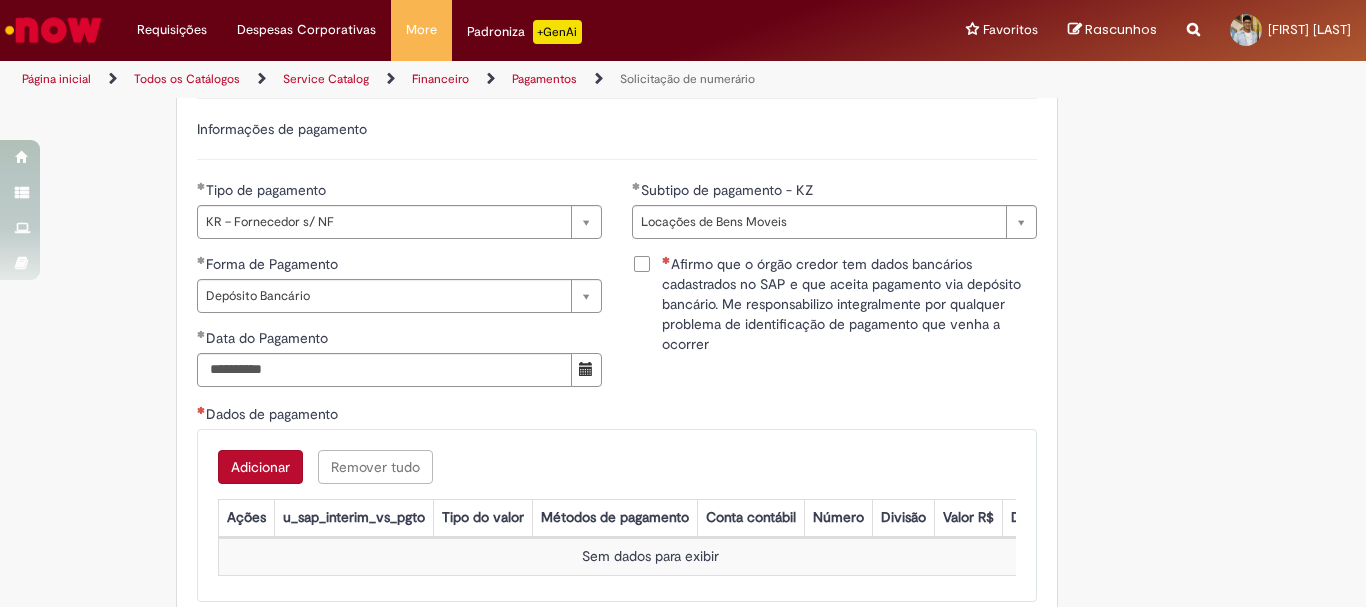 click on "Adicionar" at bounding box center (260, 467) 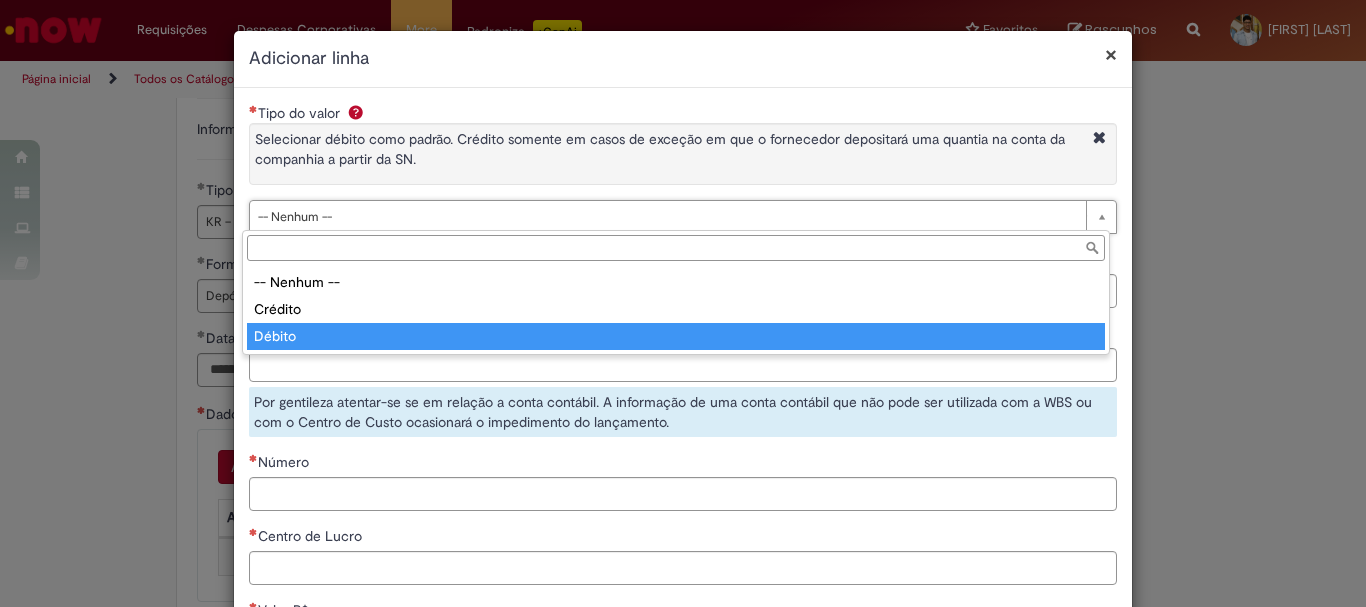 type on "******" 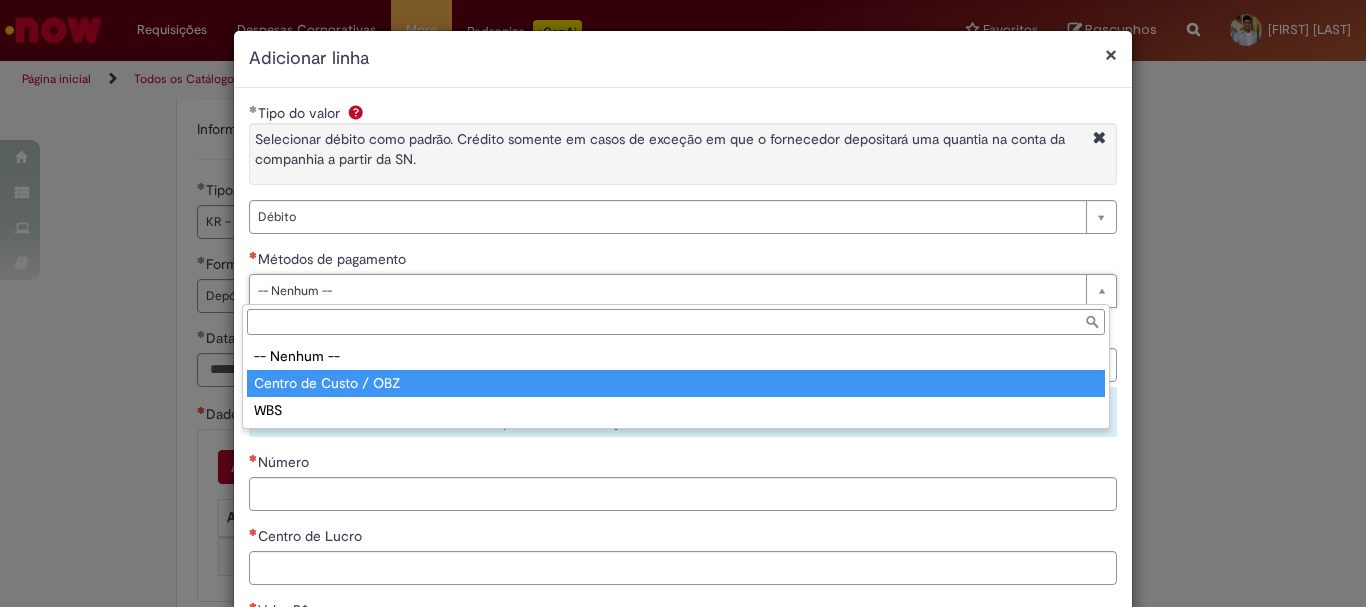 type on "**********" 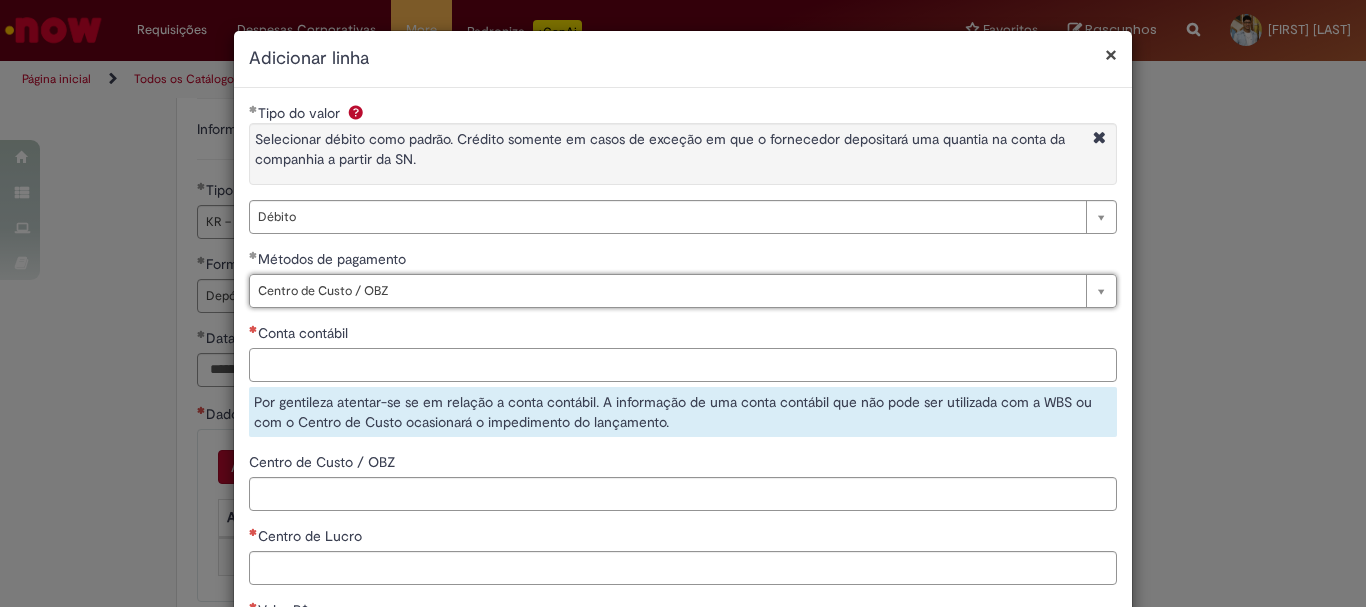click on "Conta contábil" at bounding box center (683, 365) 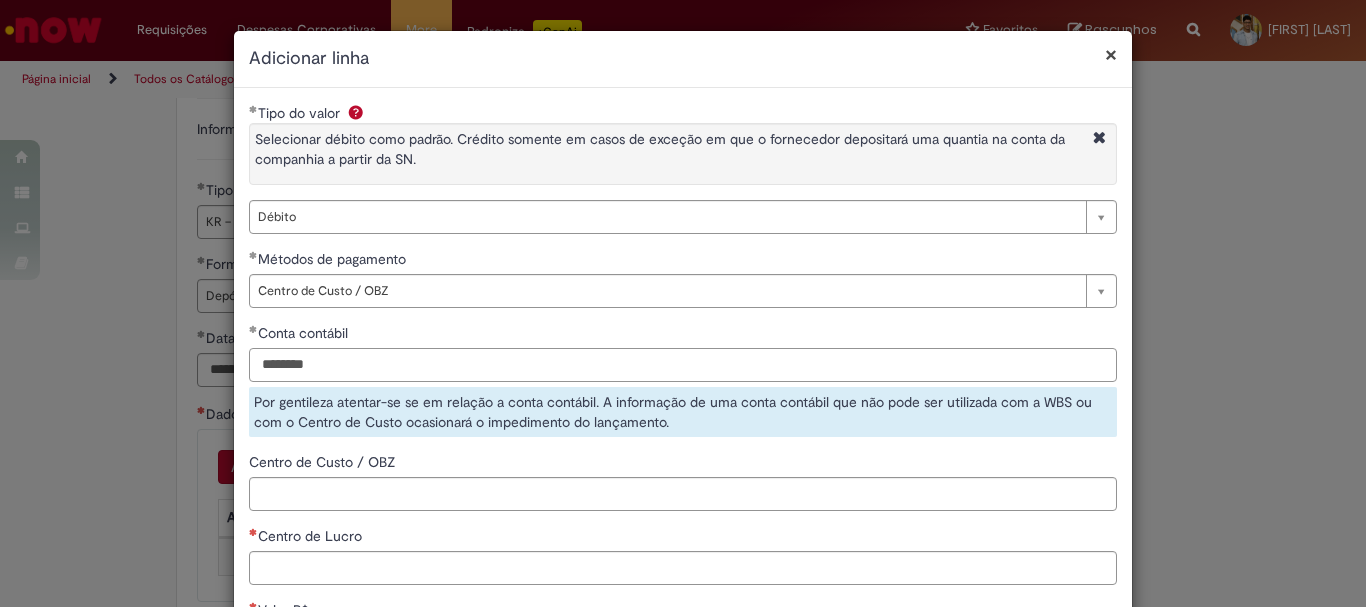 type on "********" 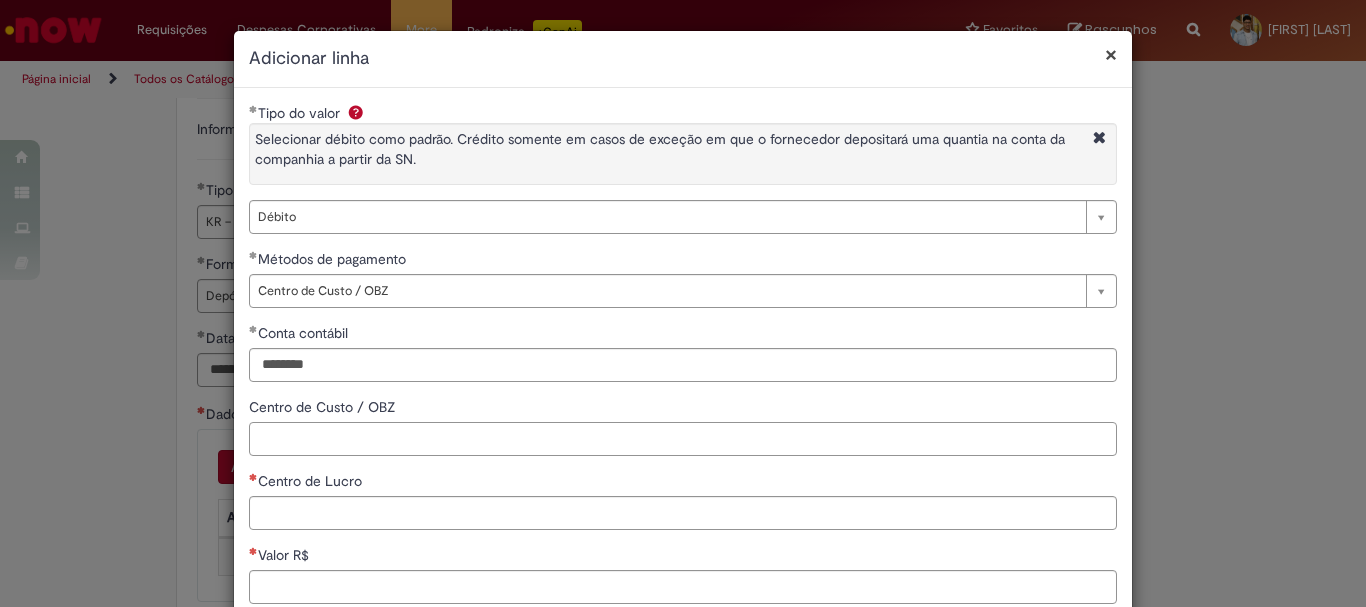 click on "Centro de Custo / OBZ" at bounding box center (683, 439) 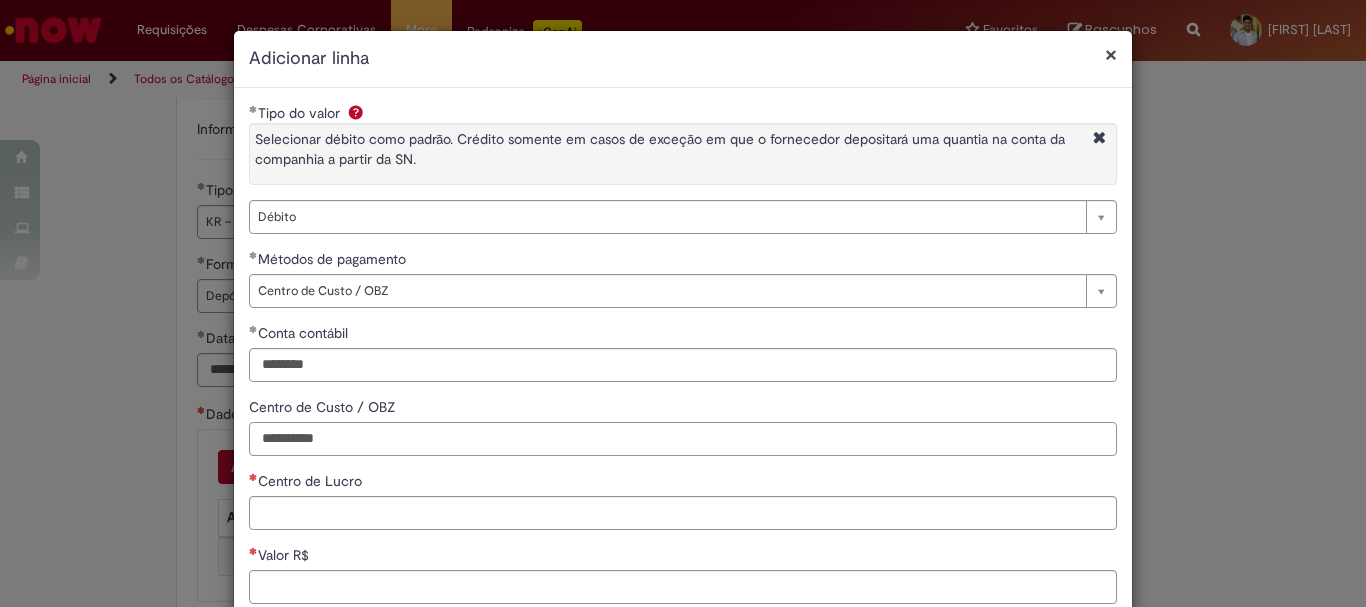 type on "**********" 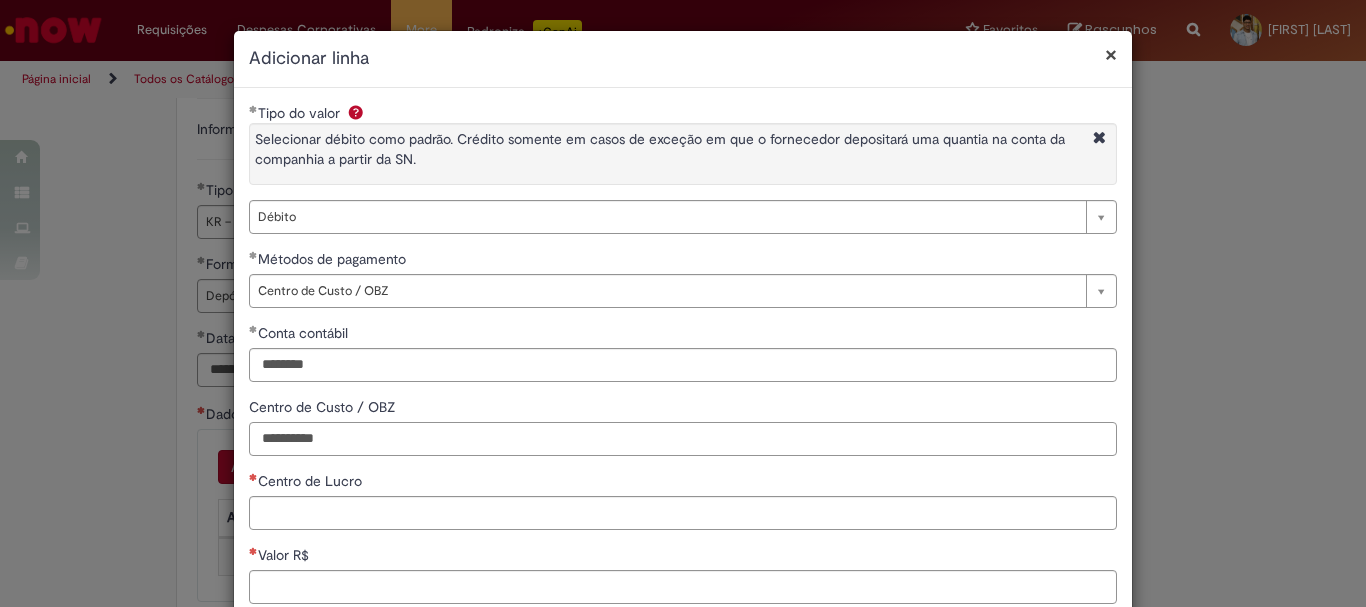 scroll, scrollTop: 100, scrollLeft: 0, axis: vertical 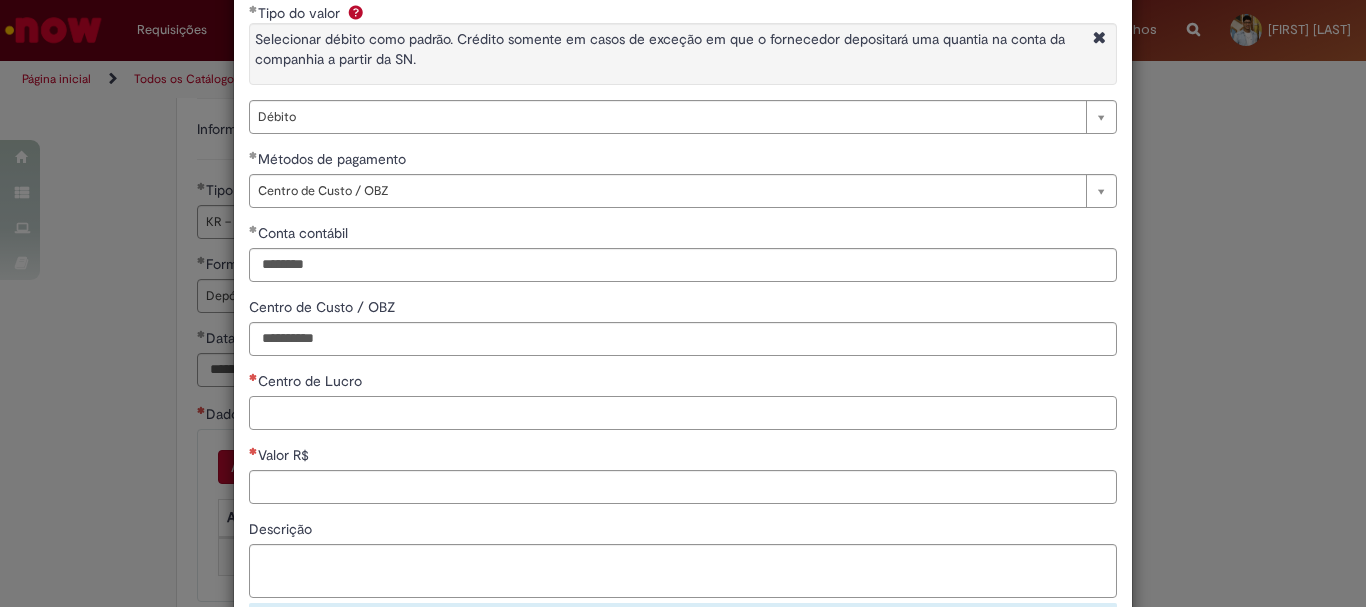 click on "Centro de Lucro" at bounding box center [683, 413] 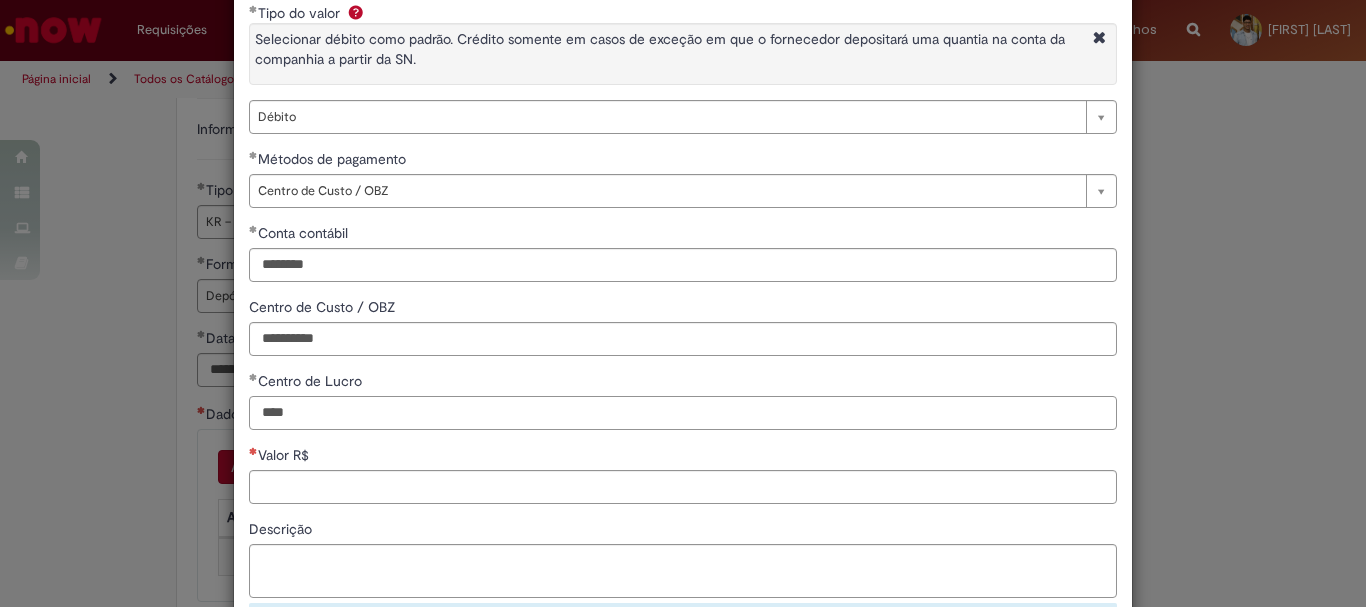 type on "****" 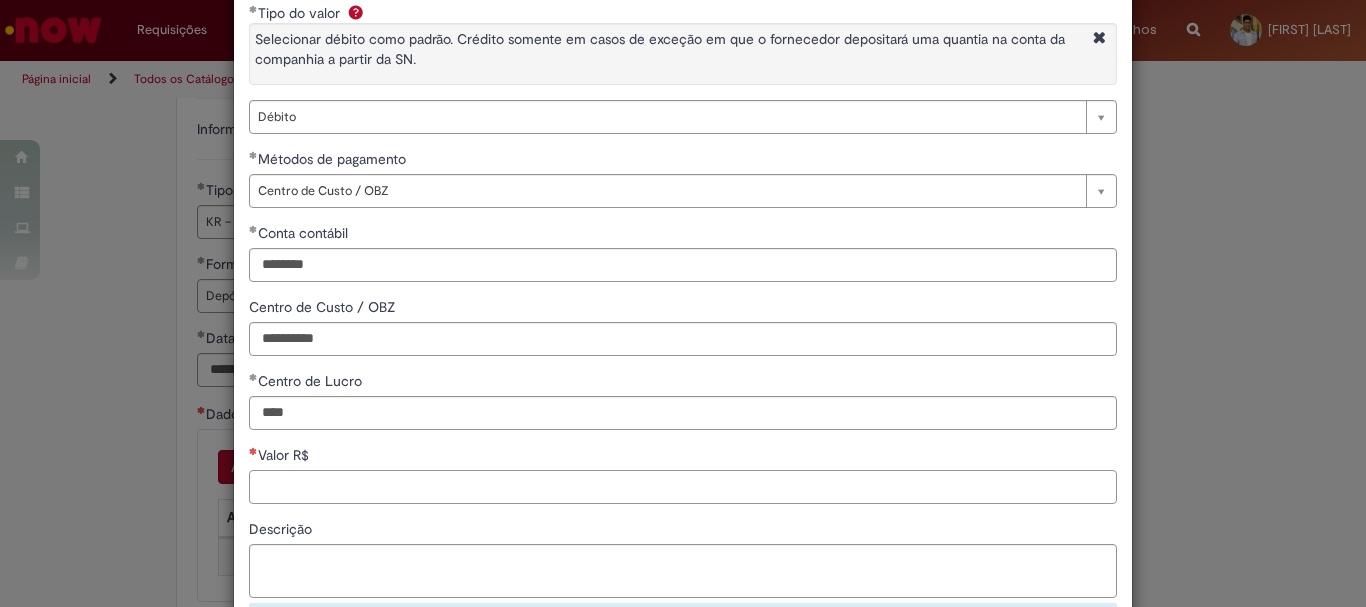 click on "Valor R$" at bounding box center (683, 487) 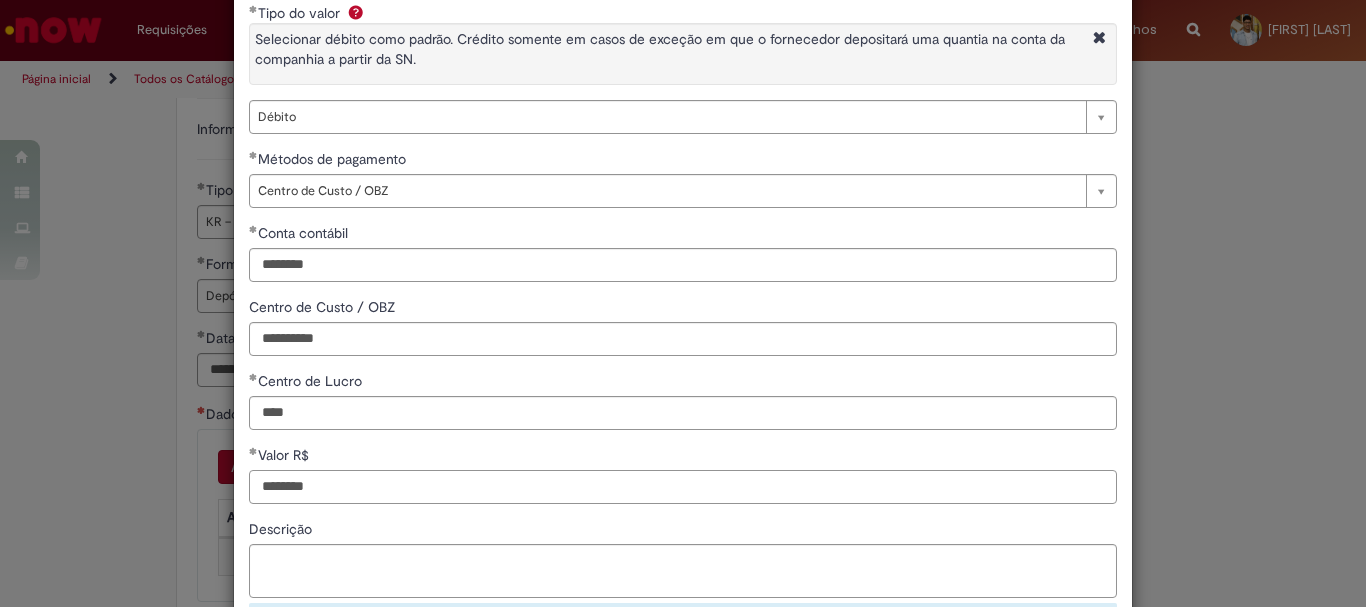 type on "********" 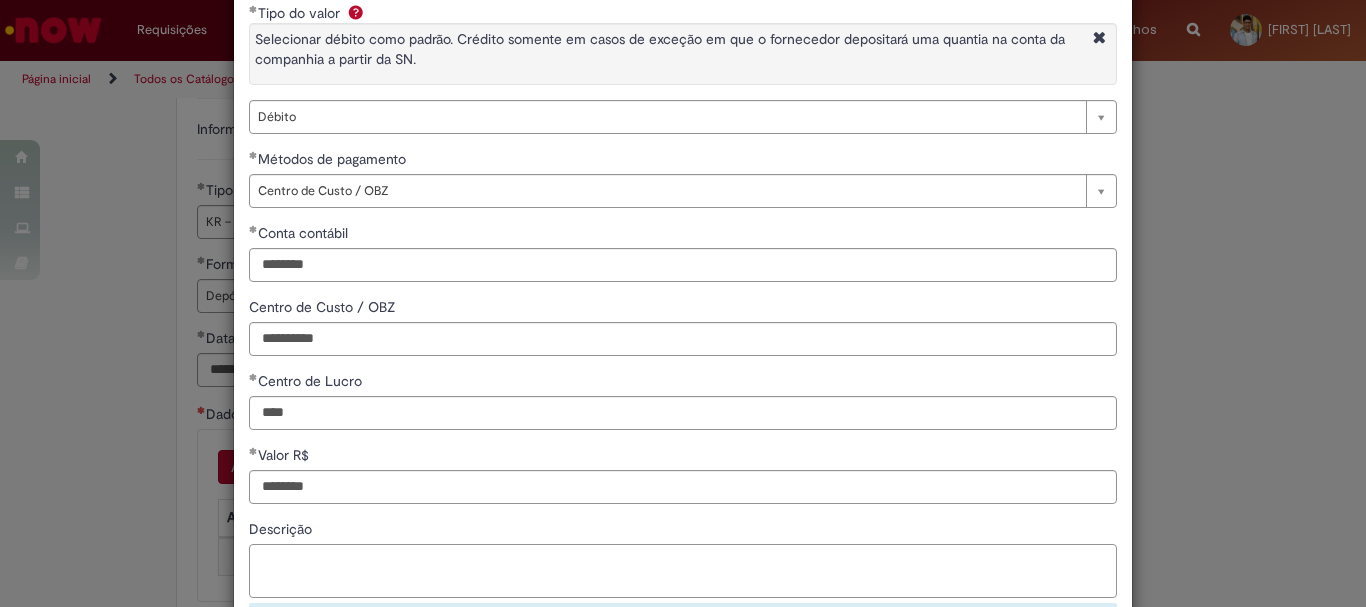 click on "Descrição" at bounding box center [683, 571] 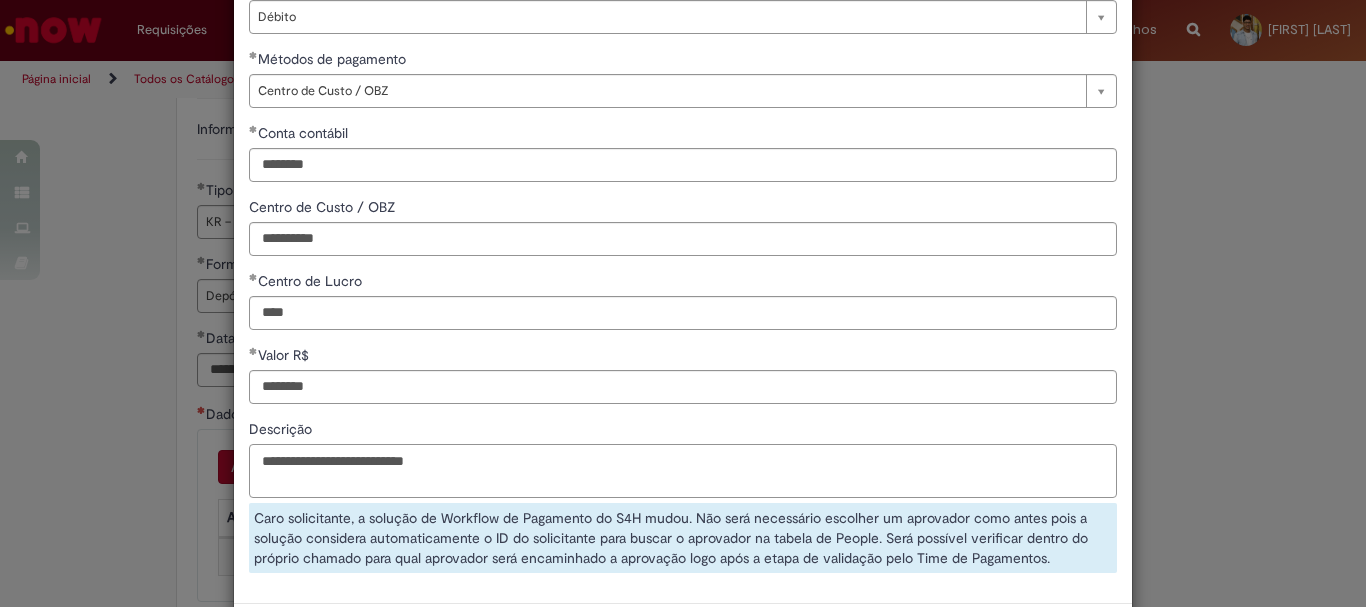 drag, startPoint x: 493, startPoint y: 464, endPoint x: 197, endPoint y: 456, distance: 296.1081 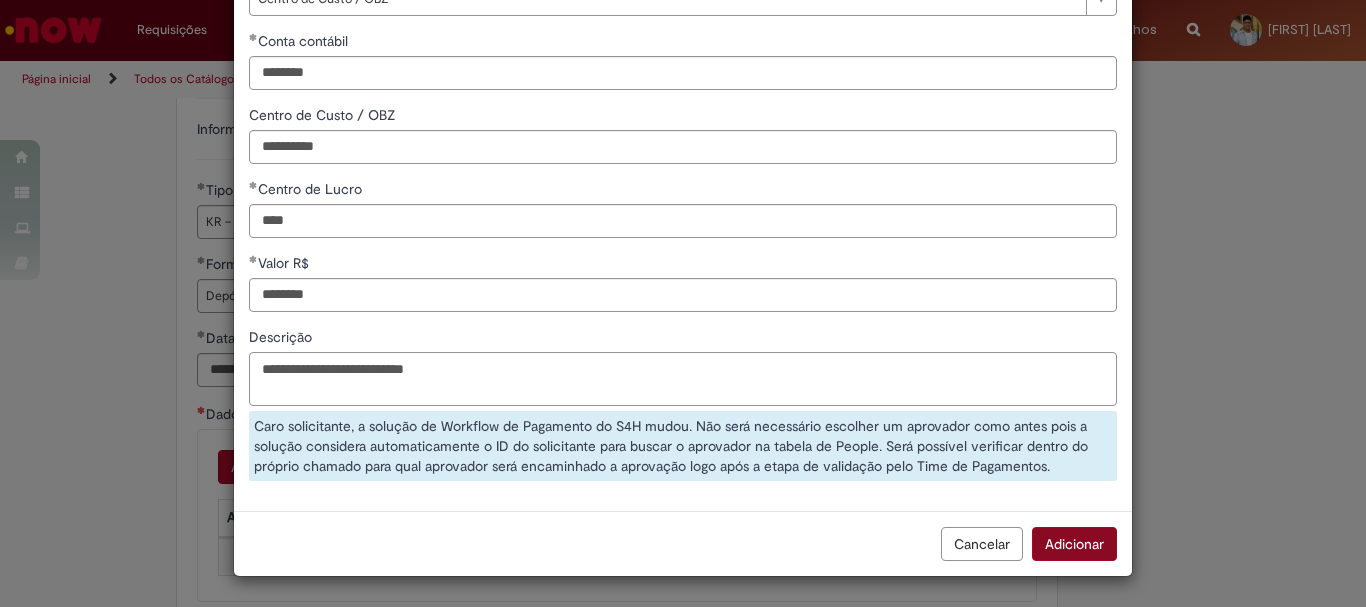 type on "**********" 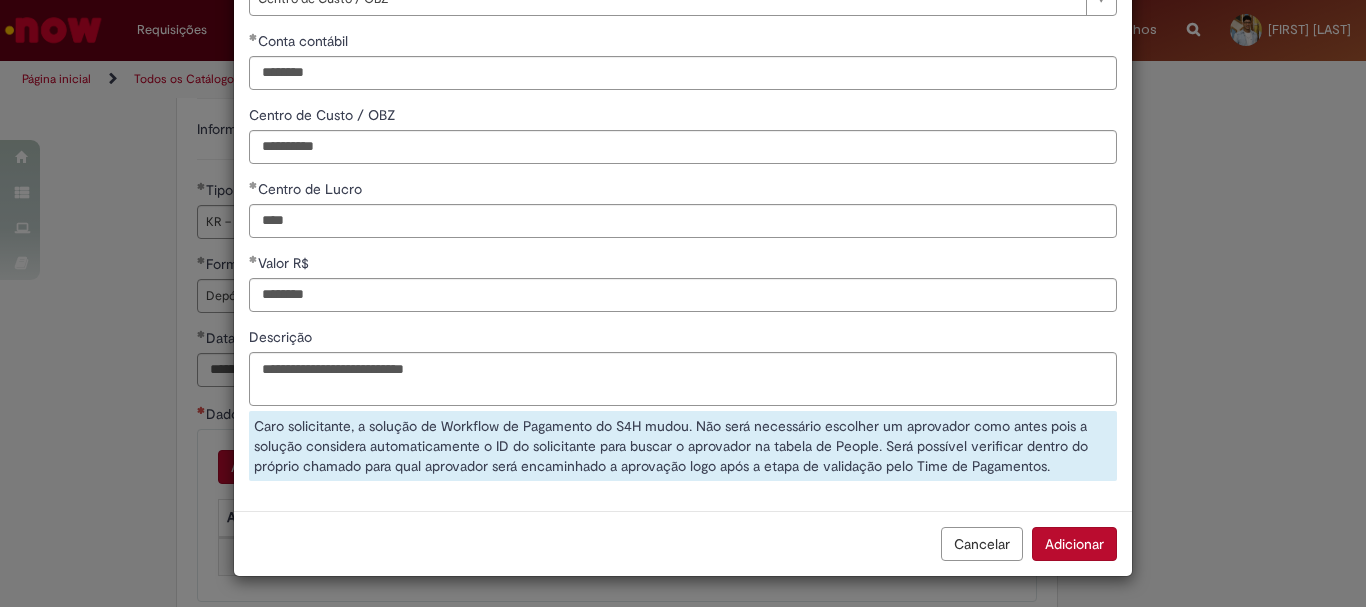 click on "Adicionar" at bounding box center [1074, 544] 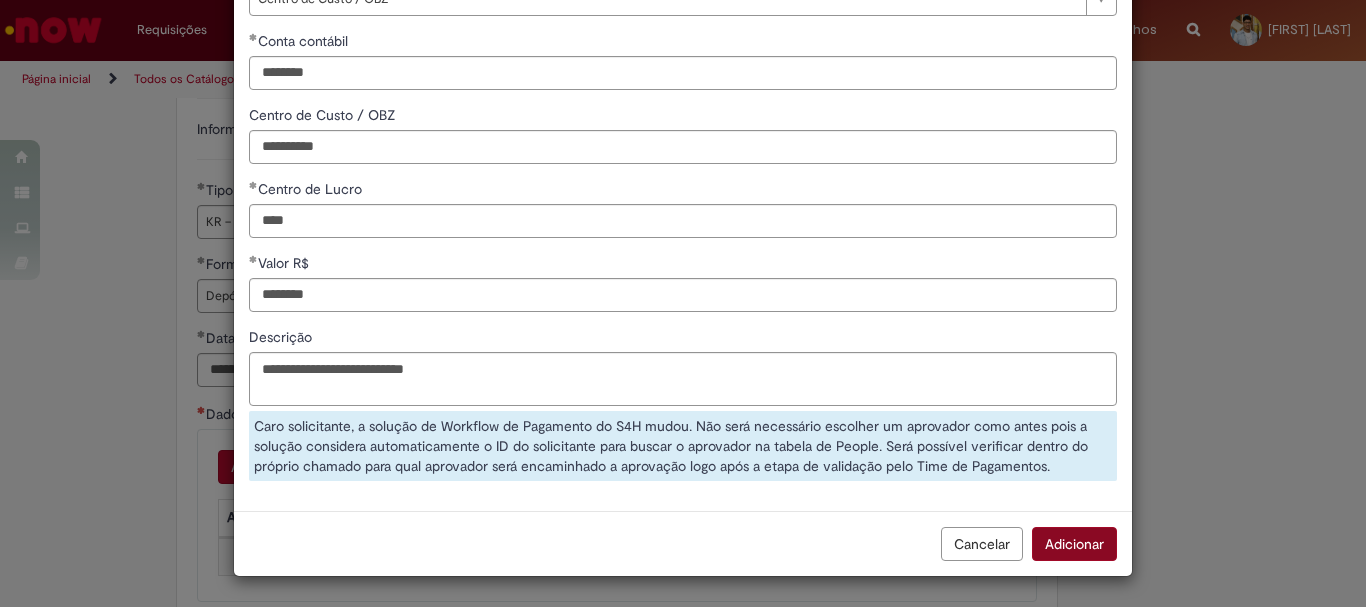 scroll, scrollTop: 217, scrollLeft: 0, axis: vertical 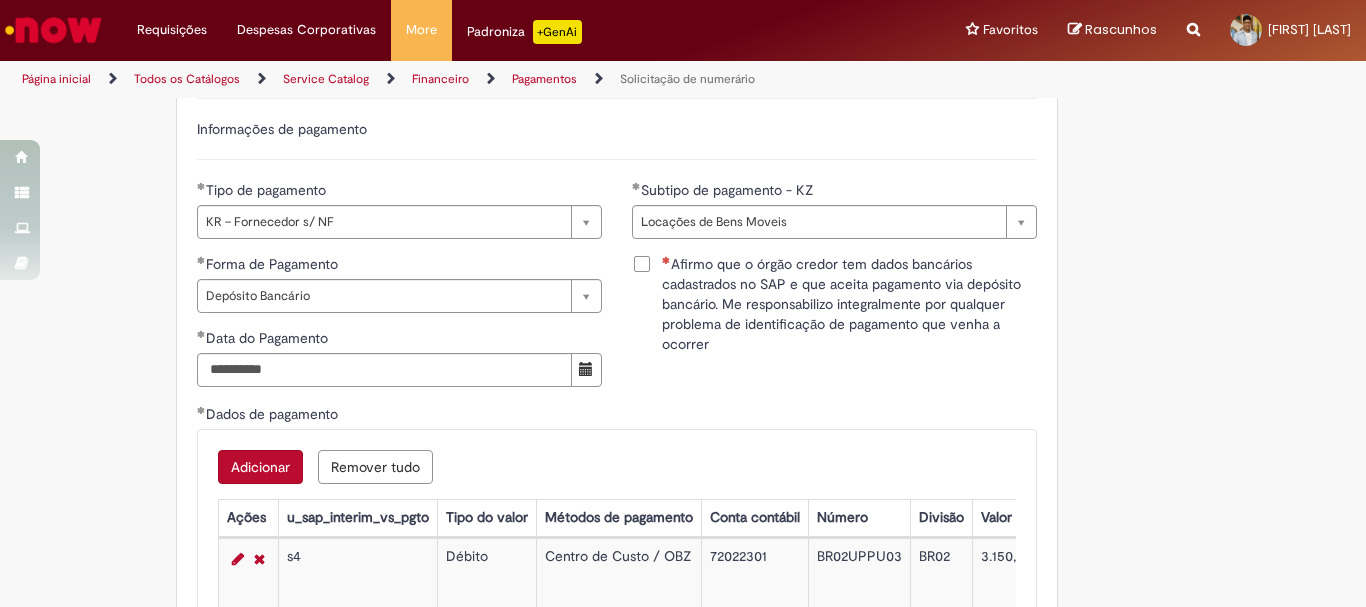 click on "Afirmo que o órgão credor tem dados bancários cadastrados no SAP e que aceita pagamento via depósito bancário. Me responsabilizo integralmente por qualquer problema de identificação de pagamento que venha a ocorrer" at bounding box center [849, 304] 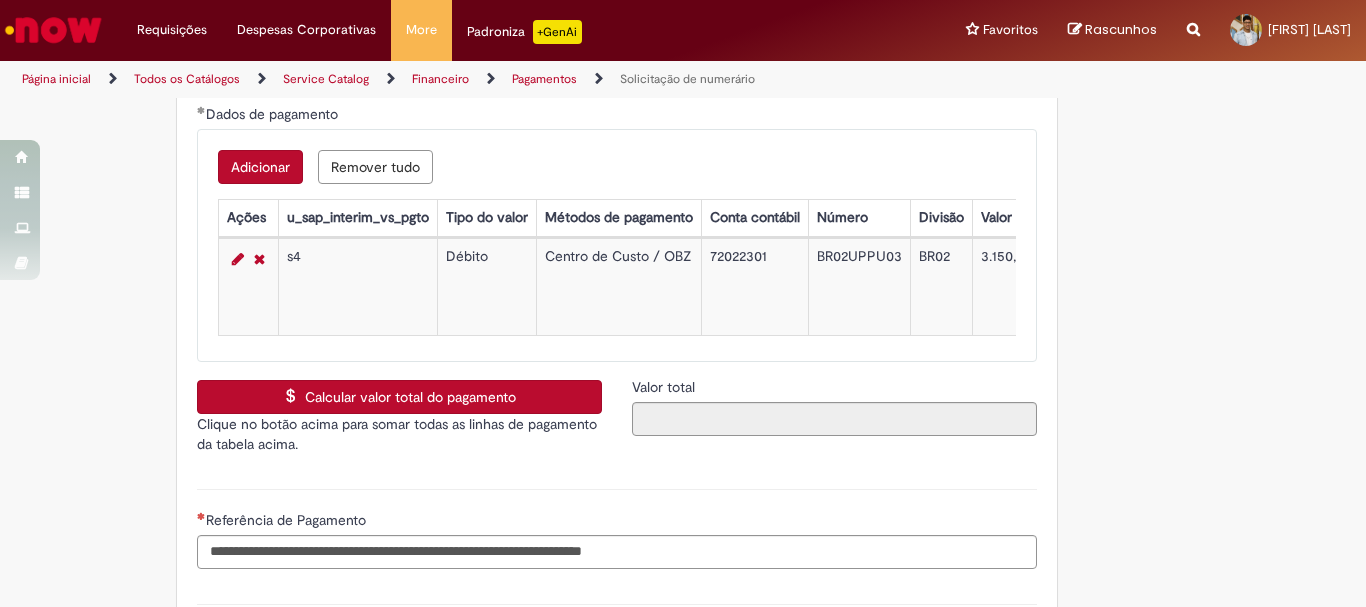 scroll, scrollTop: 3300, scrollLeft: 0, axis: vertical 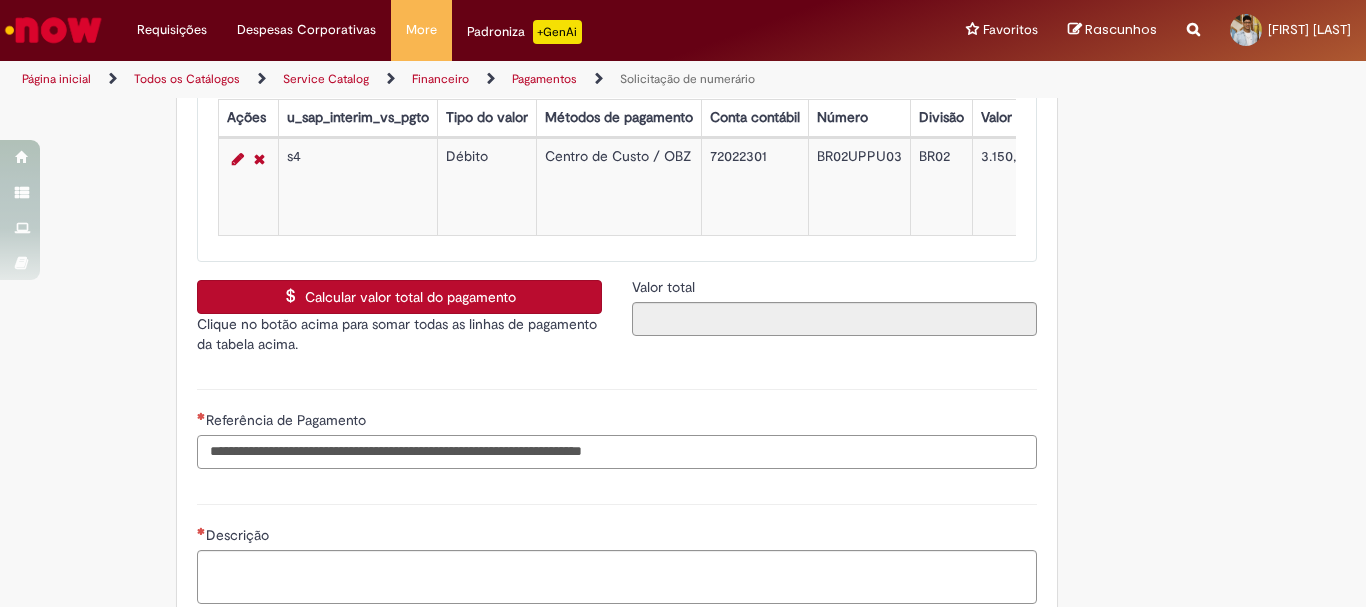 click on "Referência de Pagamento" at bounding box center (617, 452) 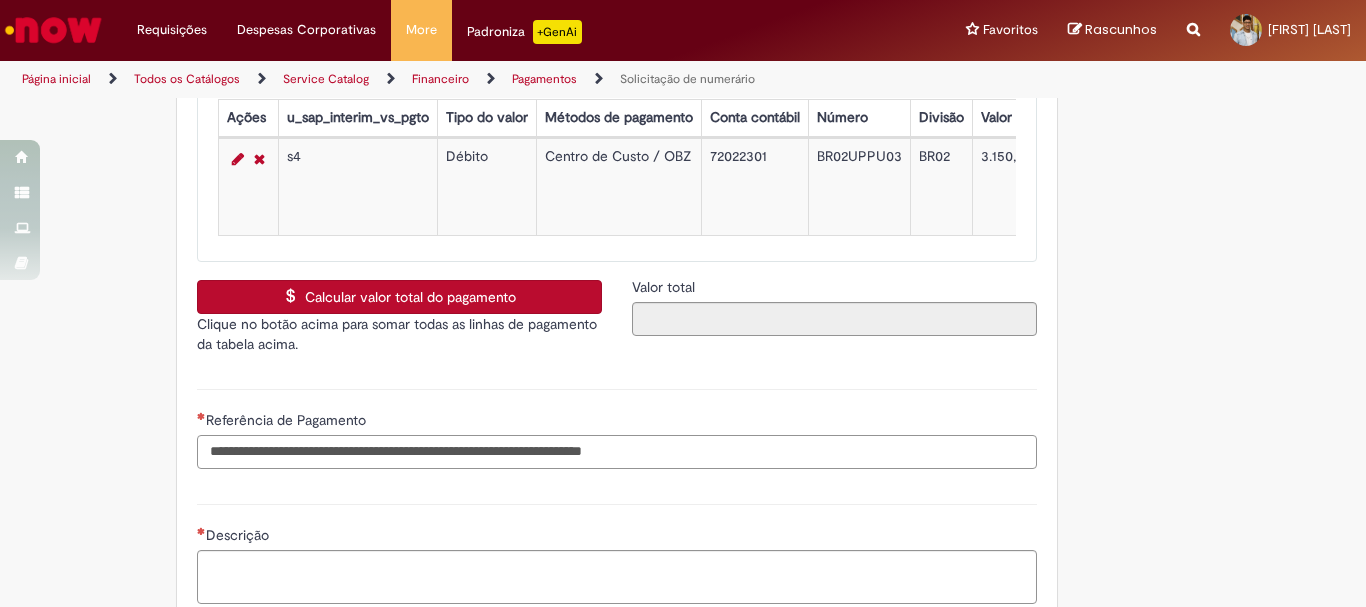 paste on "**********" 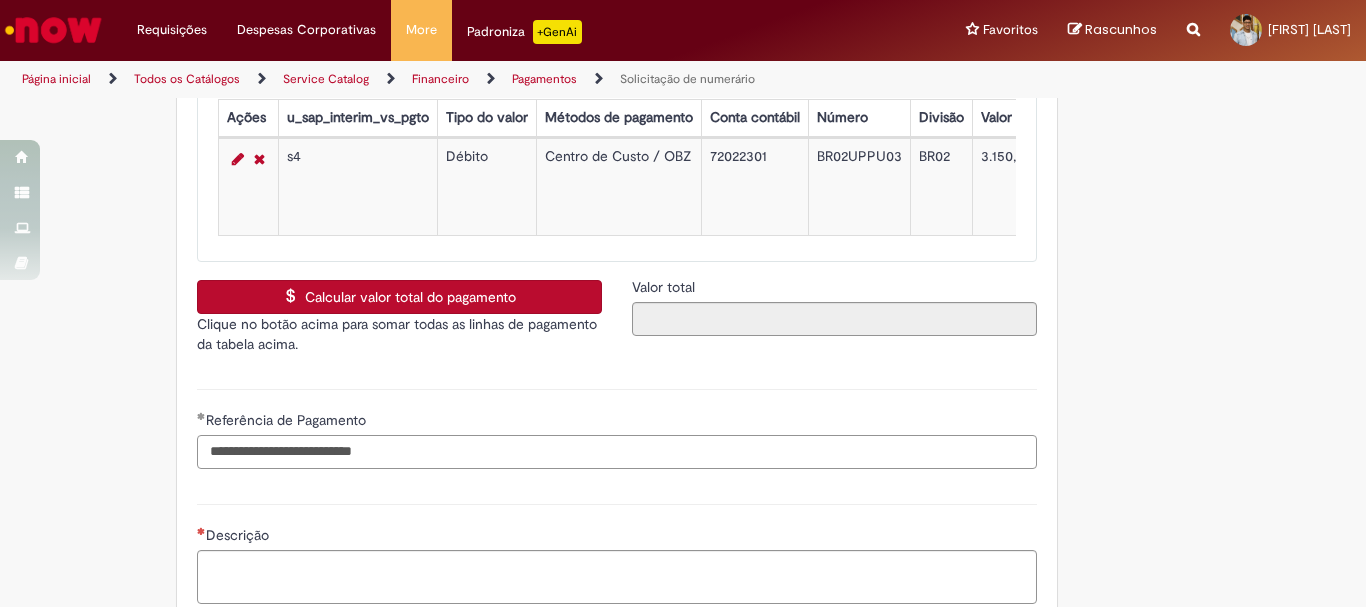 type on "**********" 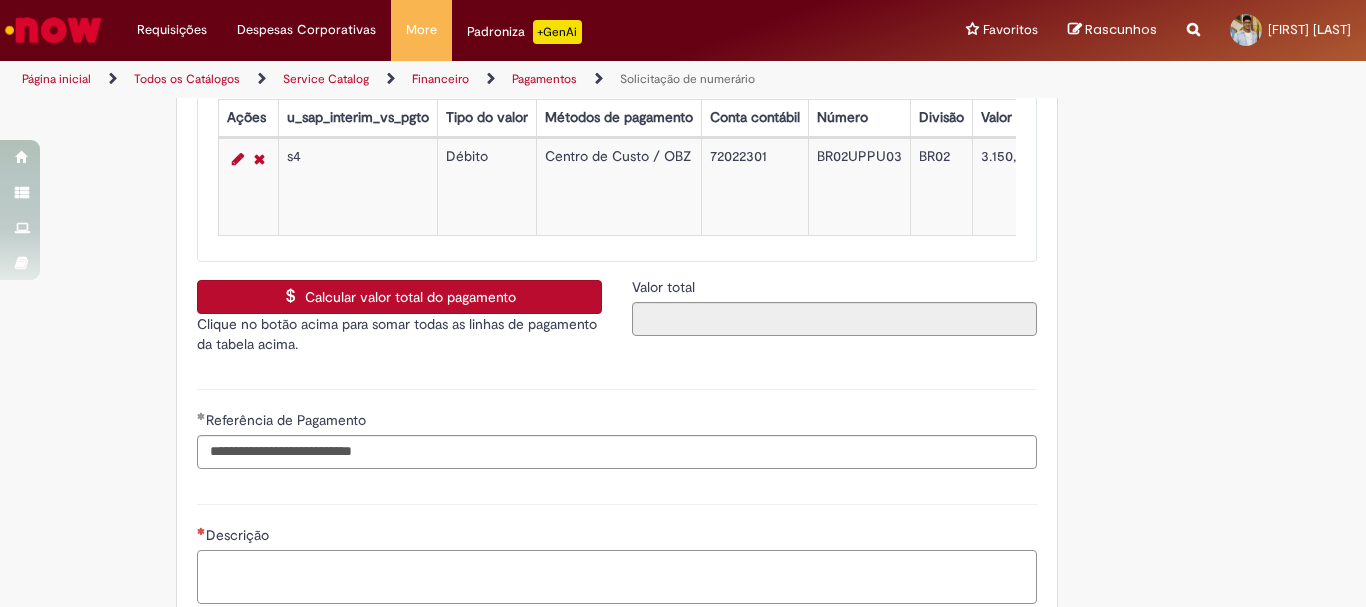 click on "Descrição" at bounding box center (617, 577) 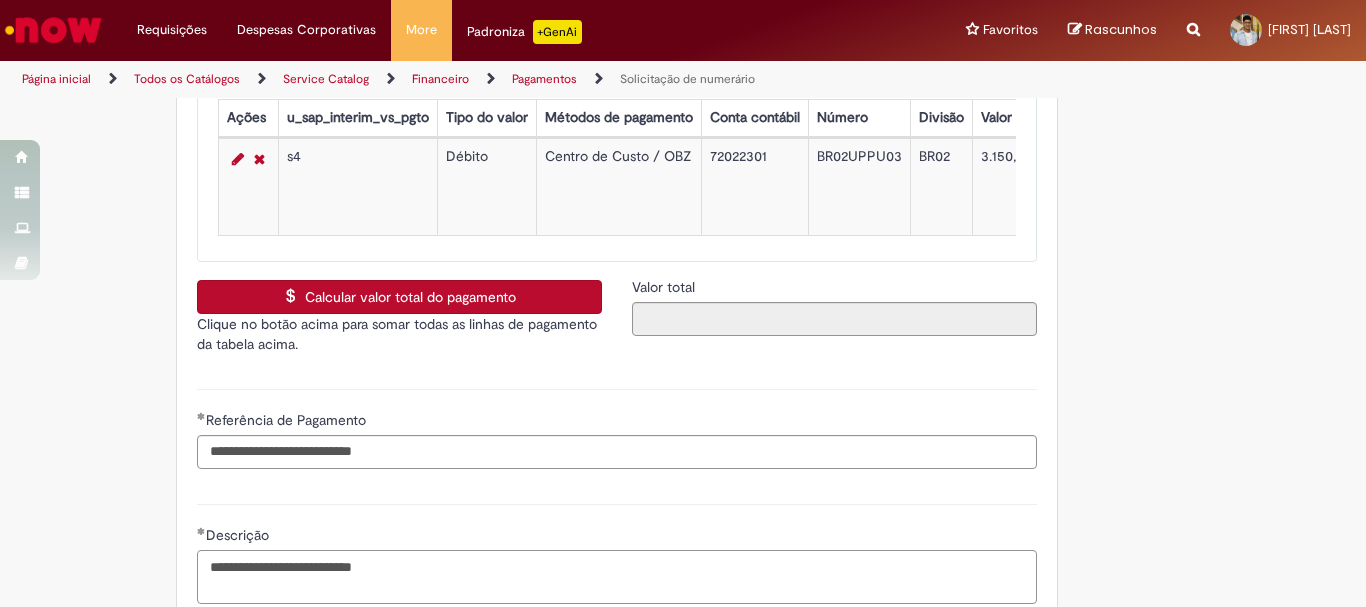 type on "**********" 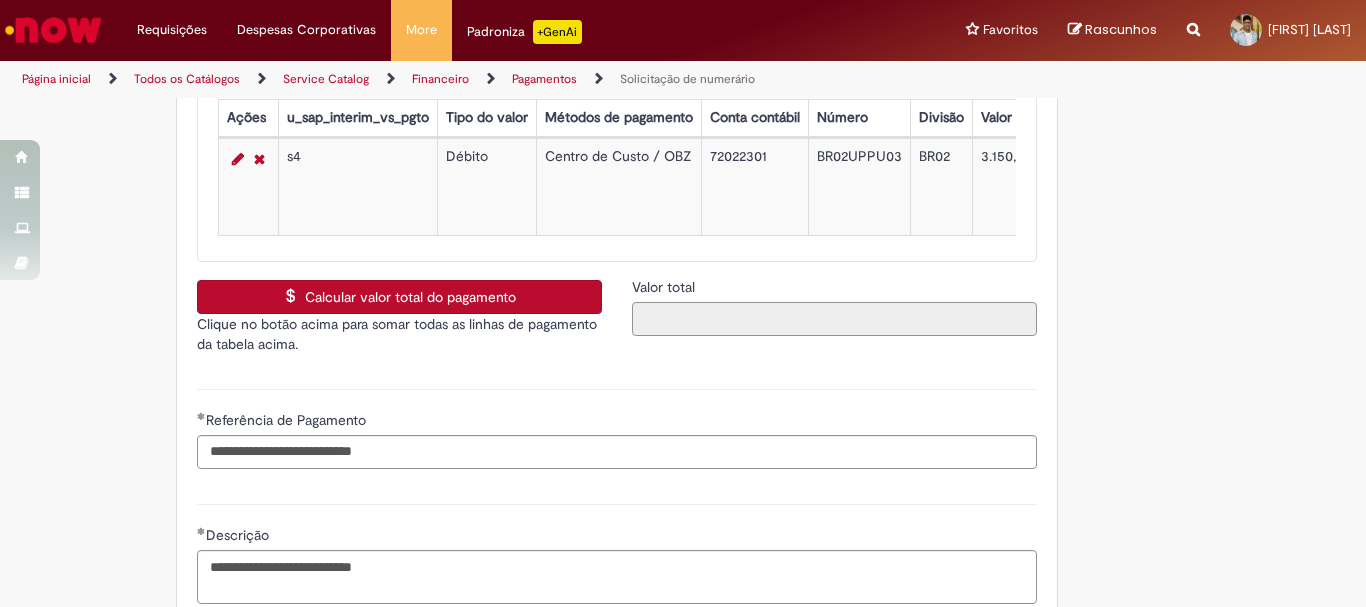click on "Valor total" at bounding box center [834, 319] 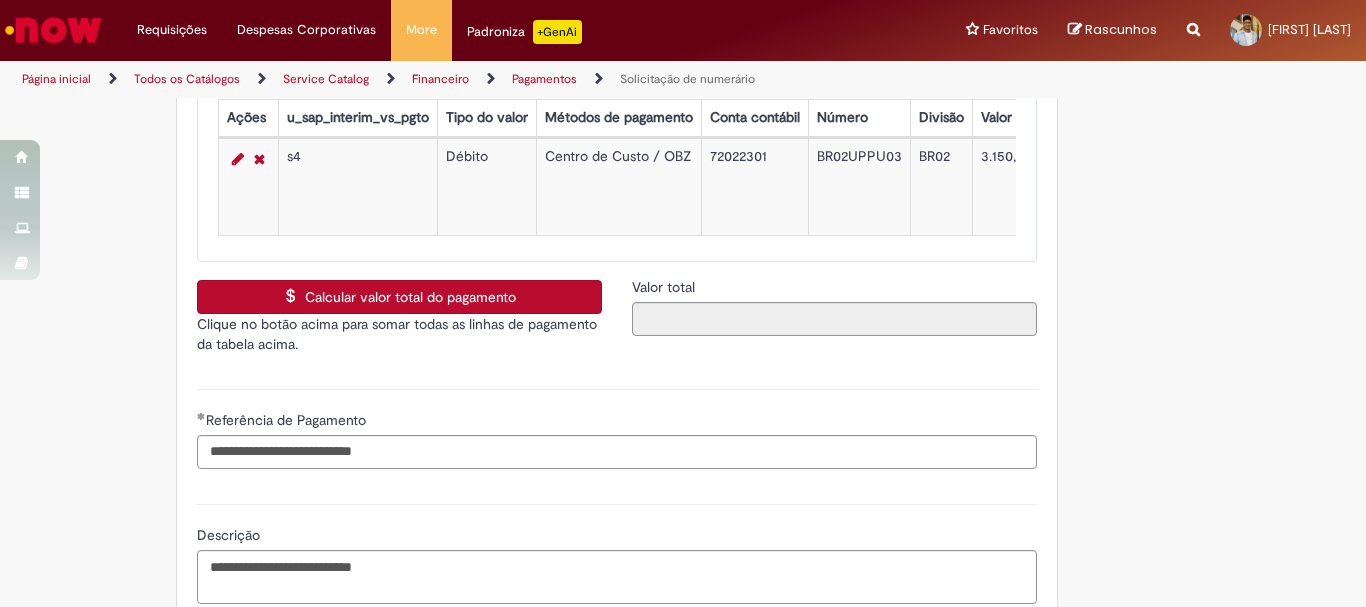 click on "Calcular valor total do pagamento" at bounding box center (399, 297) 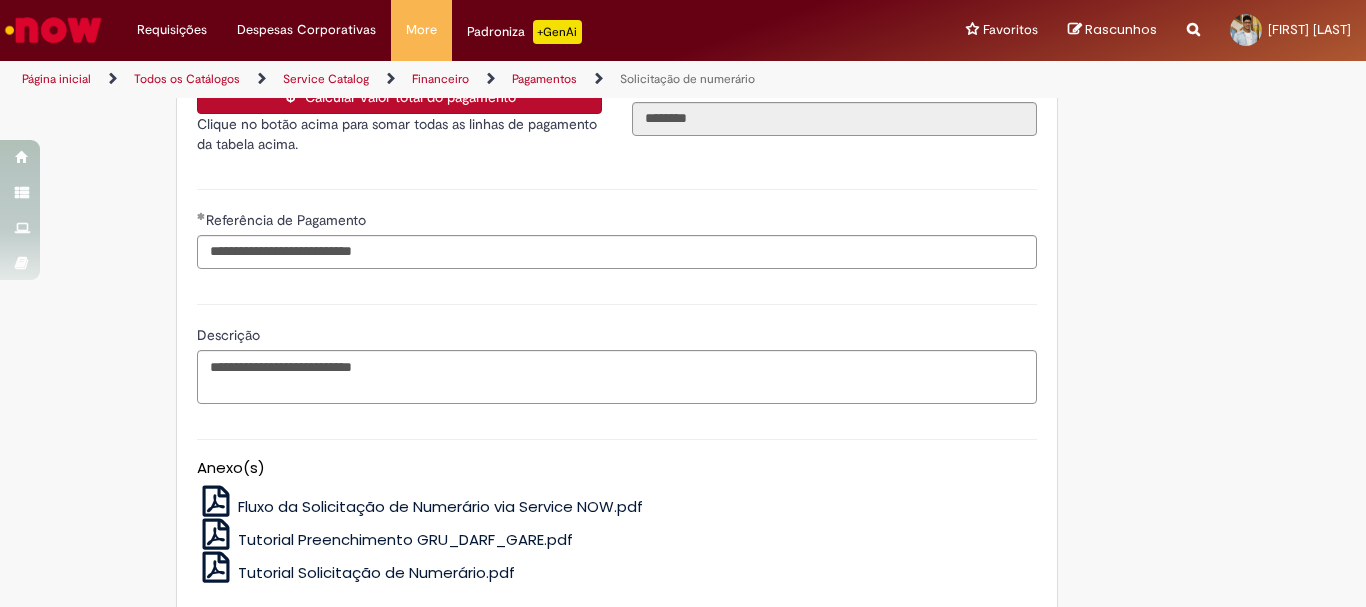 scroll, scrollTop: 3600, scrollLeft: 0, axis: vertical 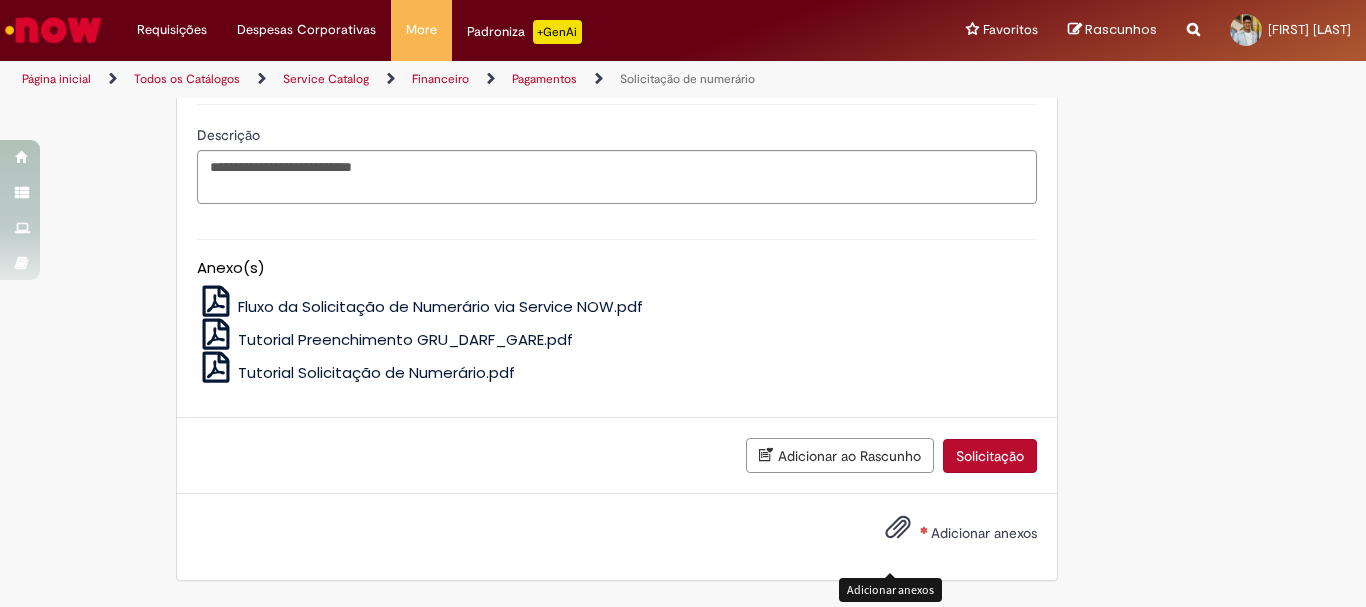 click on "Adicionar anexos" at bounding box center (898, 532) 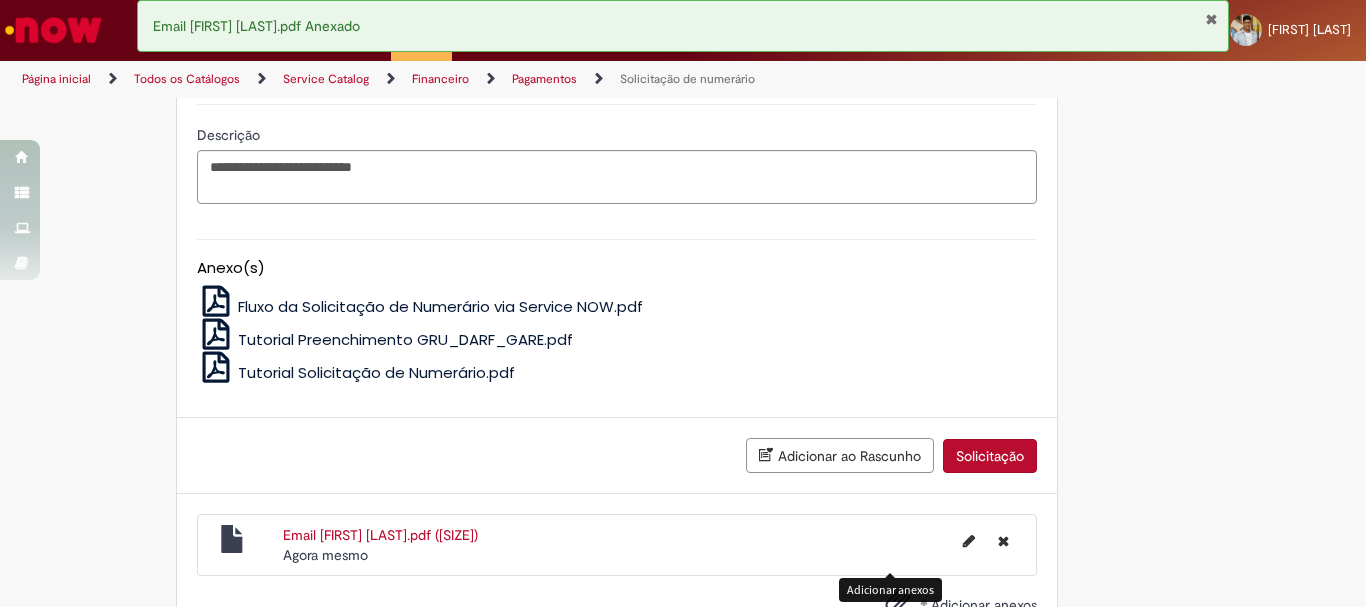 scroll, scrollTop: 3783, scrollLeft: 0, axis: vertical 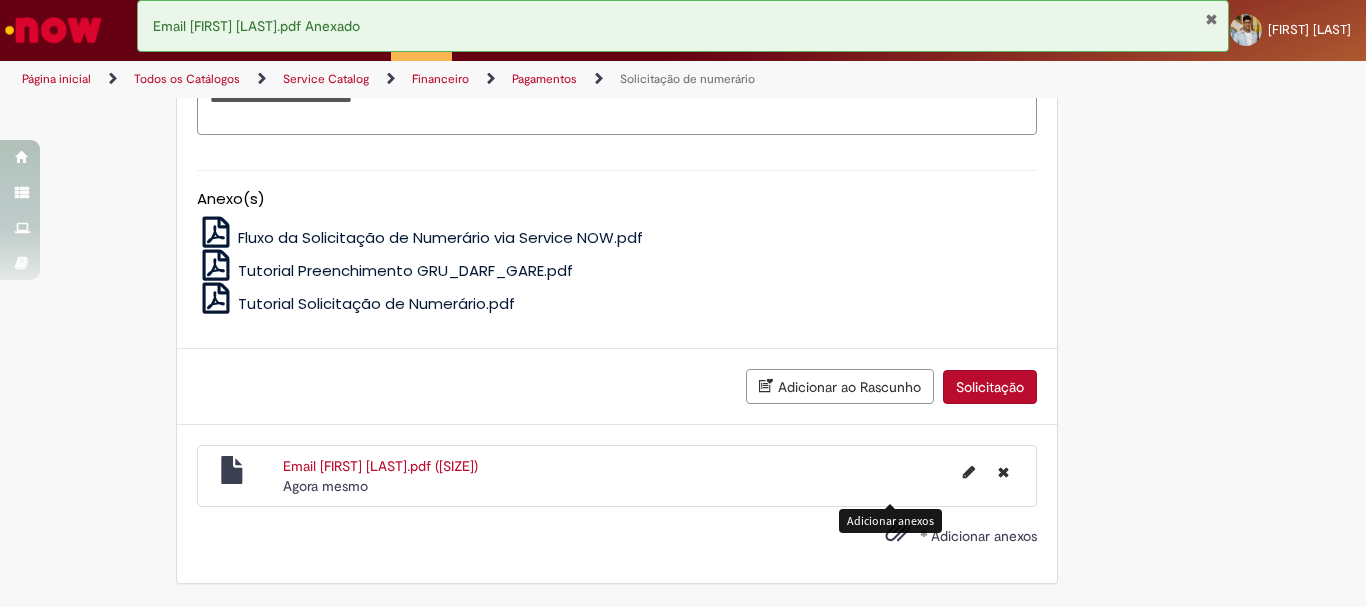 click on "Adicionar anexos" at bounding box center (984, 536) 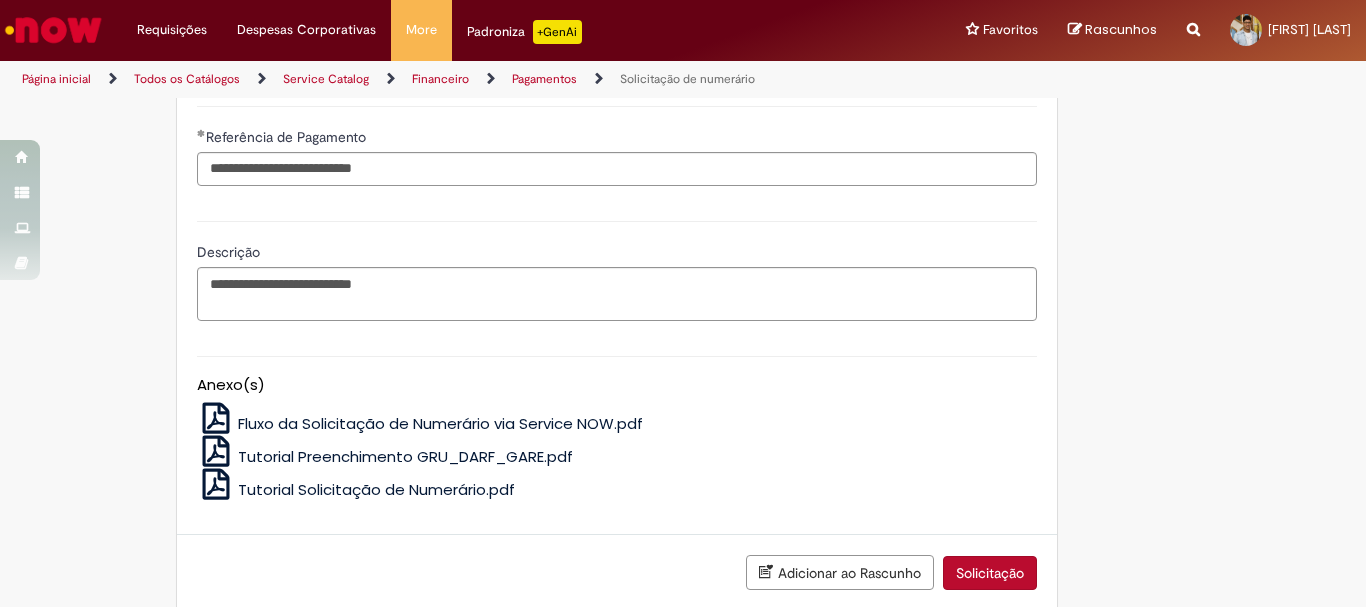 scroll, scrollTop: 3683, scrollLeft: 0, axis: vertical 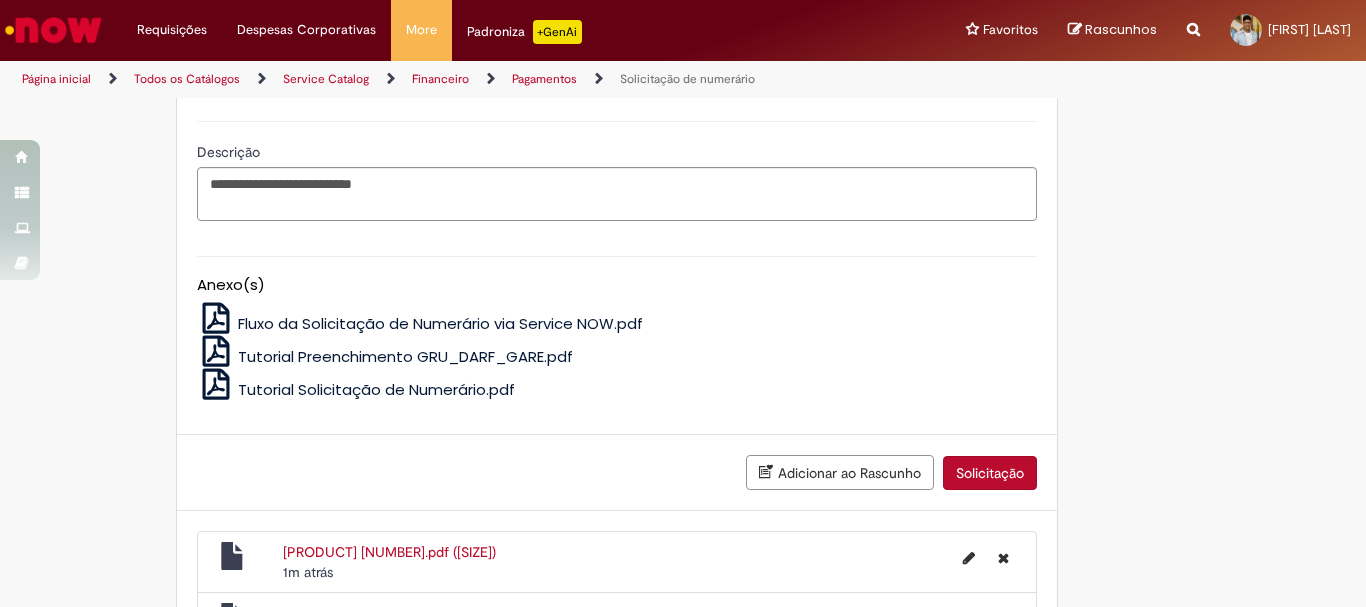click on "Solicitação" at bounding box center [990, 473] 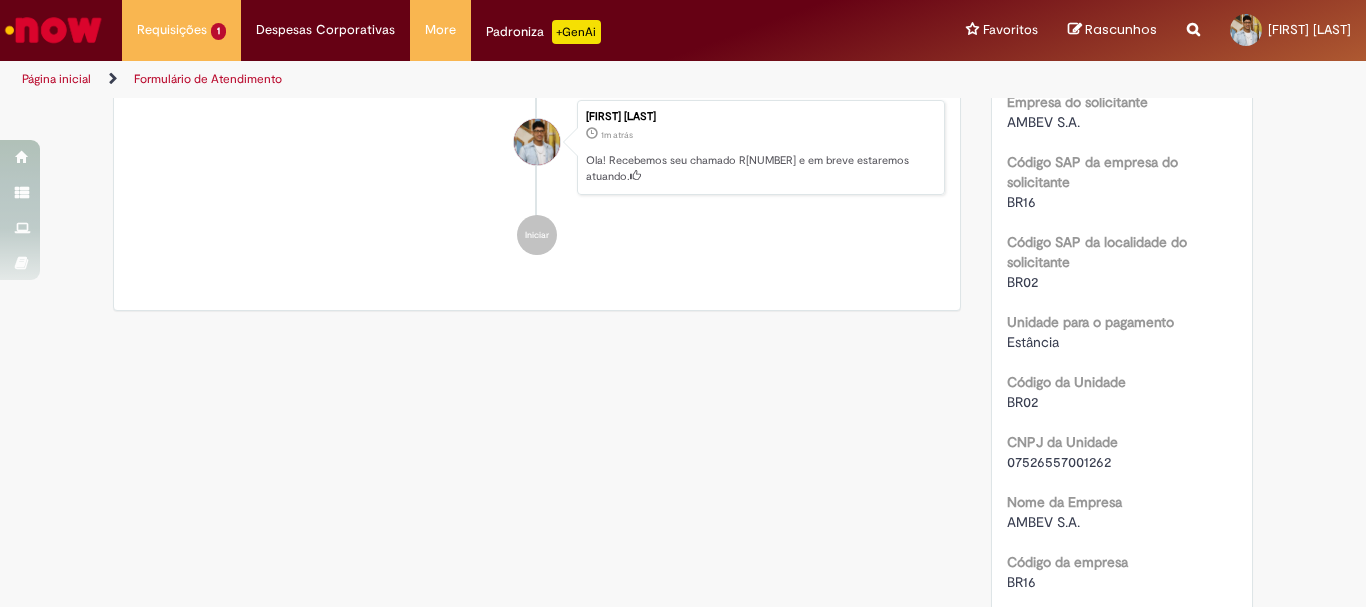 scroll, scrollTop: 0, scrollLeft: 0, axis: both 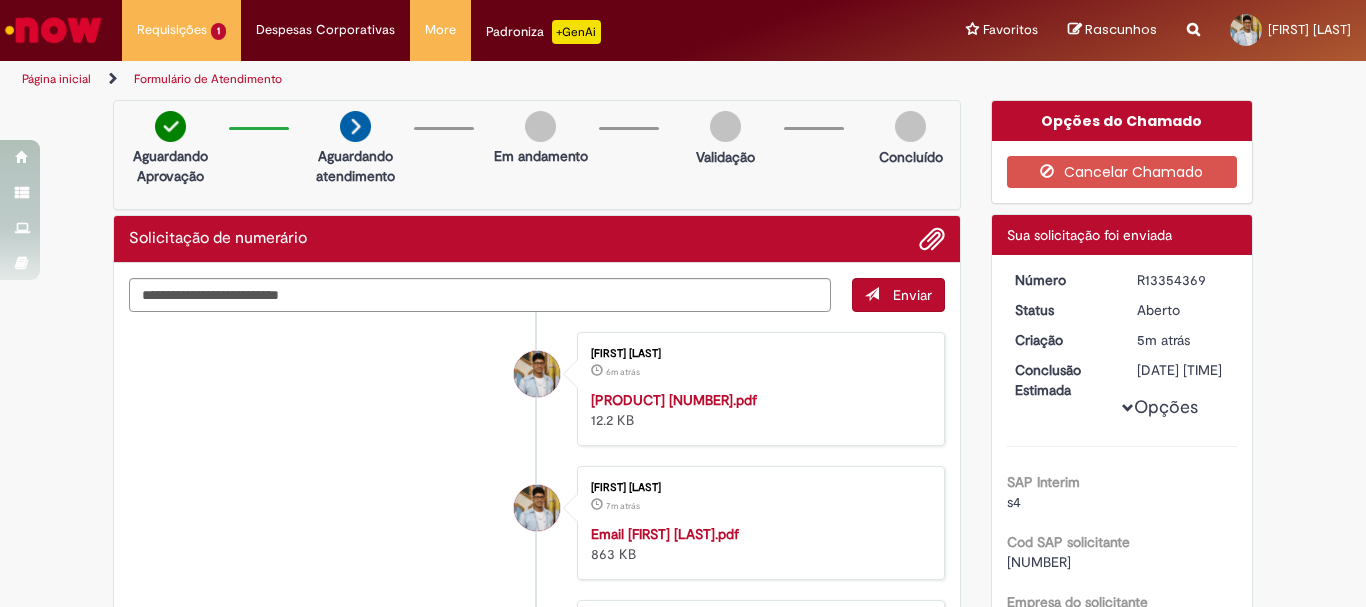 click at bounding box center (53, 30) 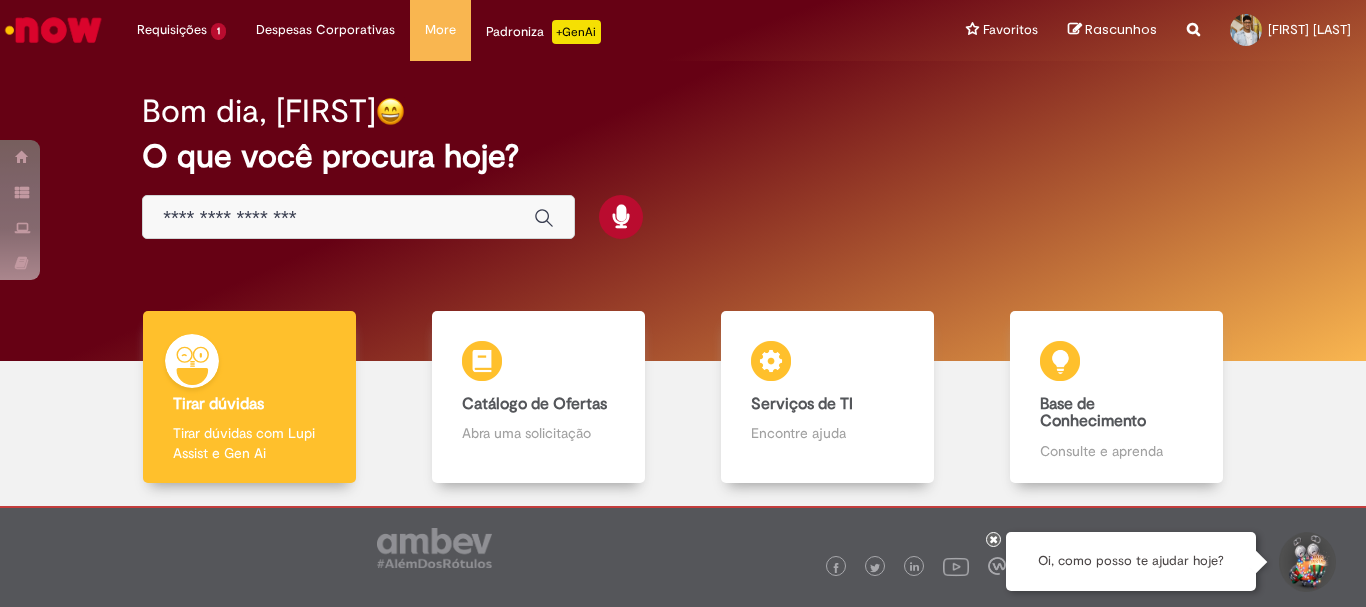 scroll, scrollTop: 0, scrollLeft: 0, axis: both 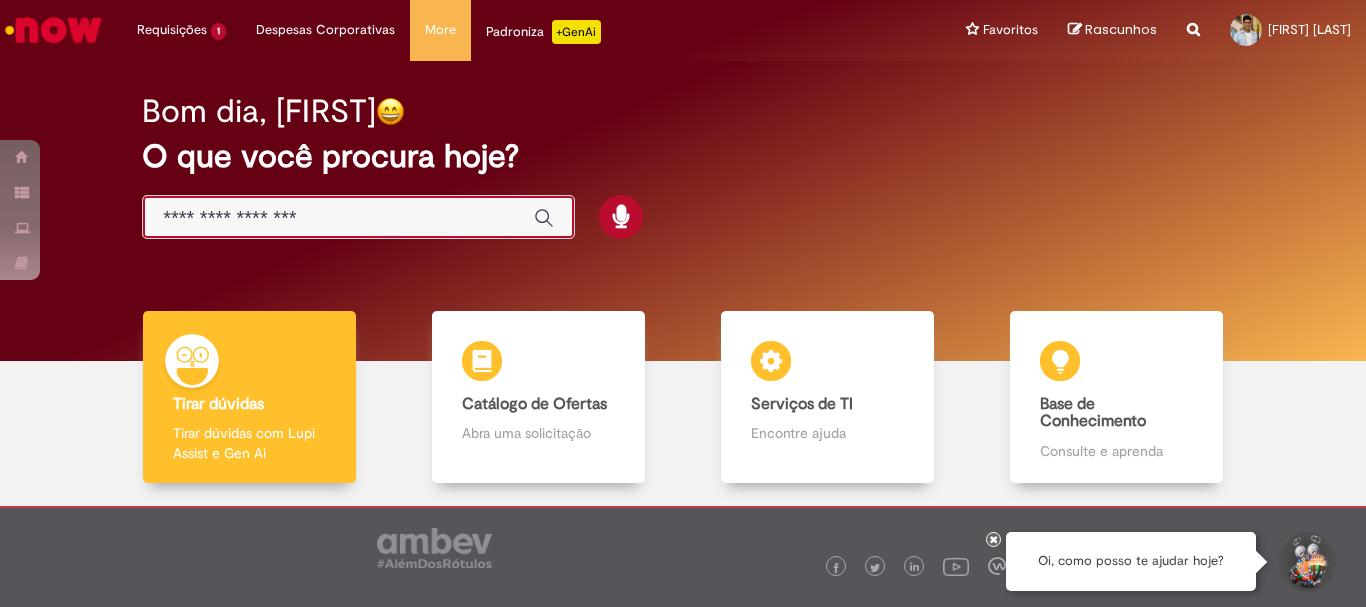 click at bounding box center (338, 218) 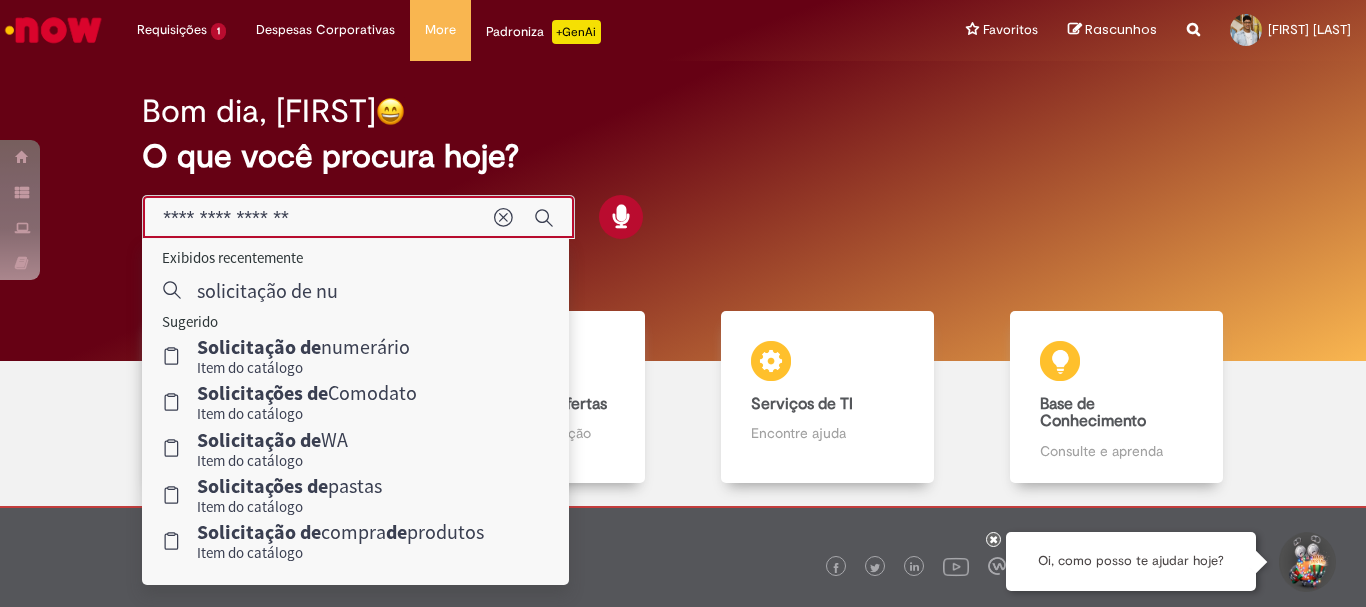 type on "**********" 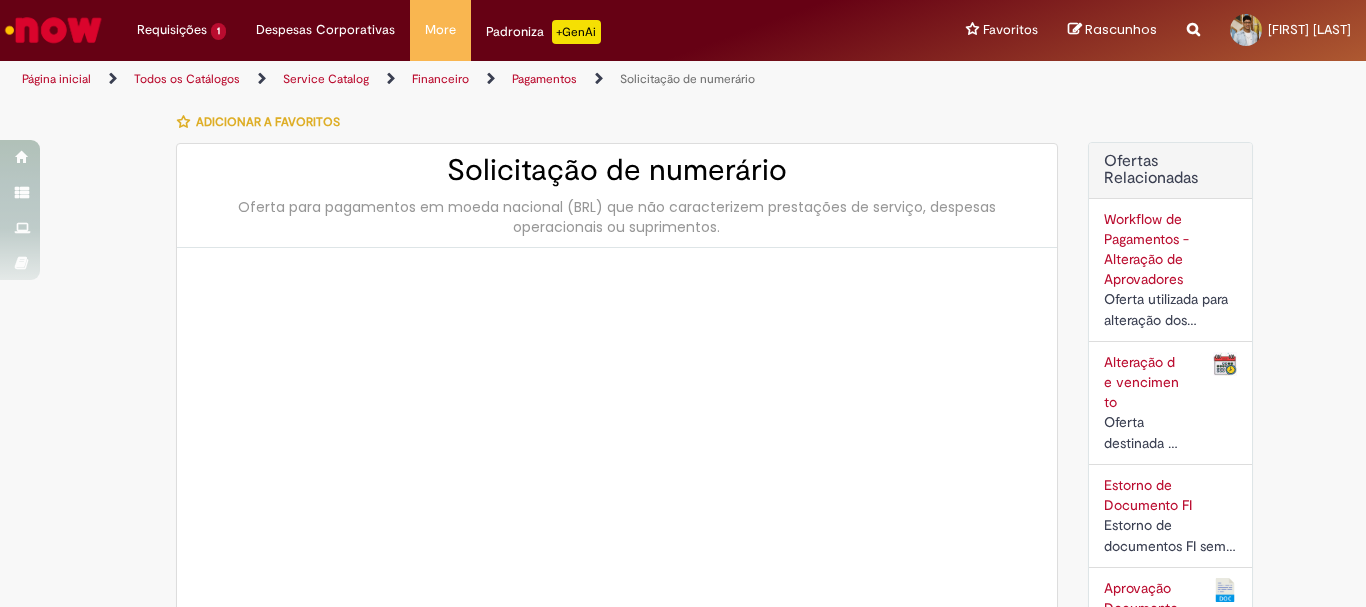 type on "**********" 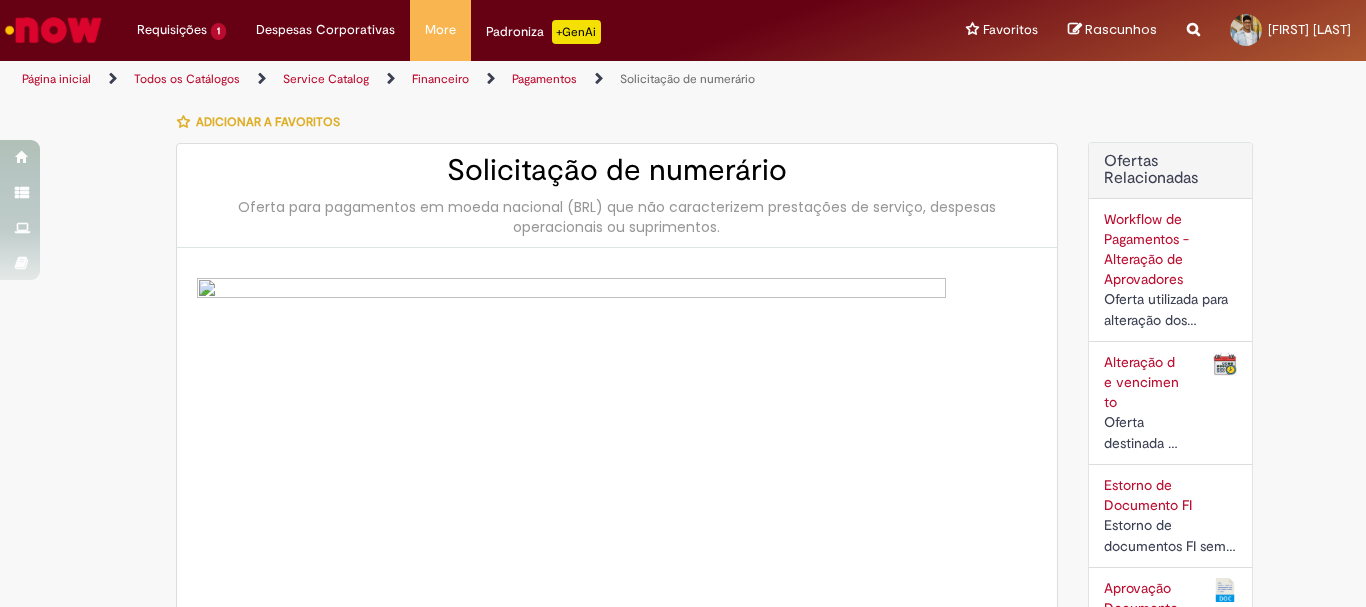 type on "**********" 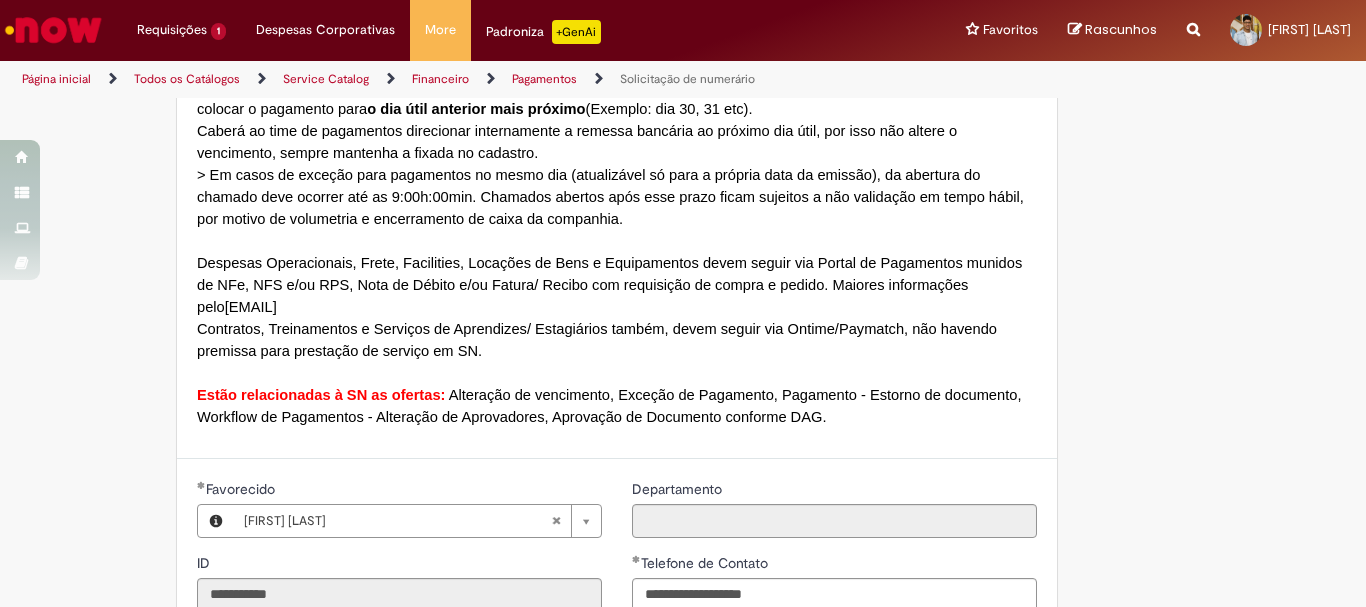 scroll, scrollTop: 1600, scrollLeft: 0, axis: vertical 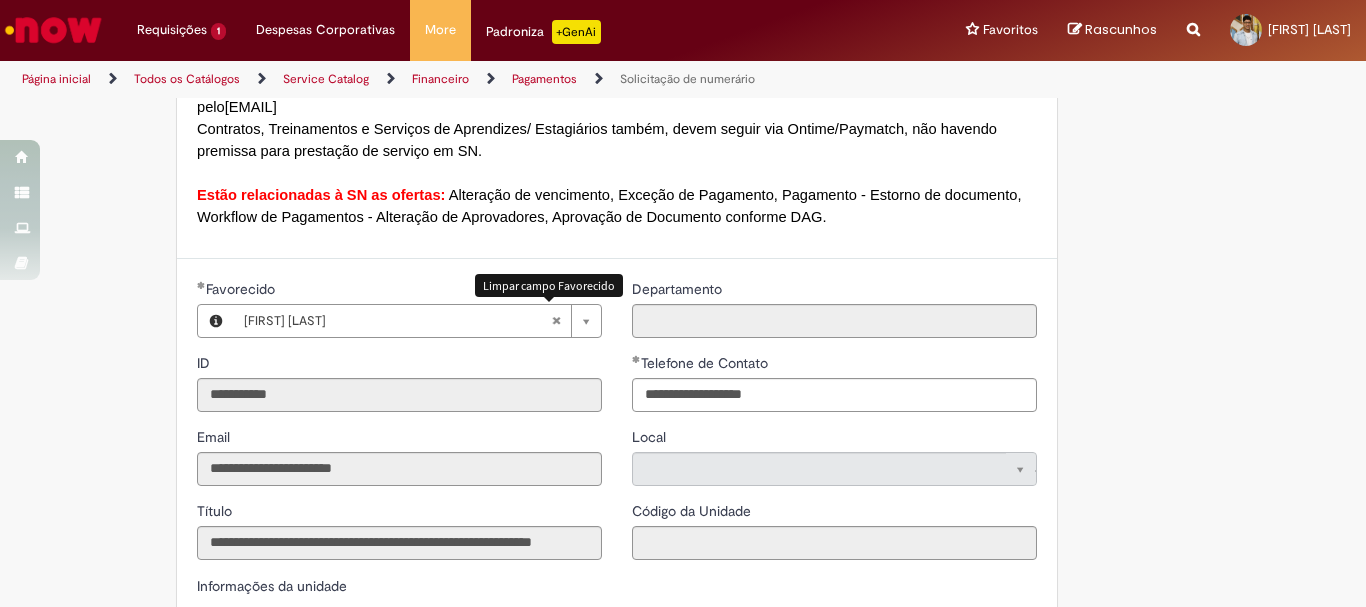click at bounding box center (556, 321) 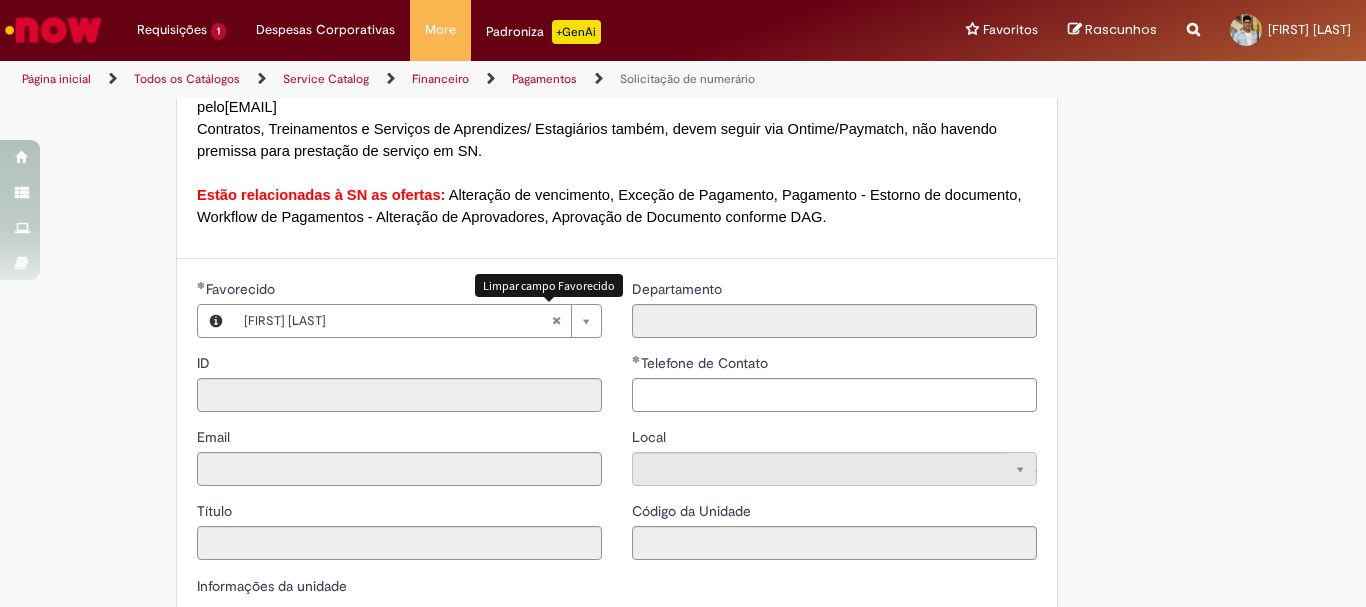 scroll, scrollTop: 0, scrollLeft: 0, axis: both 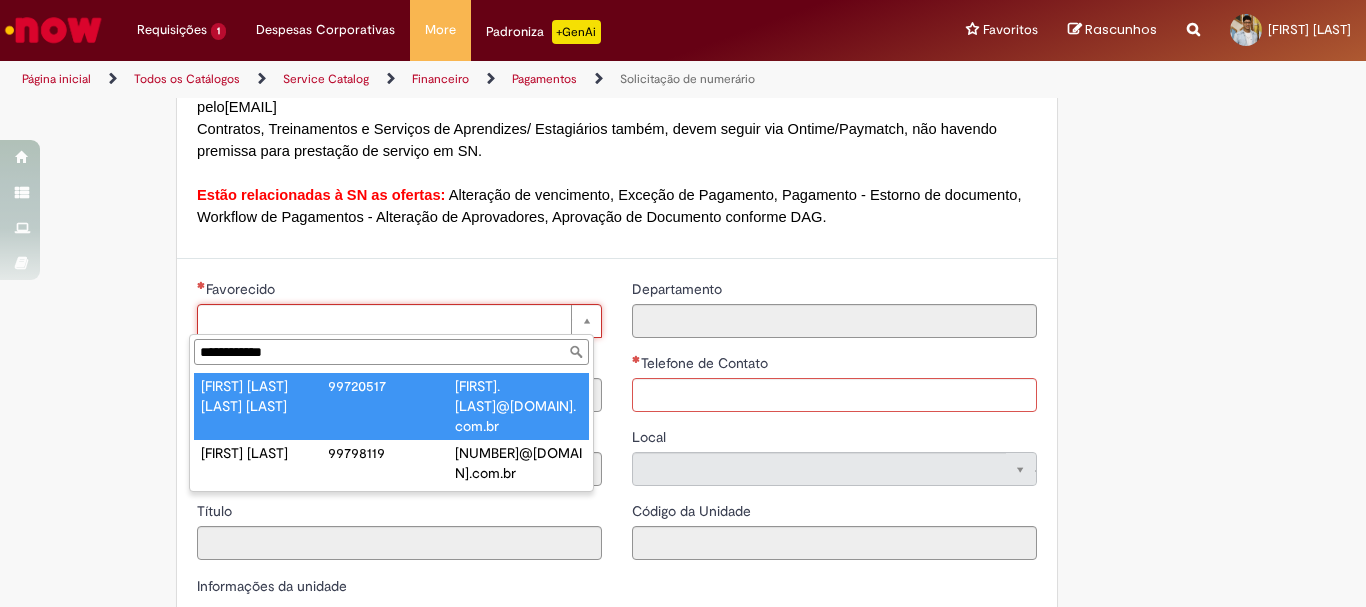 type on "**********" 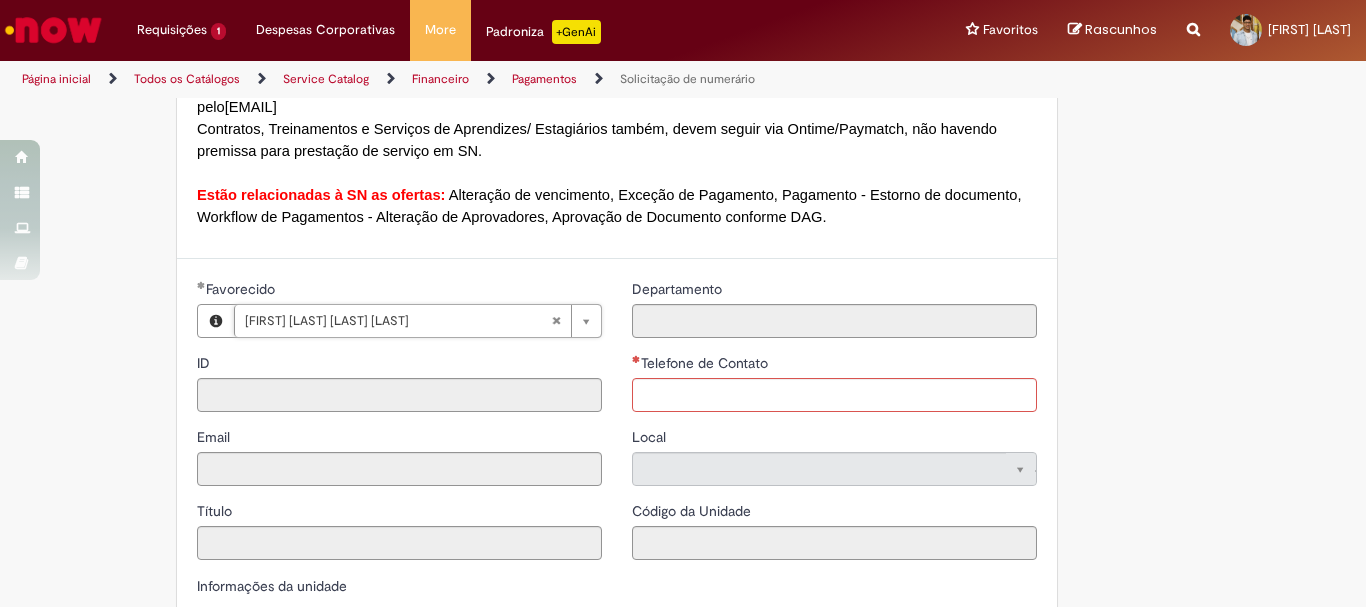 type on "********" 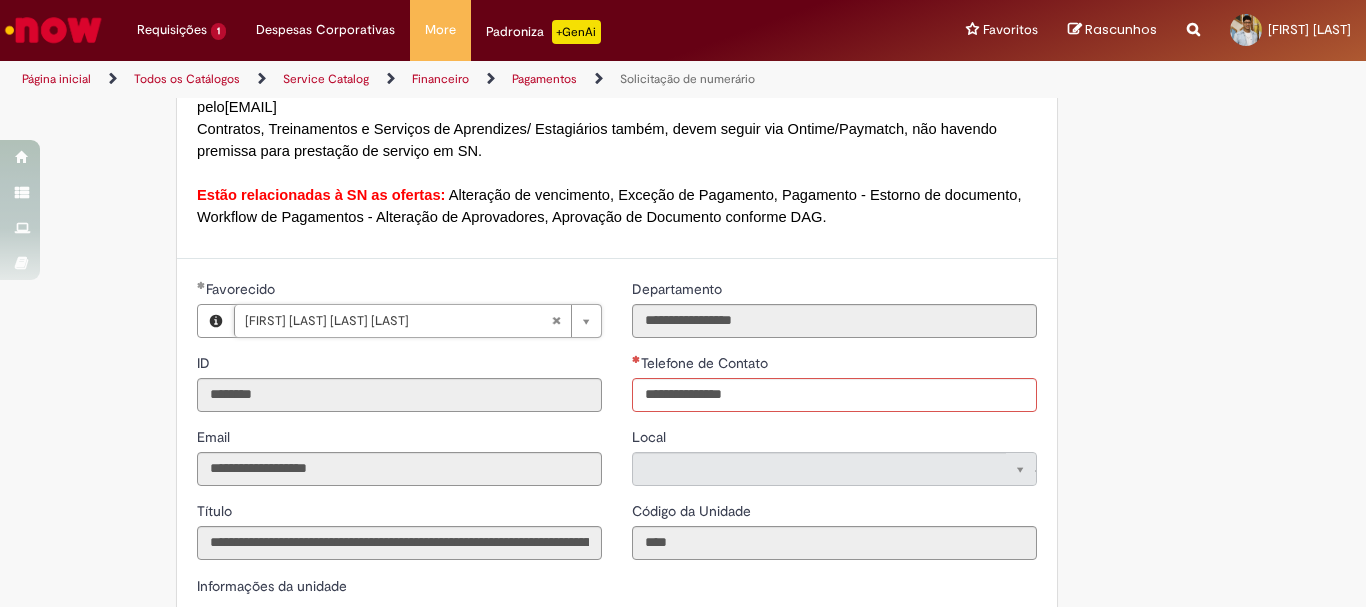 type on "**********" 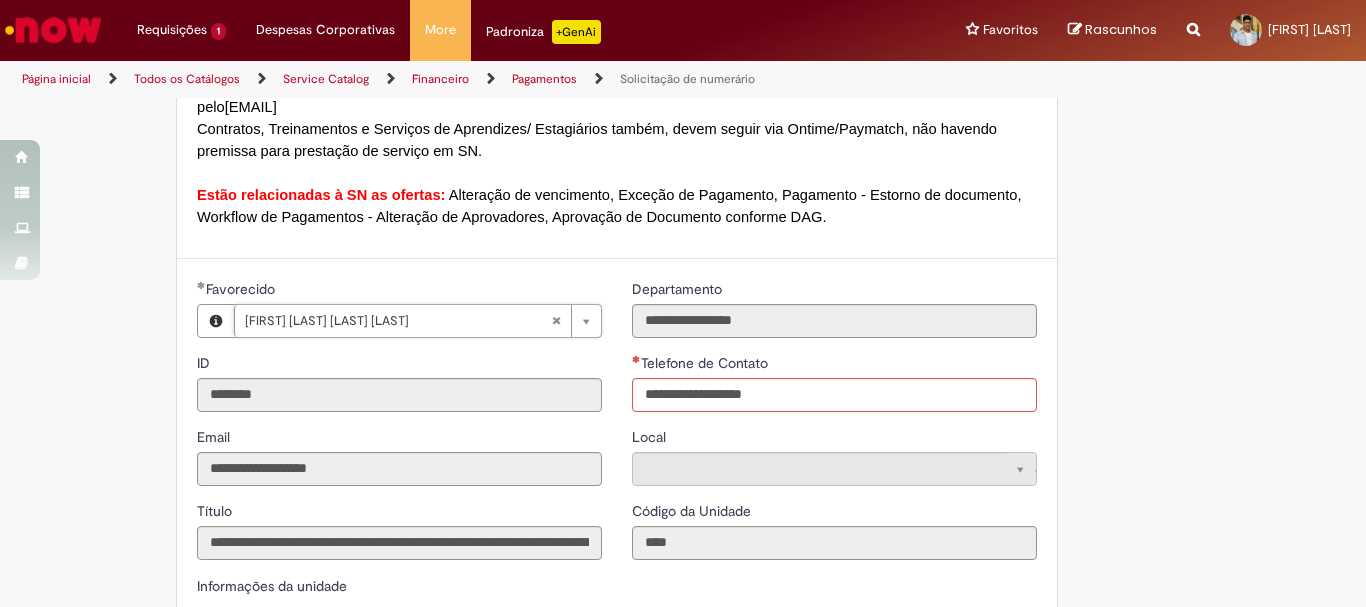 type on "**********" 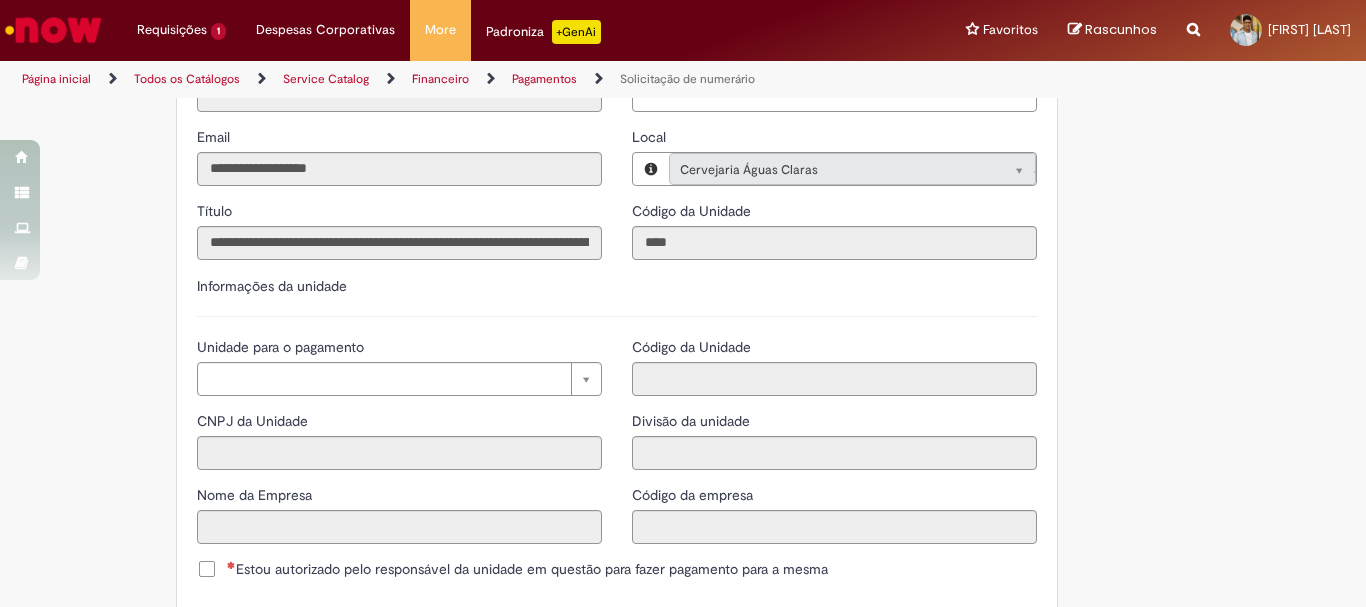 scroll, scrollTop: 2000, scrollLeft: 0, axis: vertical 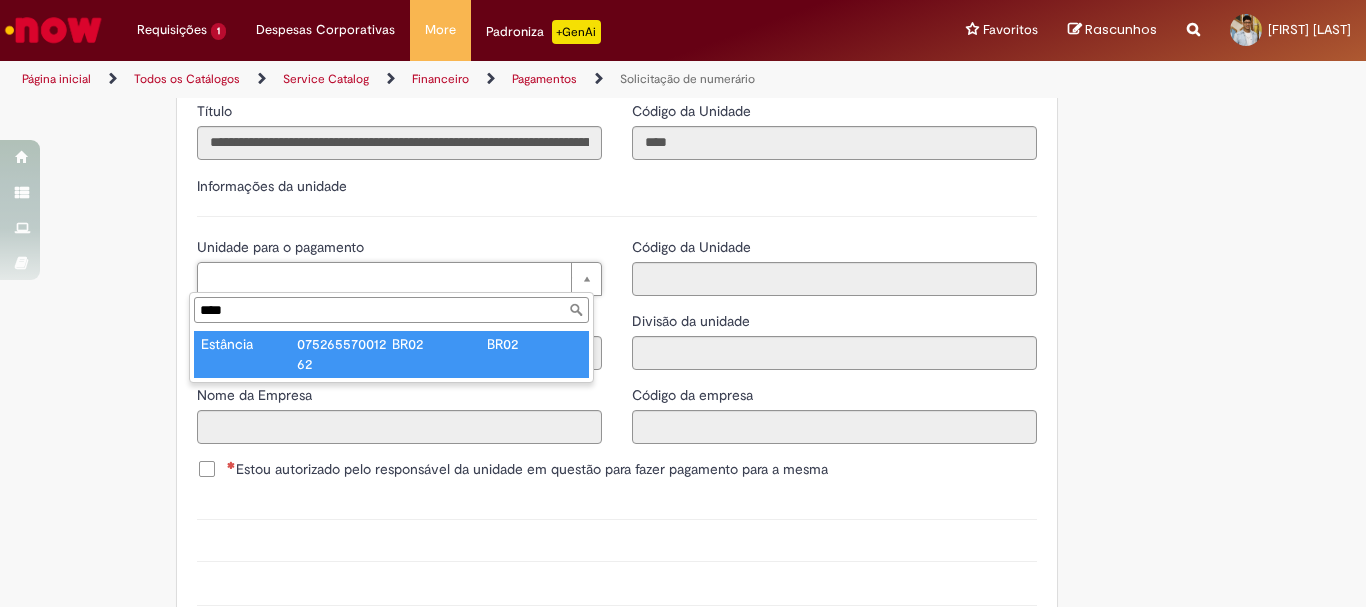 type on "****" 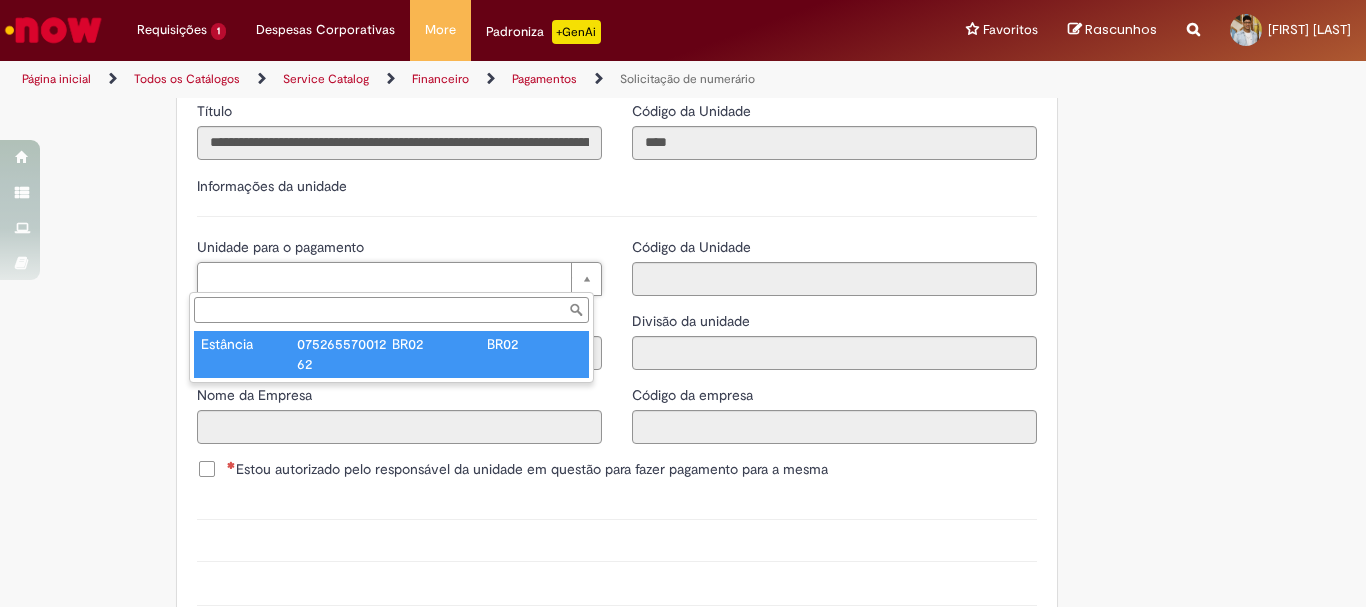 type on "**********" 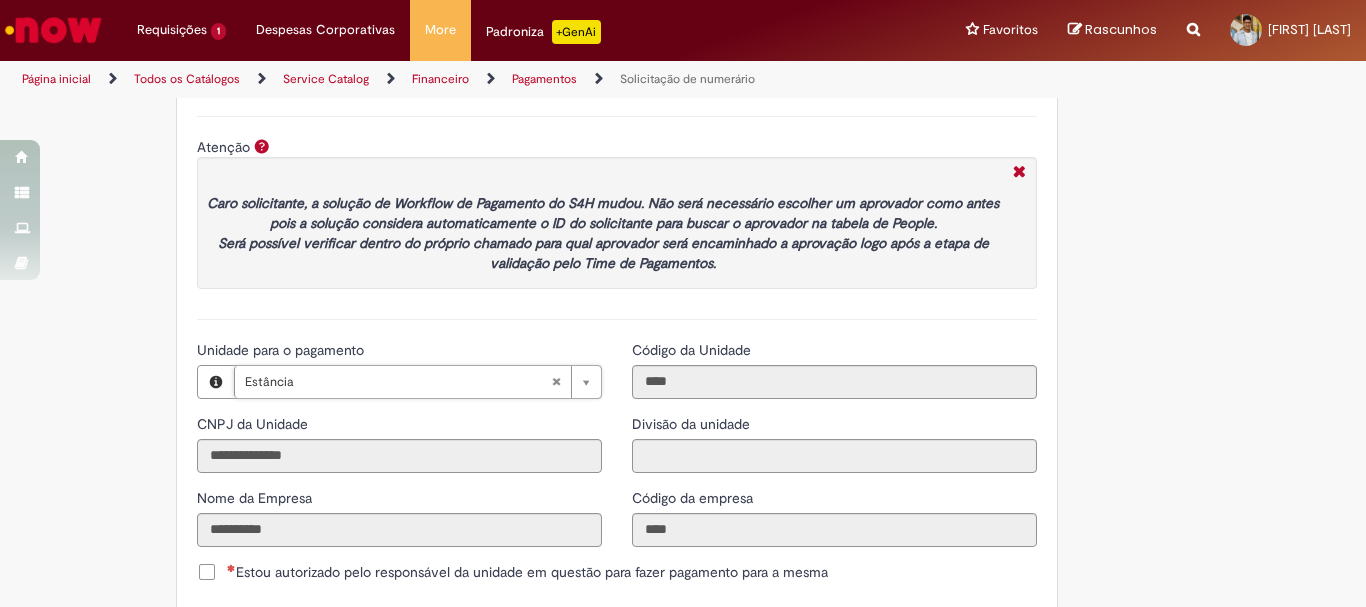 scroll, scrollTop: 2300, scrollLeft: 0, axis: vertical 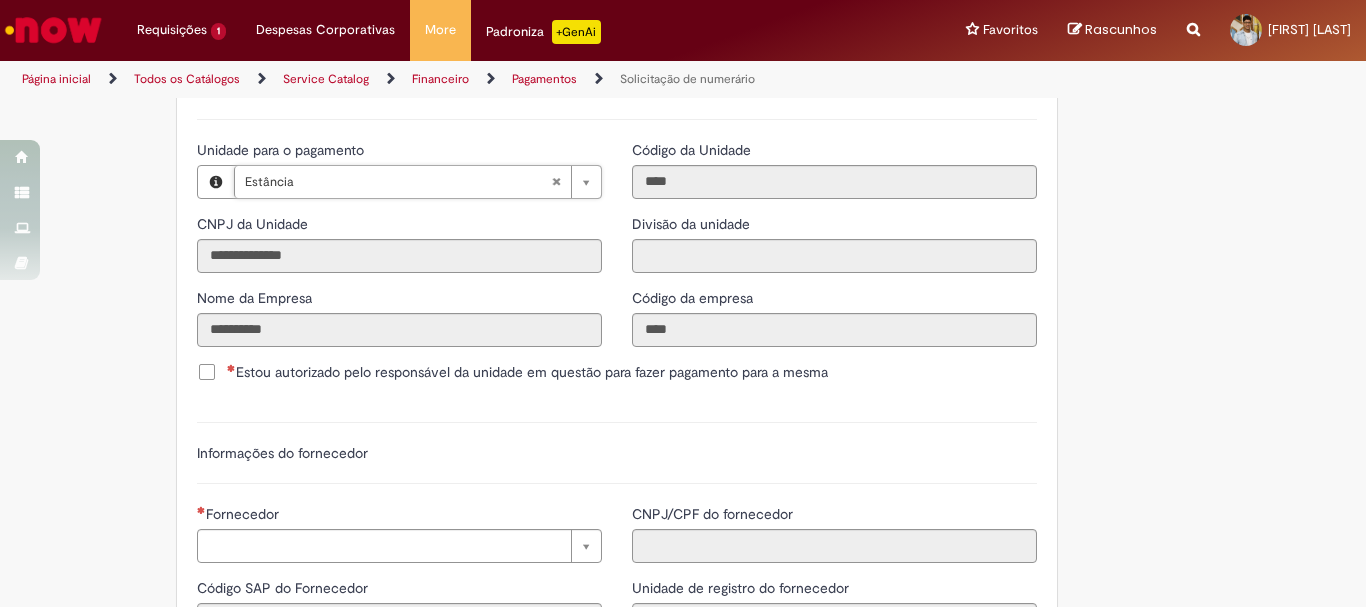click on "Estou autorizado pelo responsável da unidade em questão para fazer pagamento para a mesma" at bounding box center (527, 372) 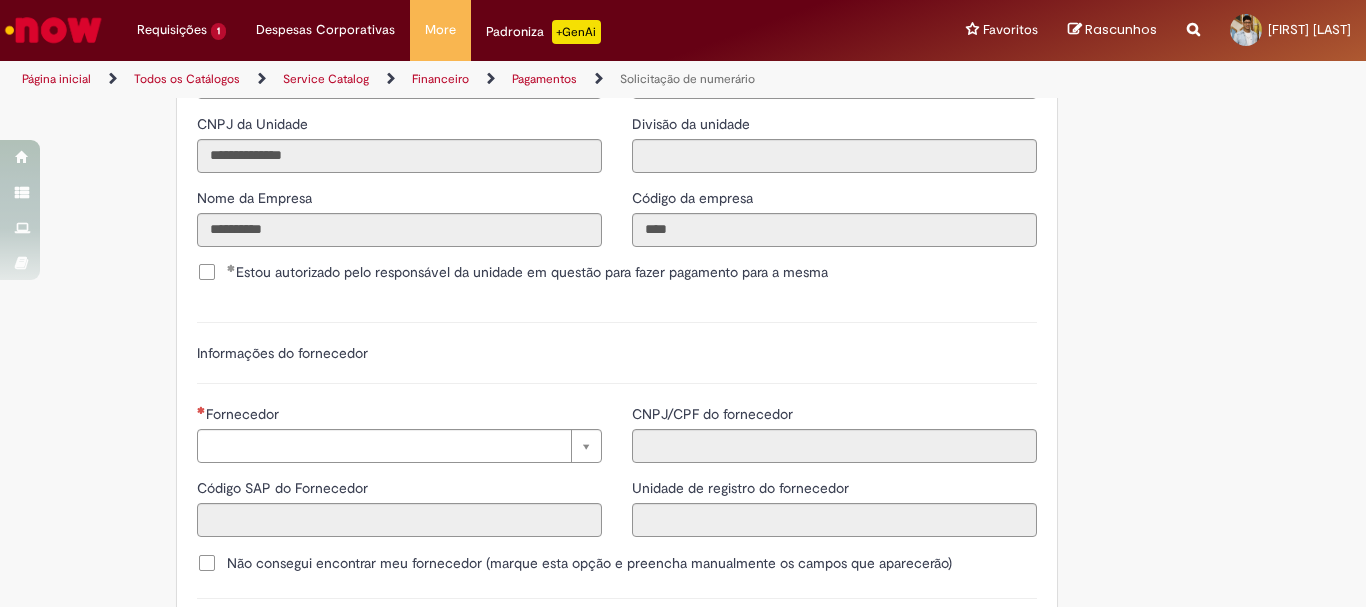 scroll, scrollTop: 2600, scrollLeft: 0, axis: vertical 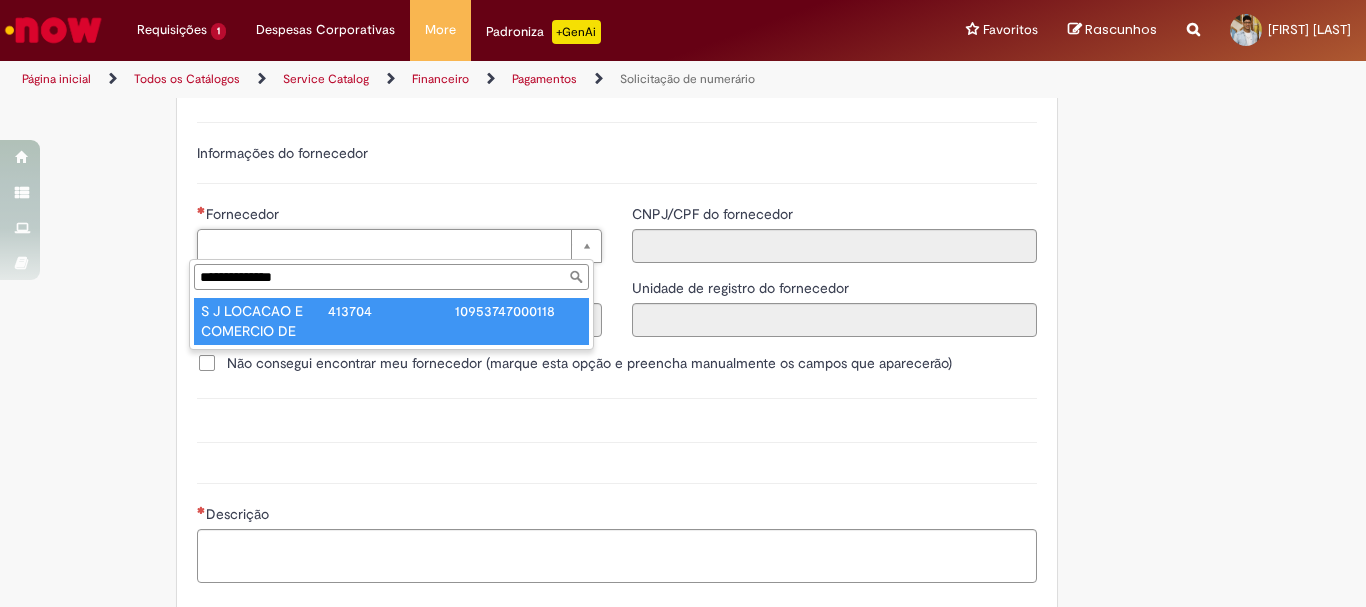 type on "**********" 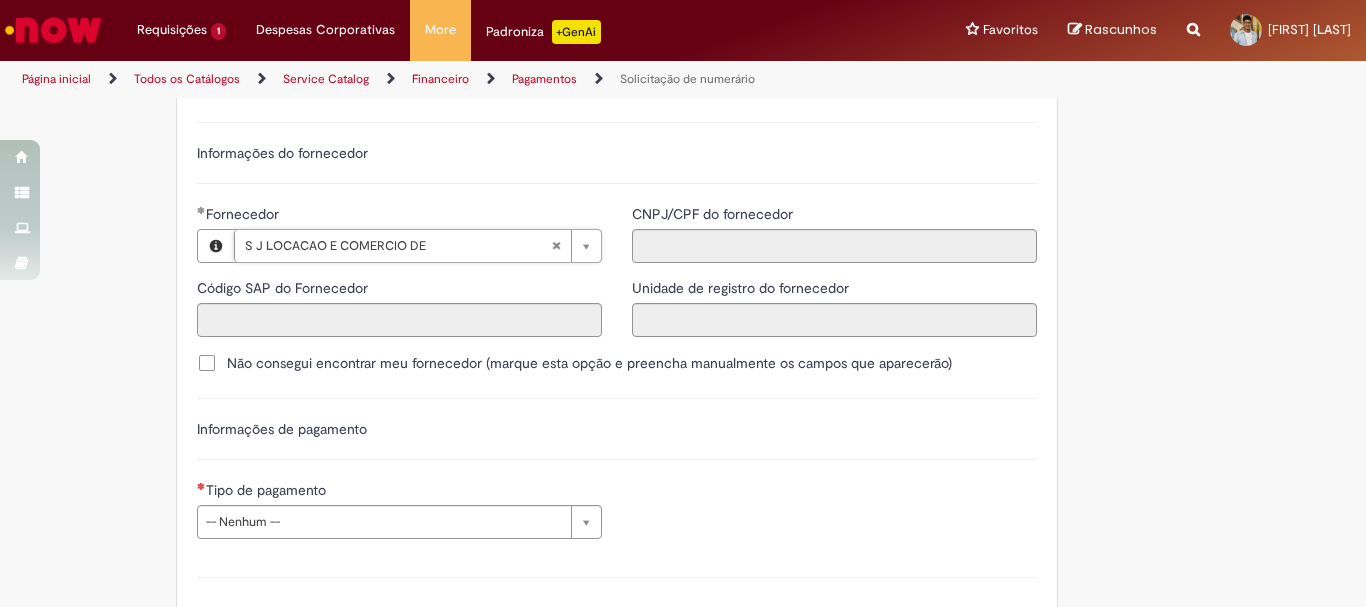 type on "******" 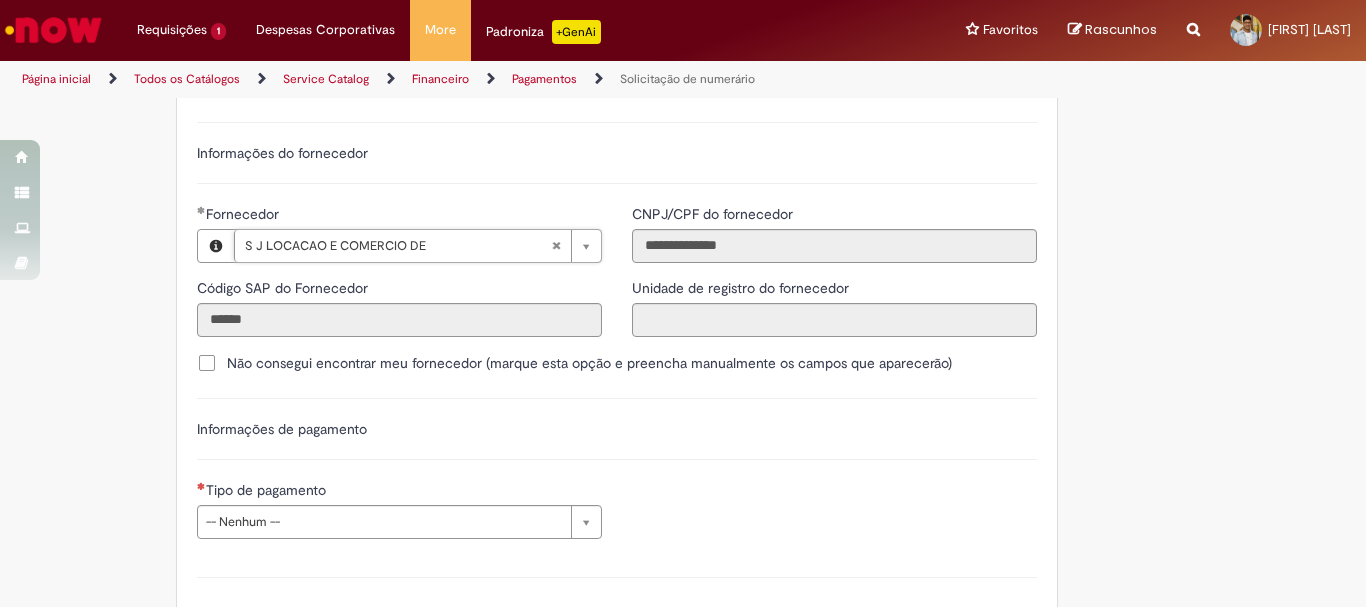 scroll, scrollTop: 2800, scrollLeft: 0, axis: vertical 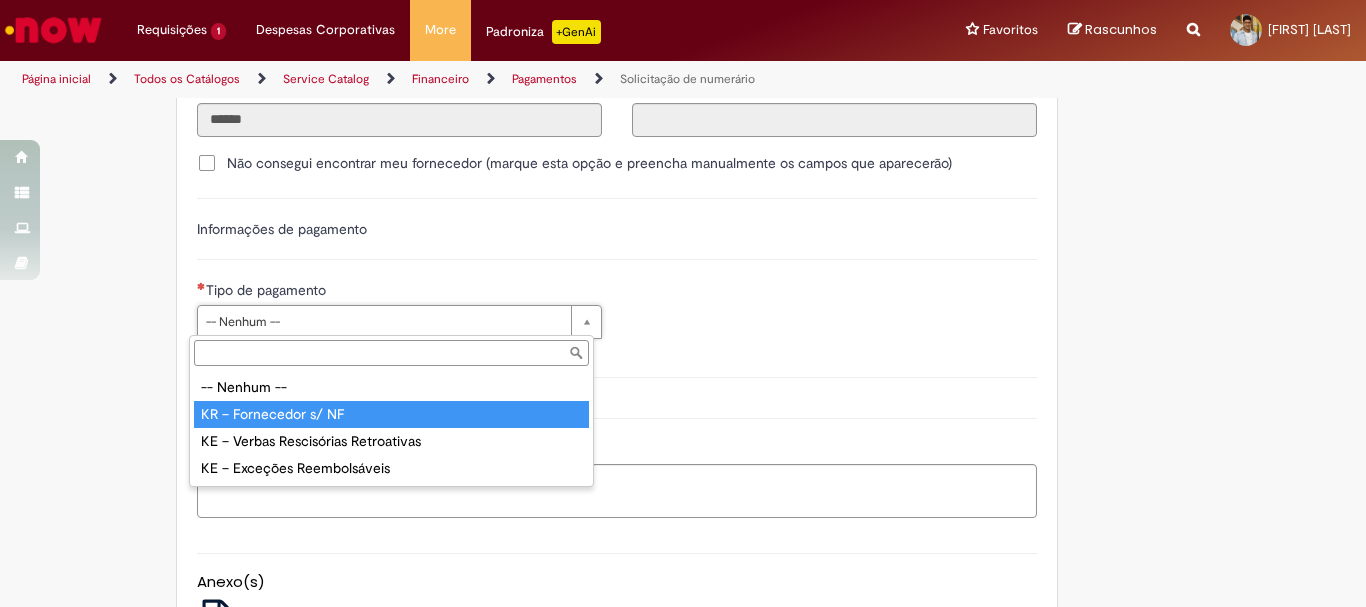 type on "**********" 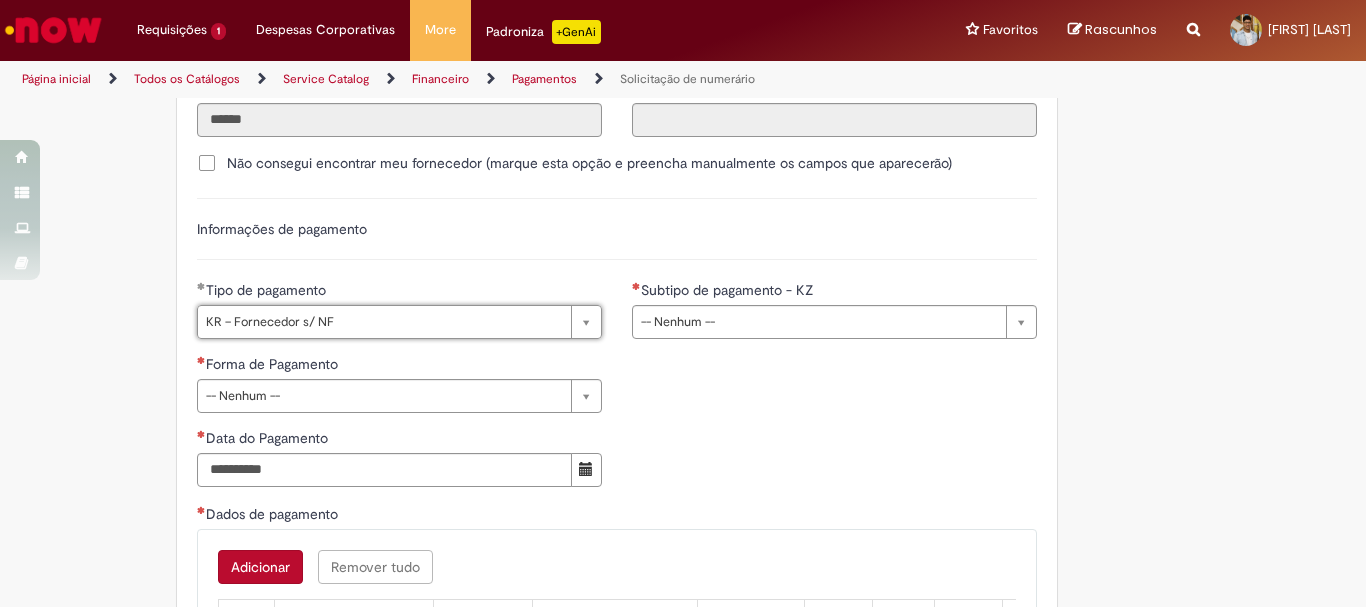 scroll, scrollTop: 2900, scrollLeft: 0, axis: vertical 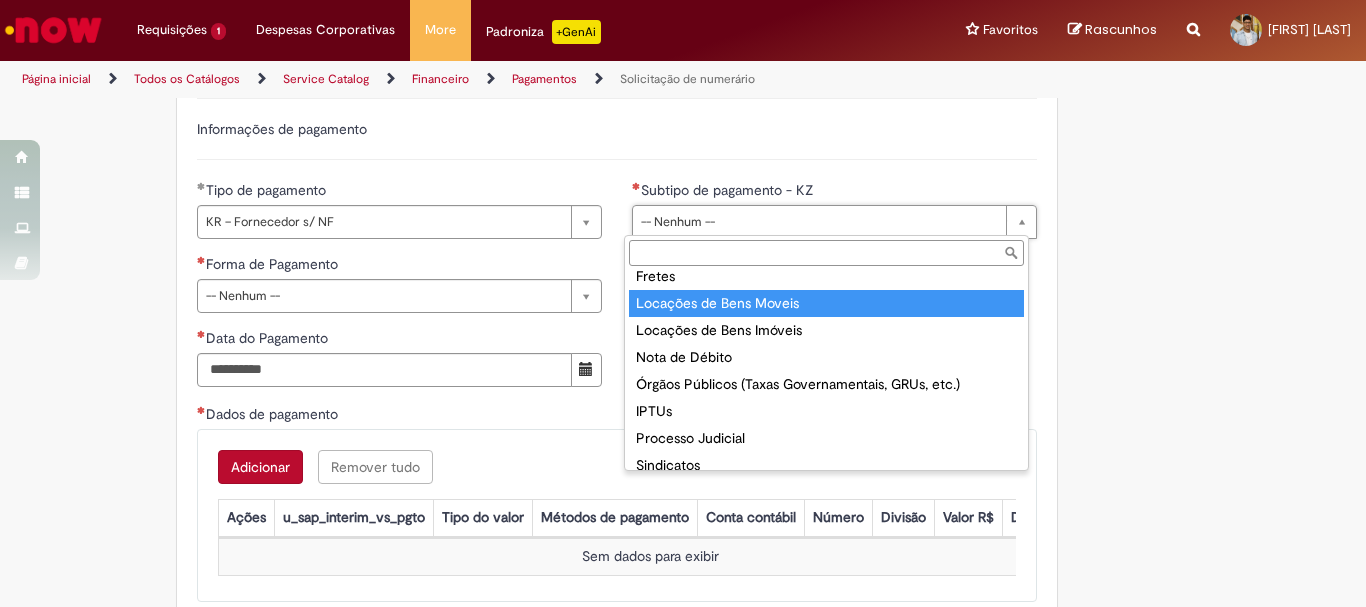 type on "**********" 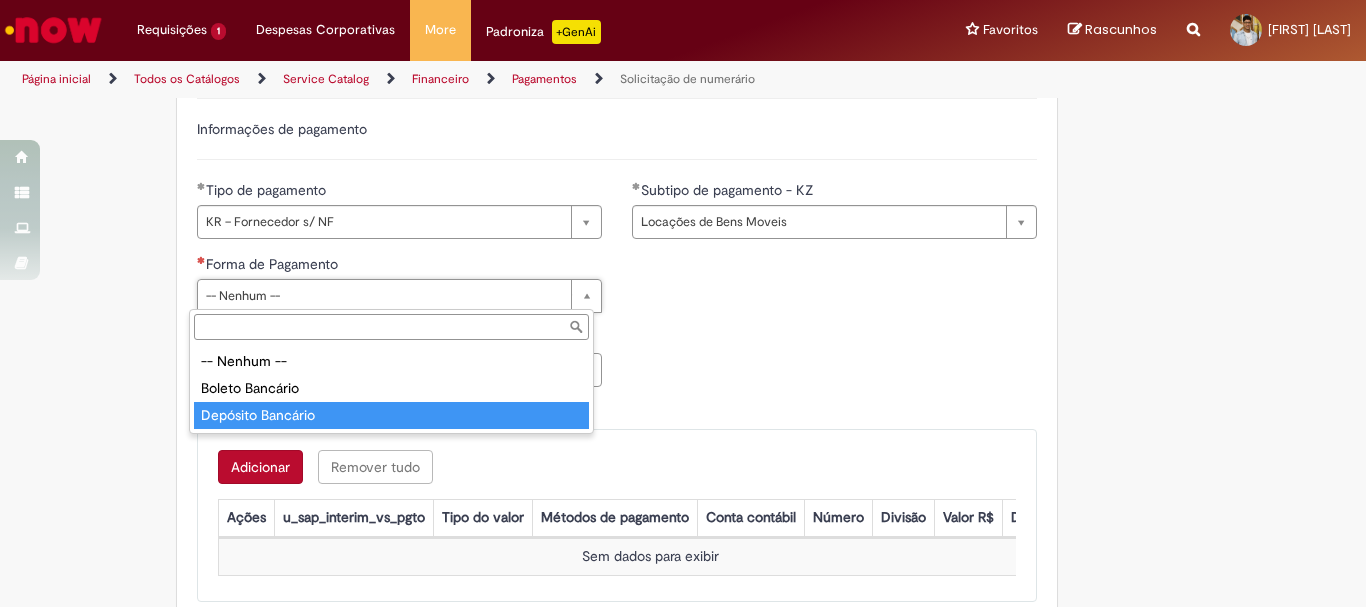 type on "**********" 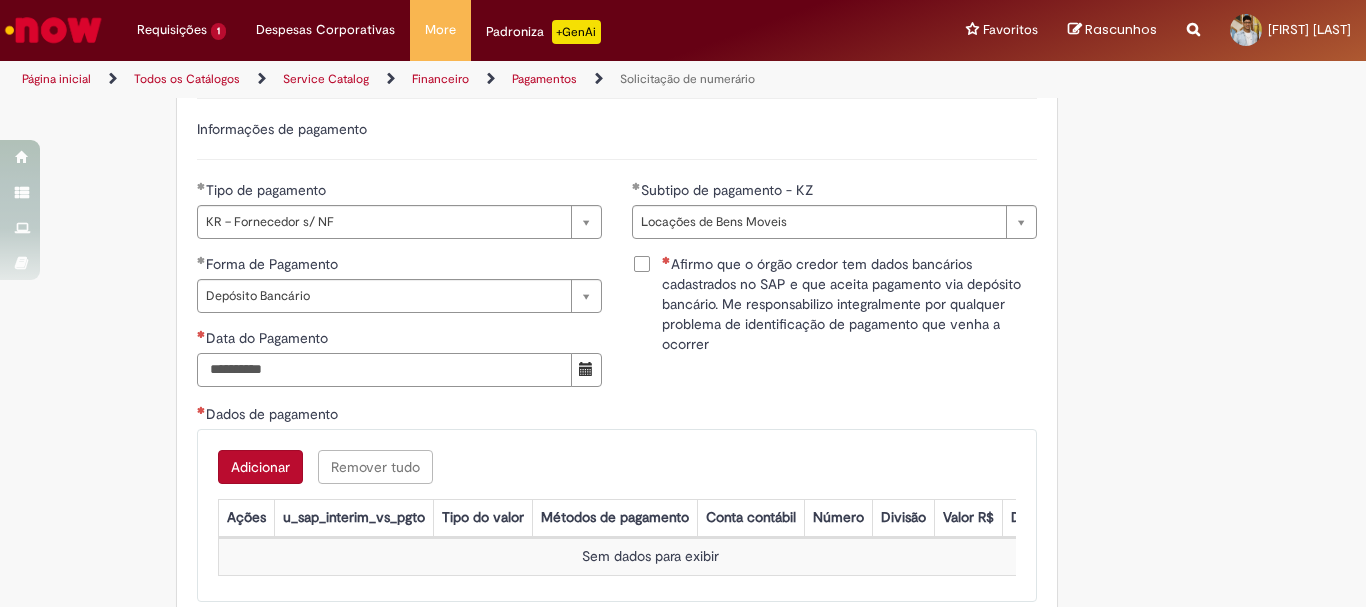 click on "Data do Pagamento" at bounding box center [384, 370] 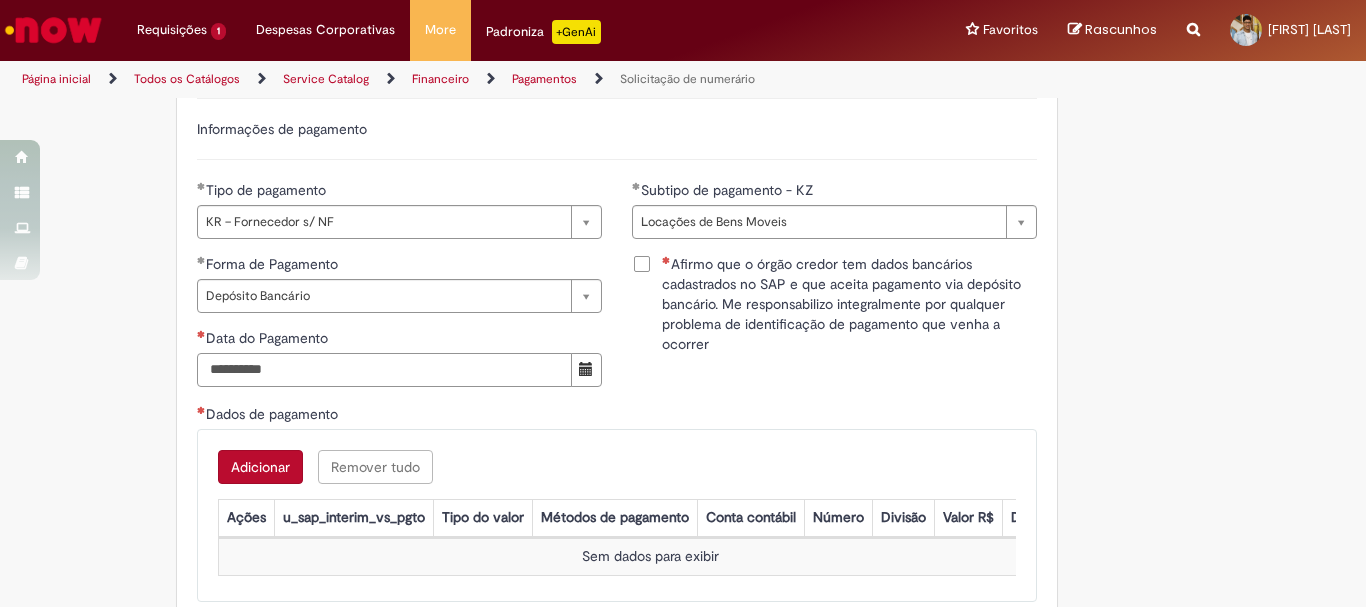 scroll, scrollTop: 3000, scrollLeft: 0, axis: vertical 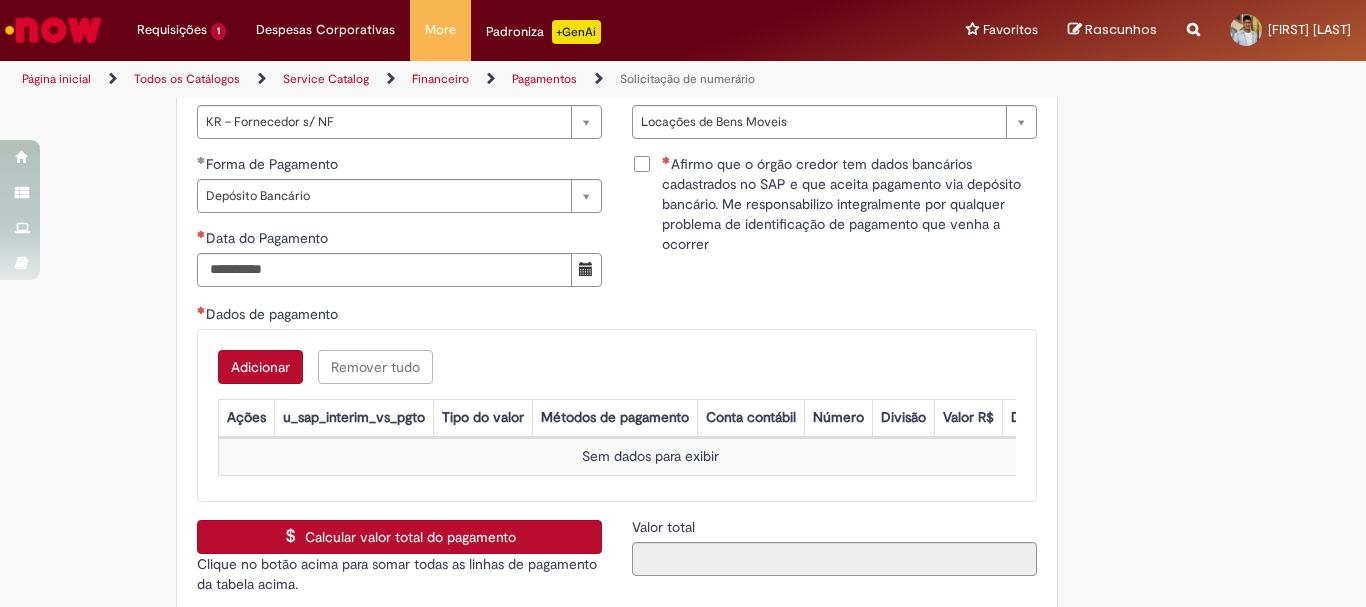 click on "Adicionar" at bounding box center (260, 367) 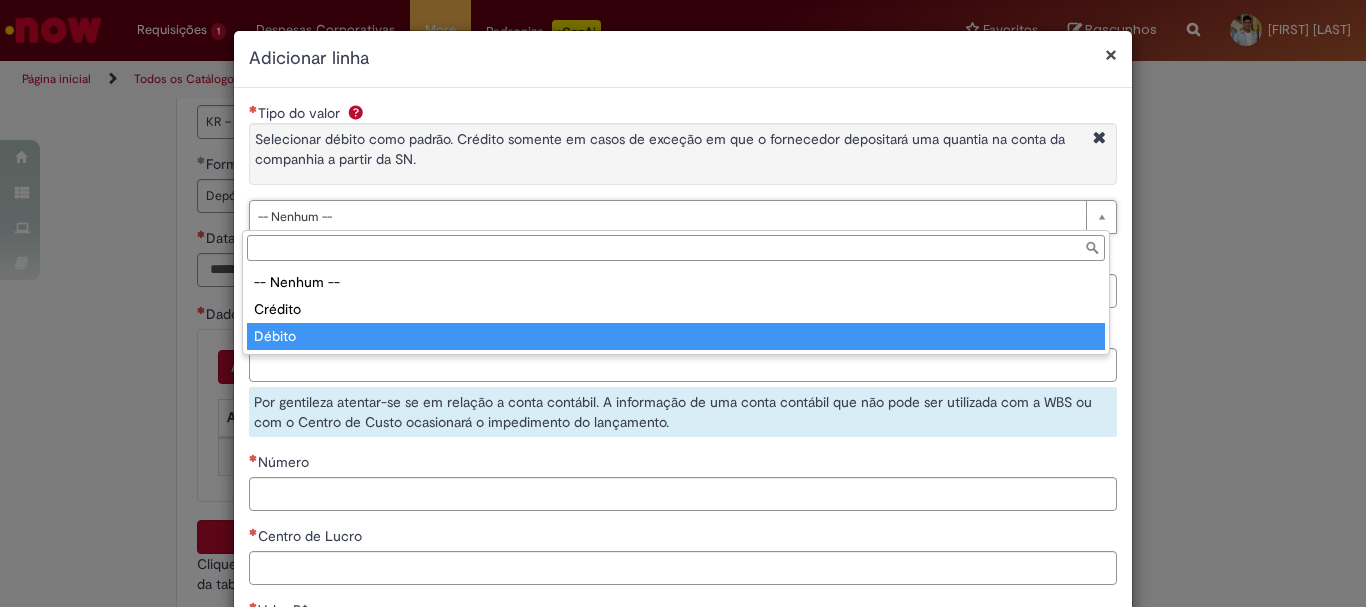 type on "******" 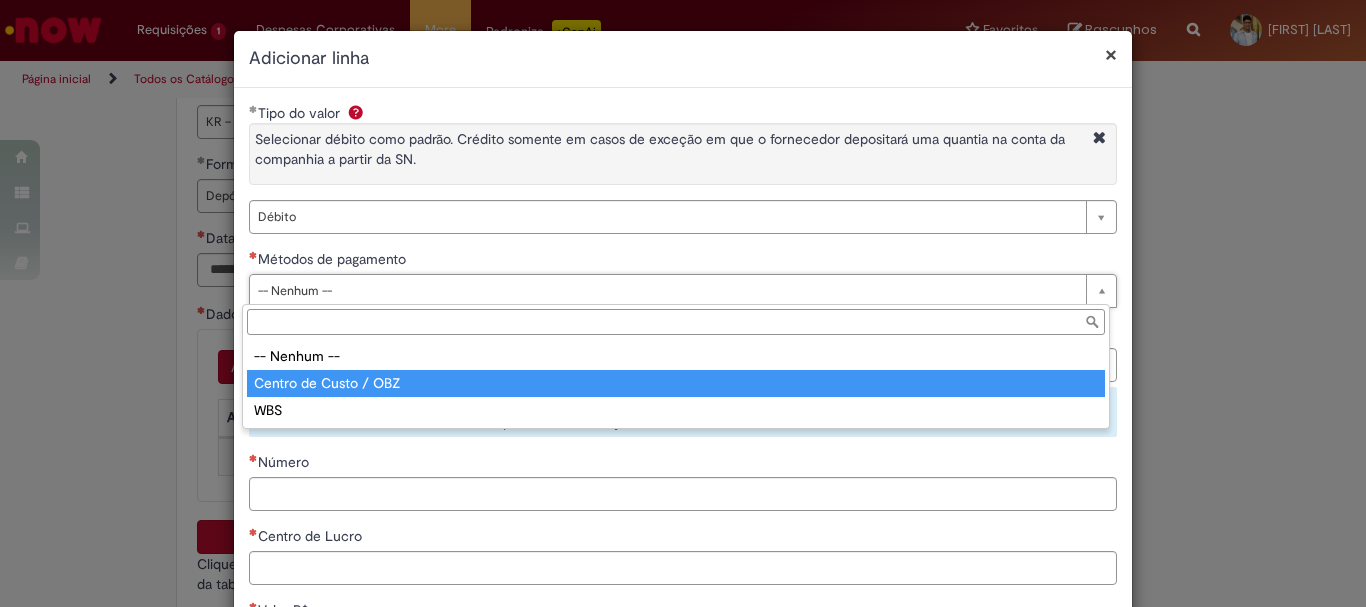 type on "**********" 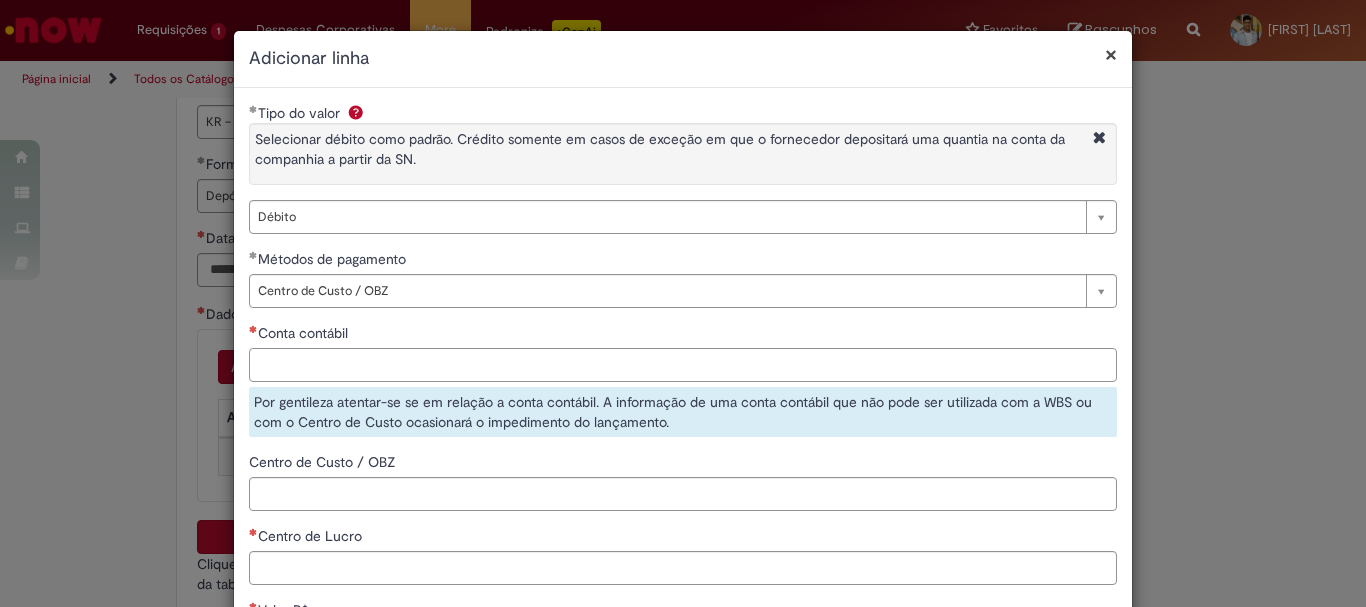 click on "Conta contábil" at bounding box center (683, 365) 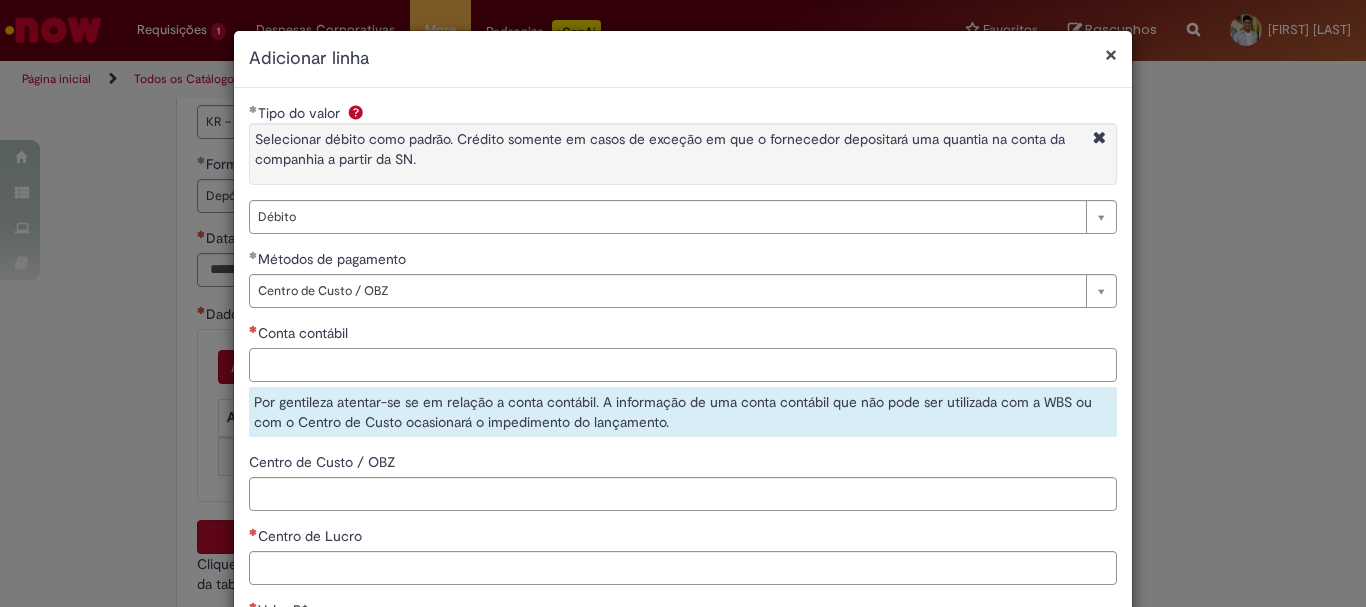 click on "Conta contábil" at bounding box center (683, 365) 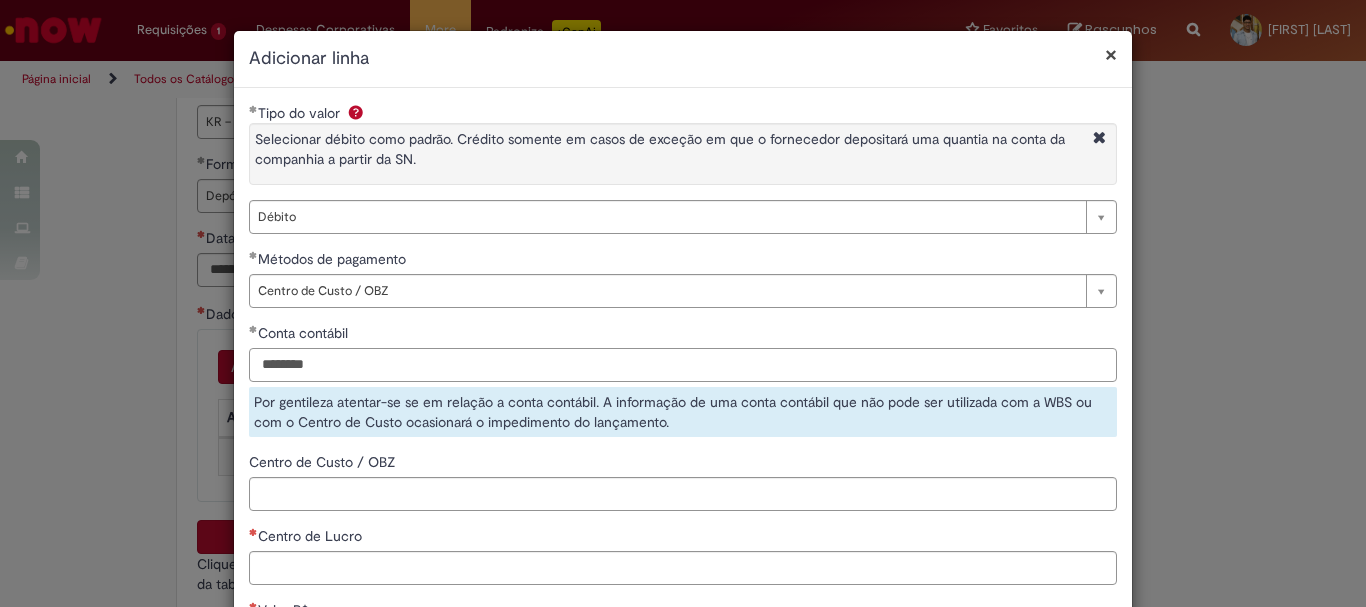 click on "********" at bounding box center (683, 365) 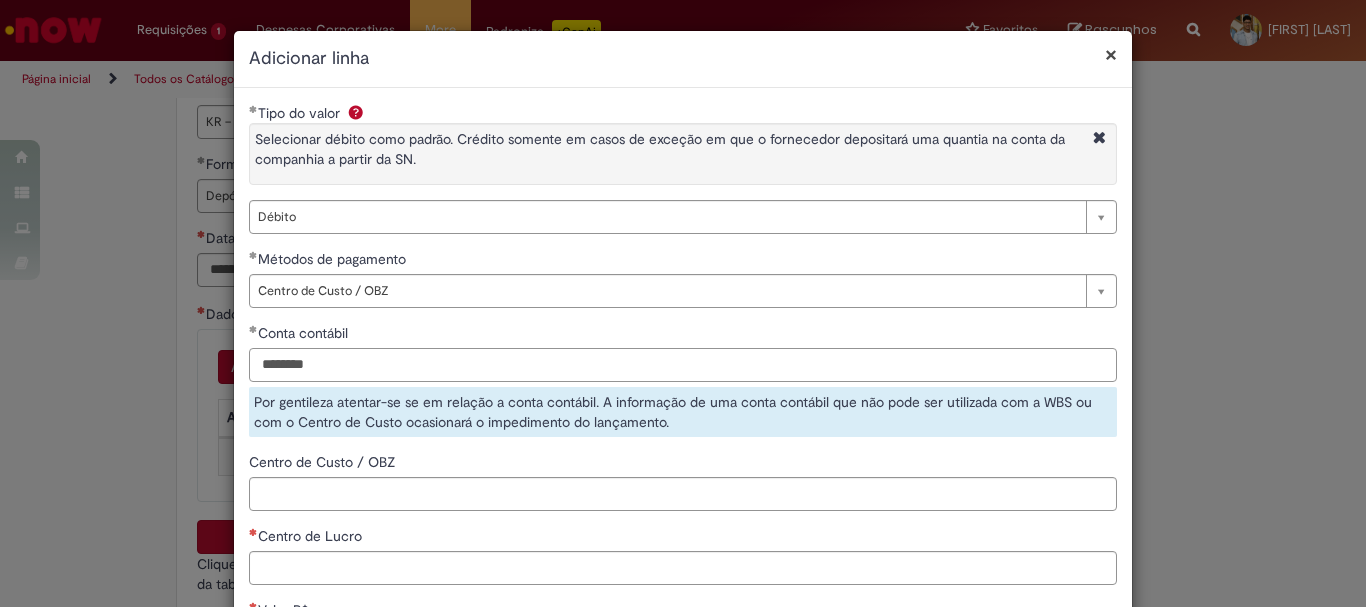 type on "********" 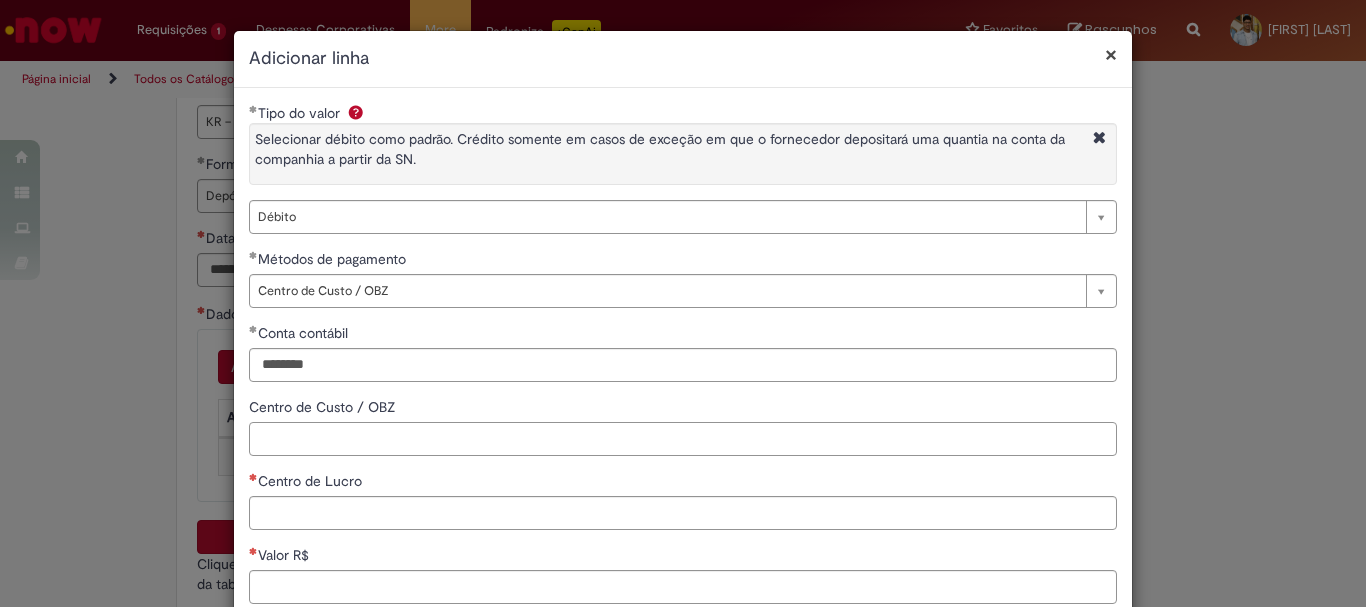 click on "Centro de Custo / OBZ" at bounding box center [683, 439] 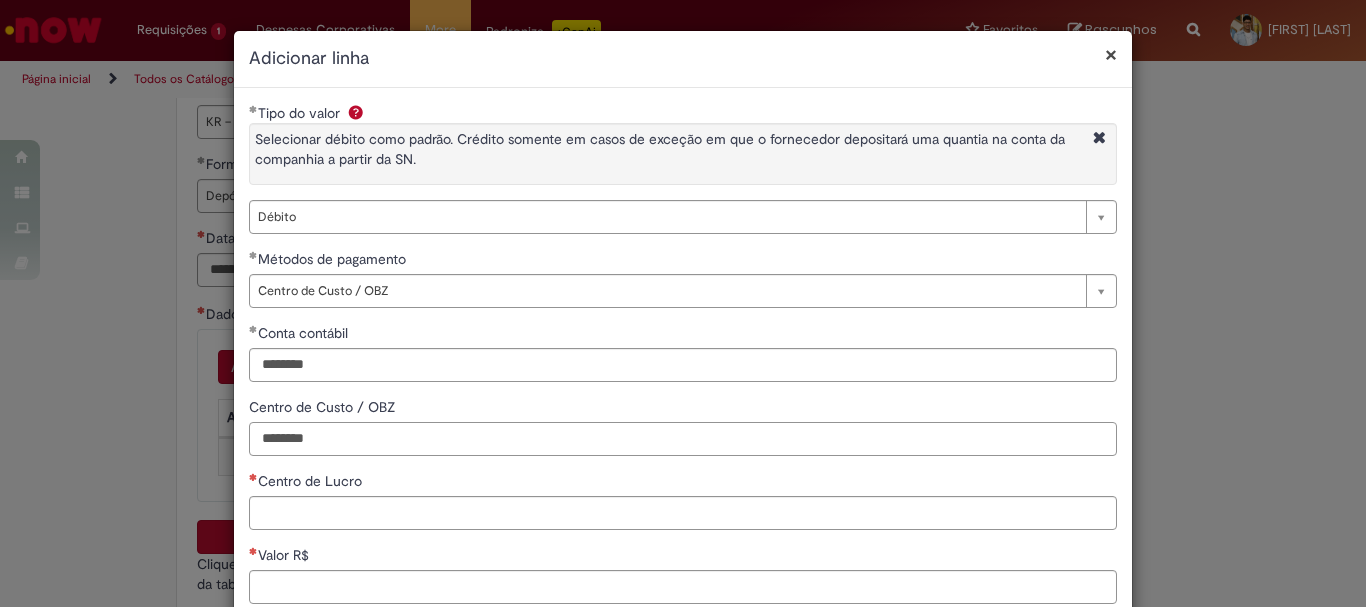 scroll, scrollTop: 100, scrollLeft: 0, axis: vertical 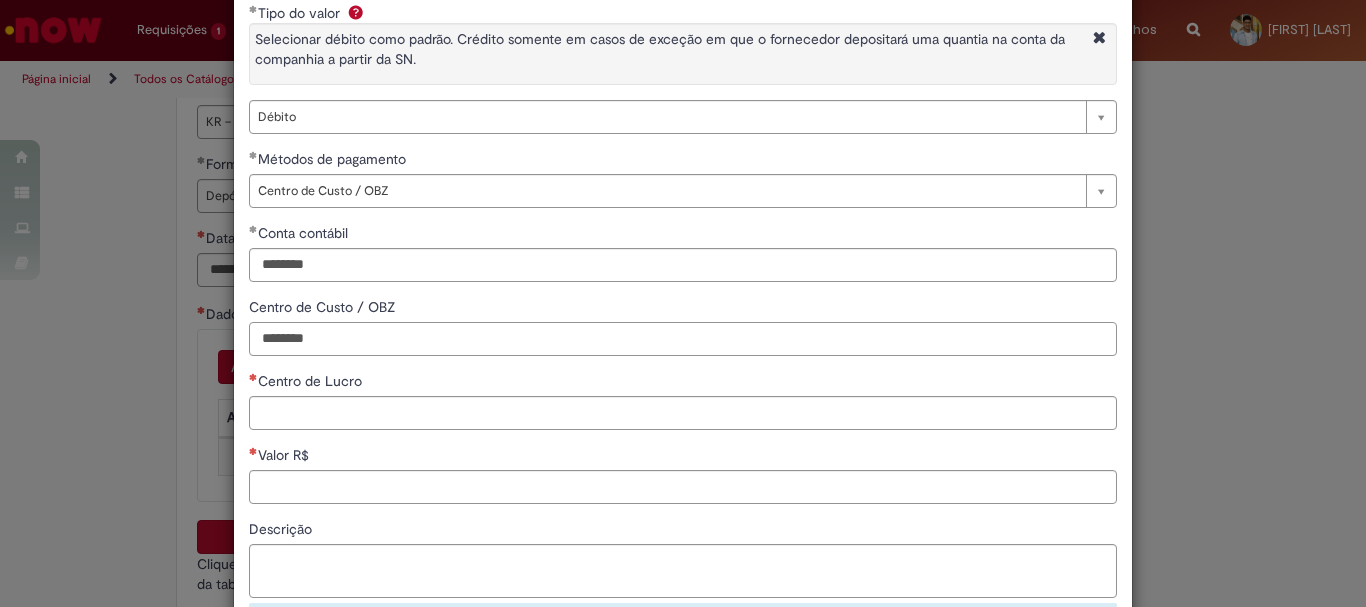 type on "********" 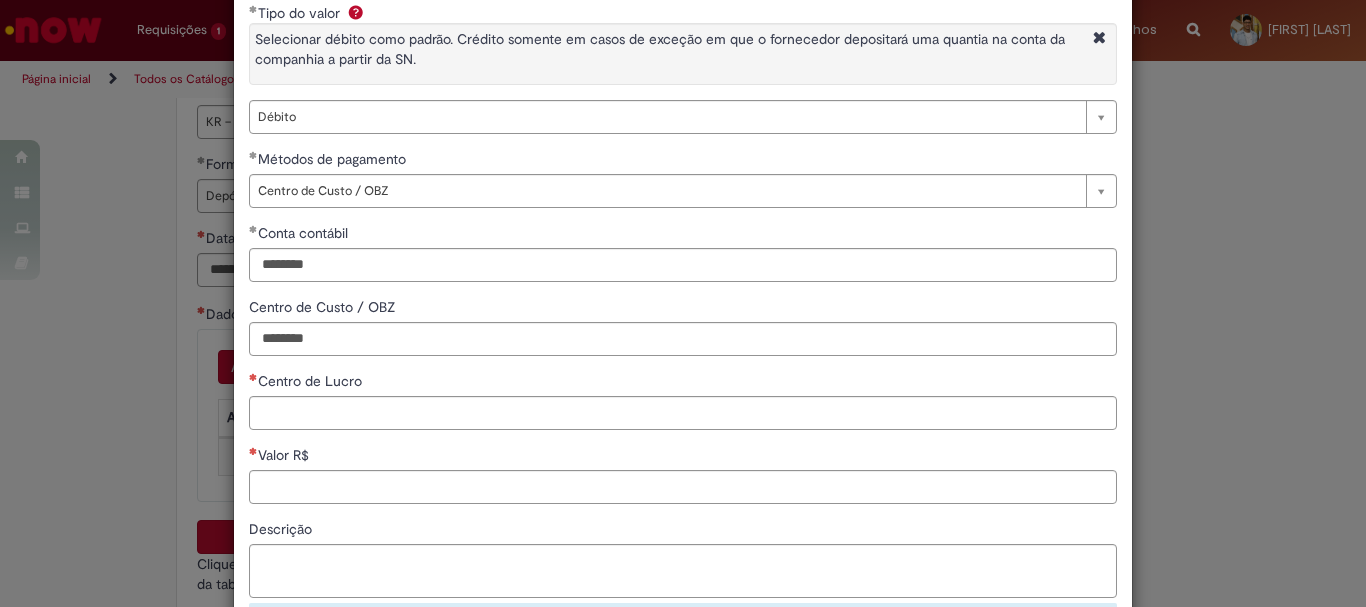 type 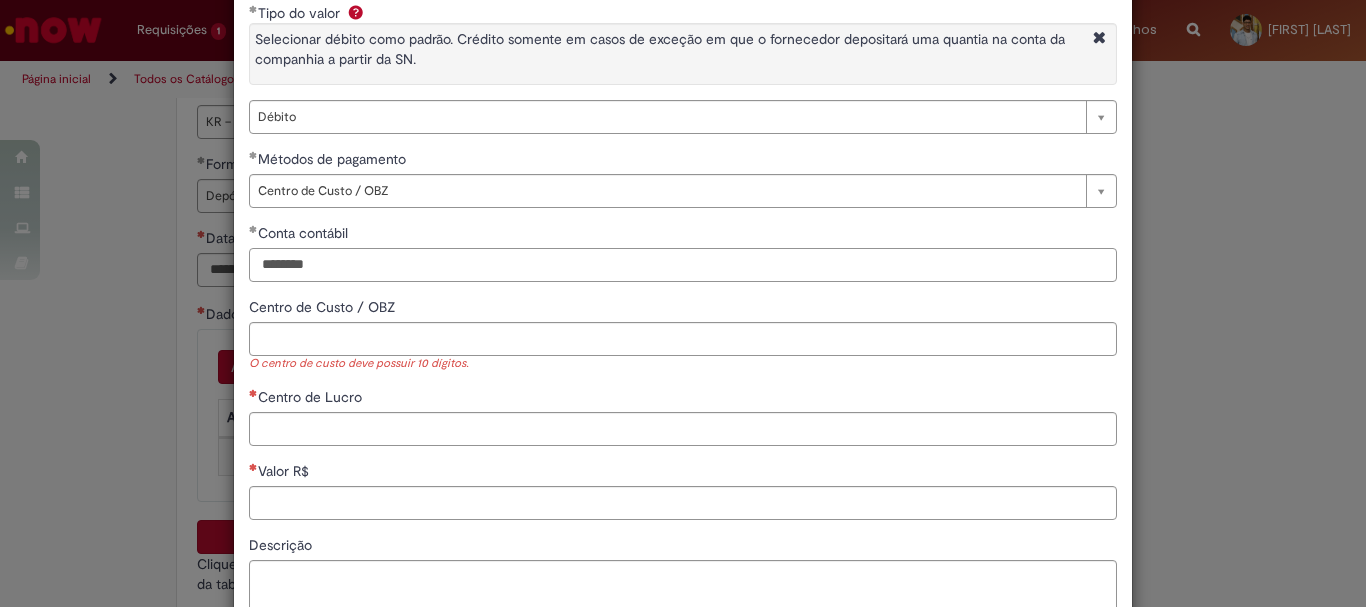click on "********" at bounding box center [683, 265] 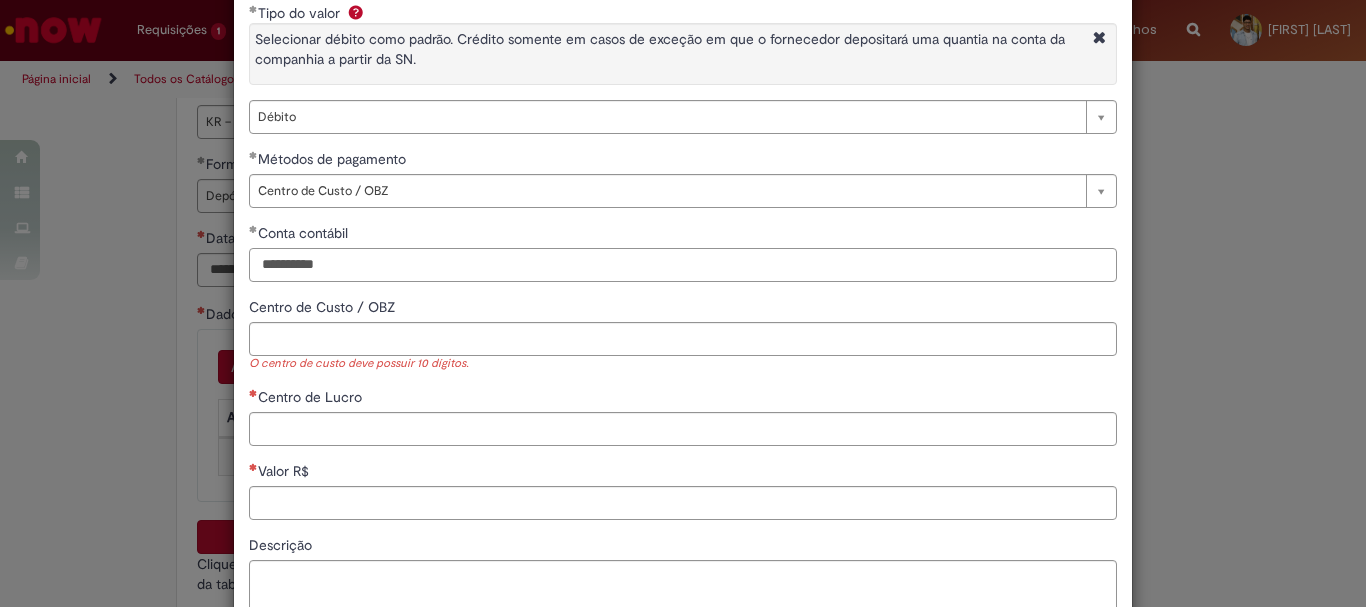 type on "**********" 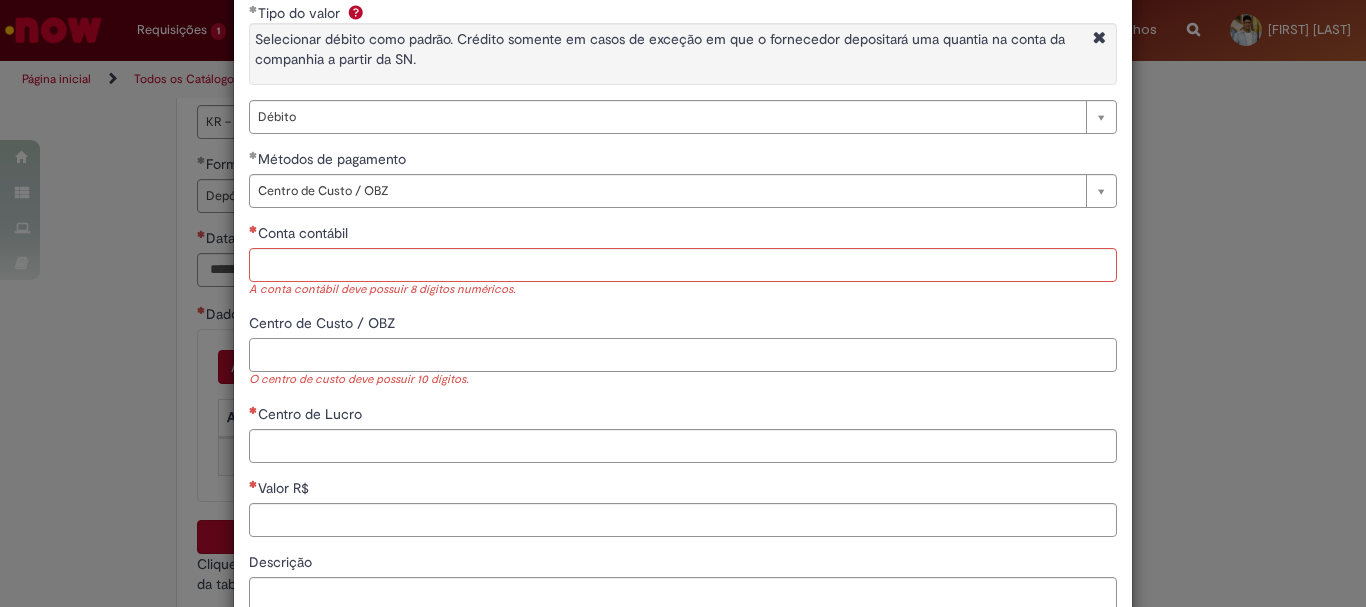 click on "Centro de Custo / OBZ" at bounding box center [683, 355] 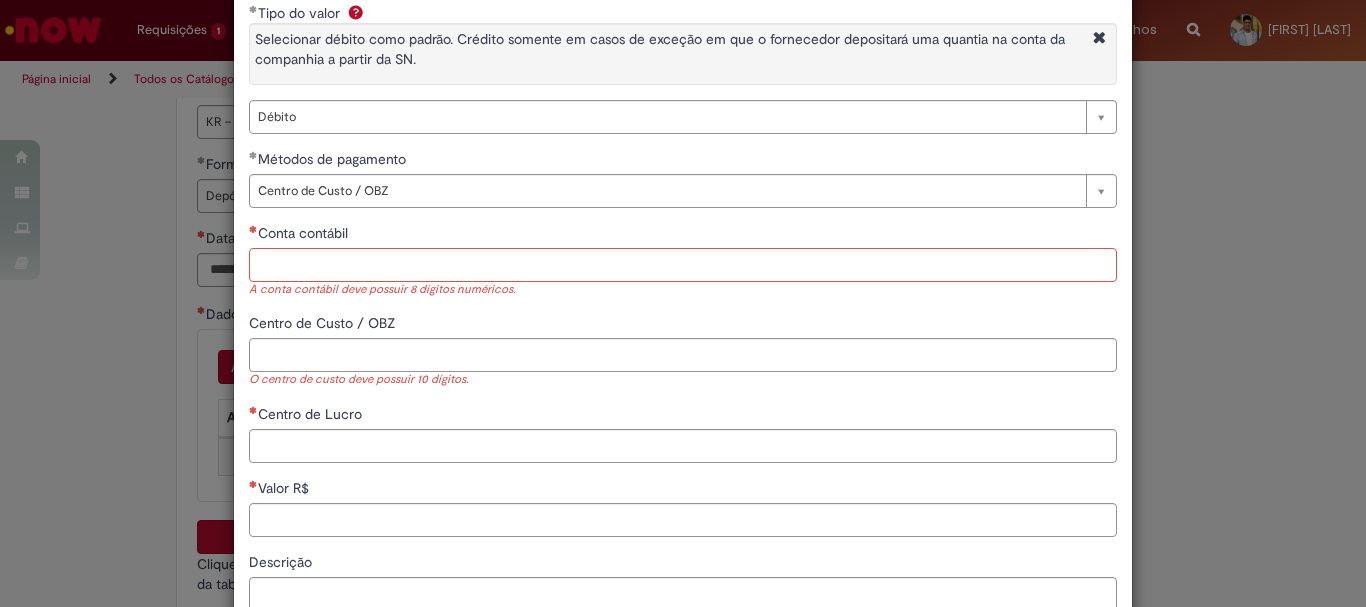 click on "Conta contábil" at bounding box center (683, 265) 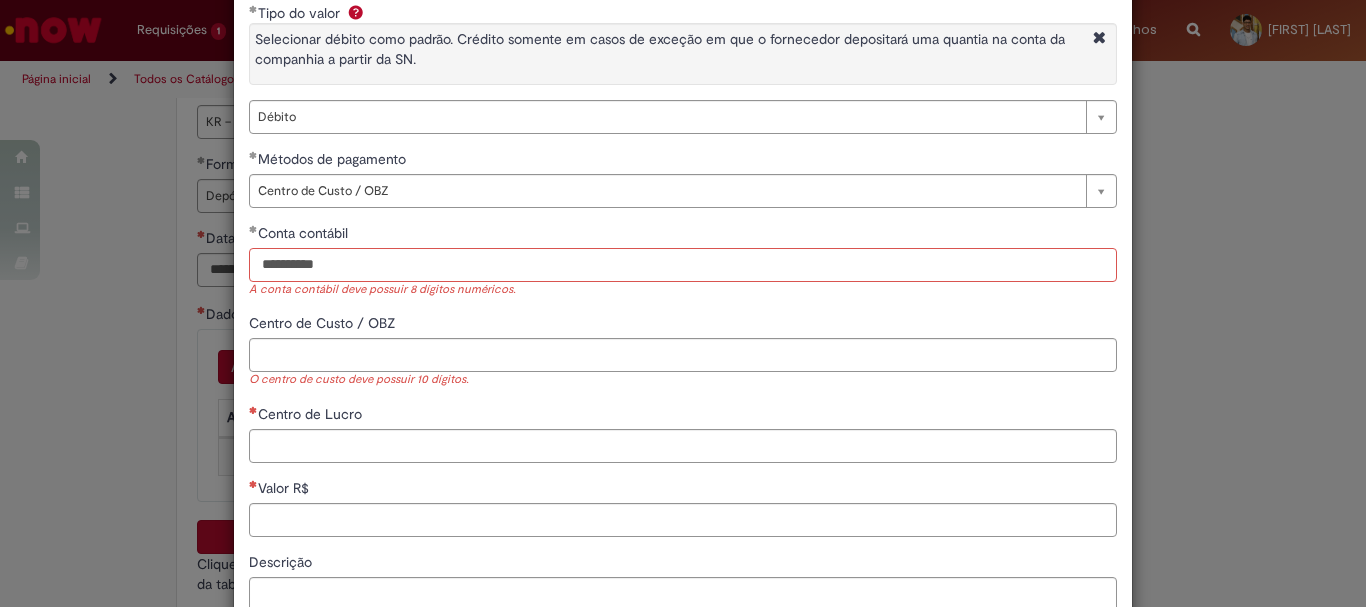 click on "**********" at bounding box center [683, 265] 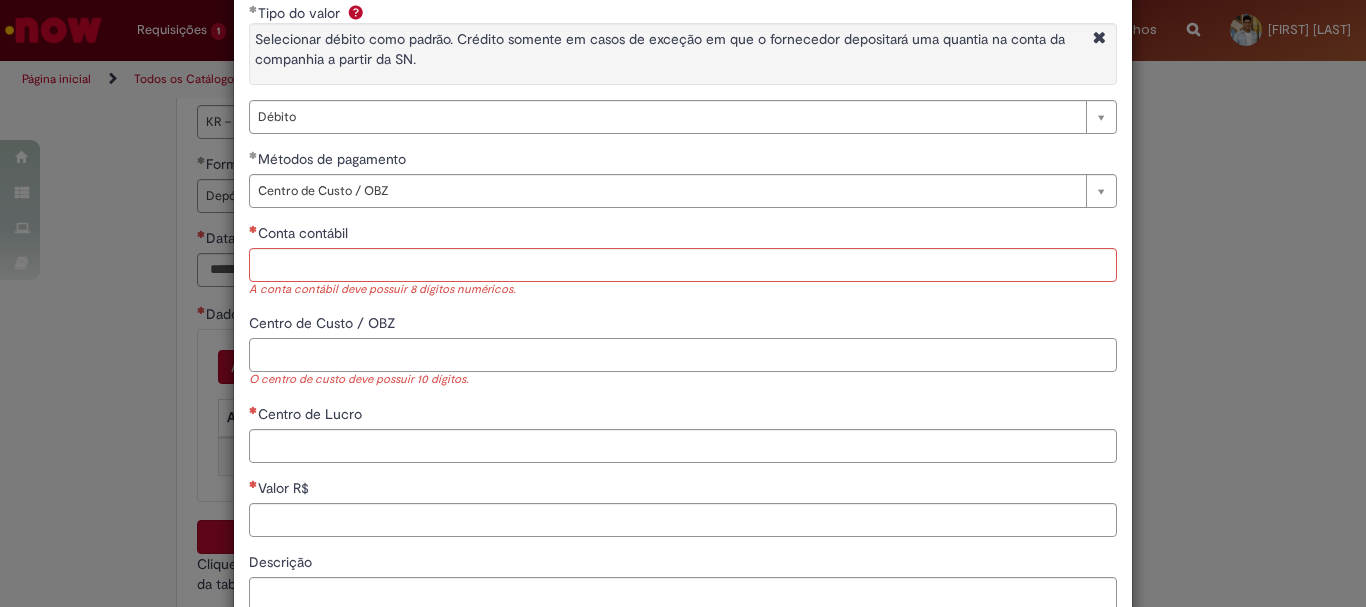 click on "Centro de Custo / OBZ" at bounding box center (683, 355) 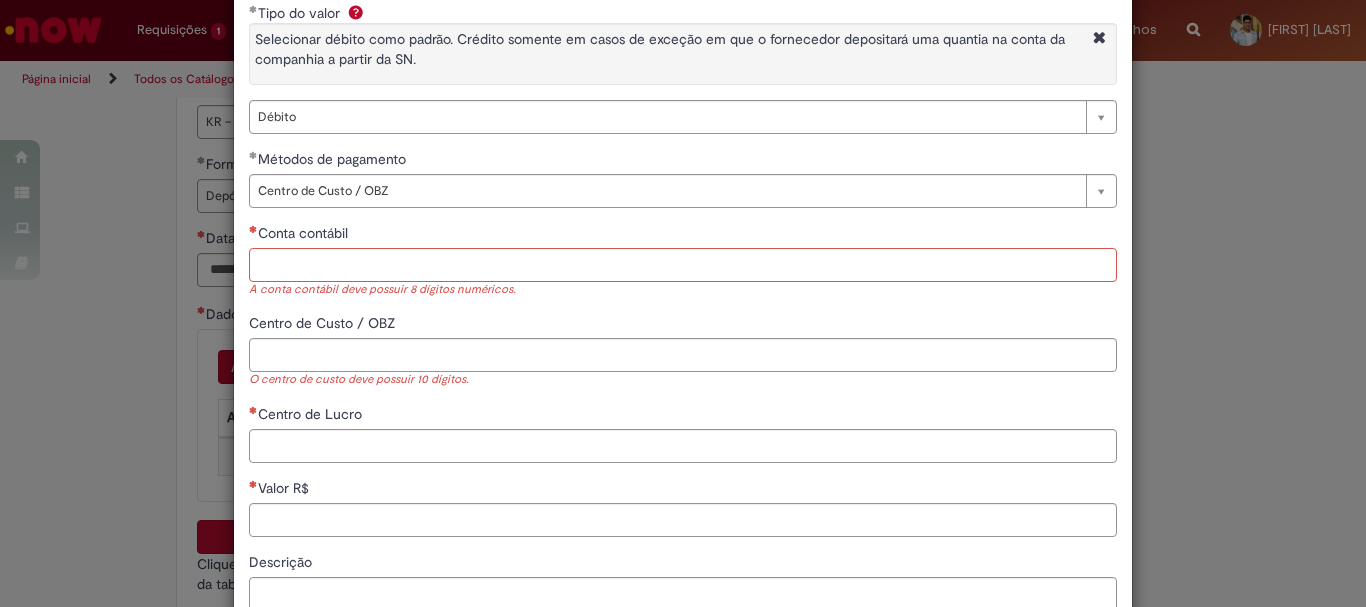 click on "Conta contábil" at bounding box center (683, 265) 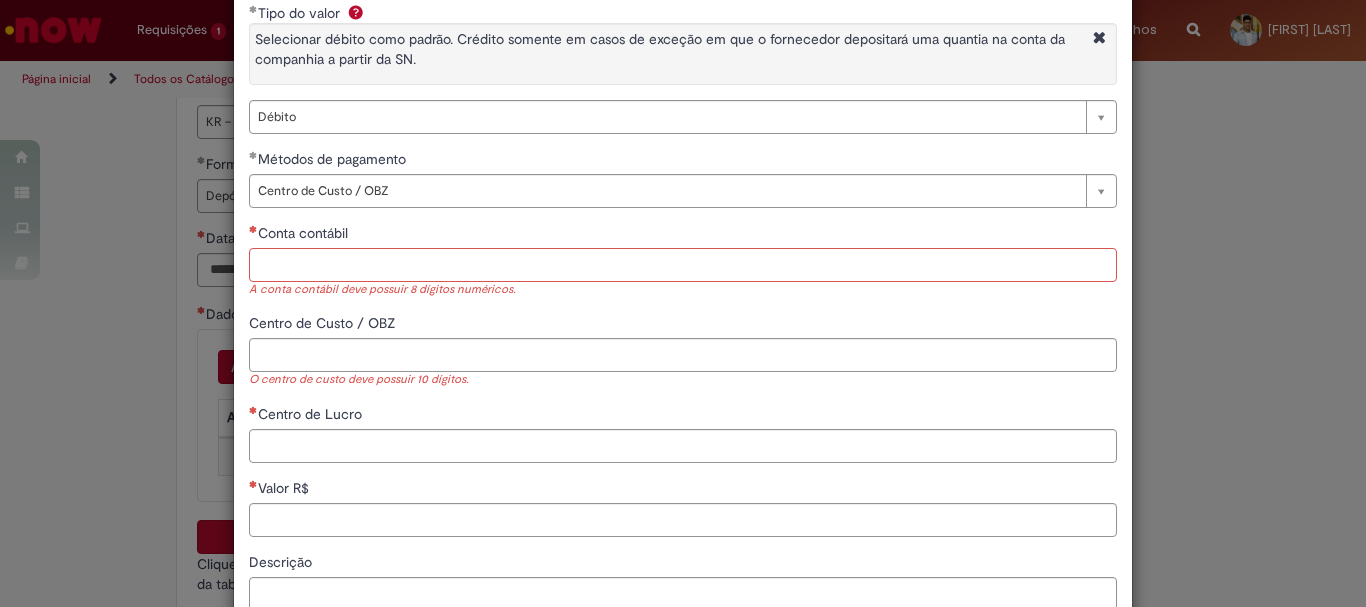 click on "Conta contábil" at bounding box center (683, 265) 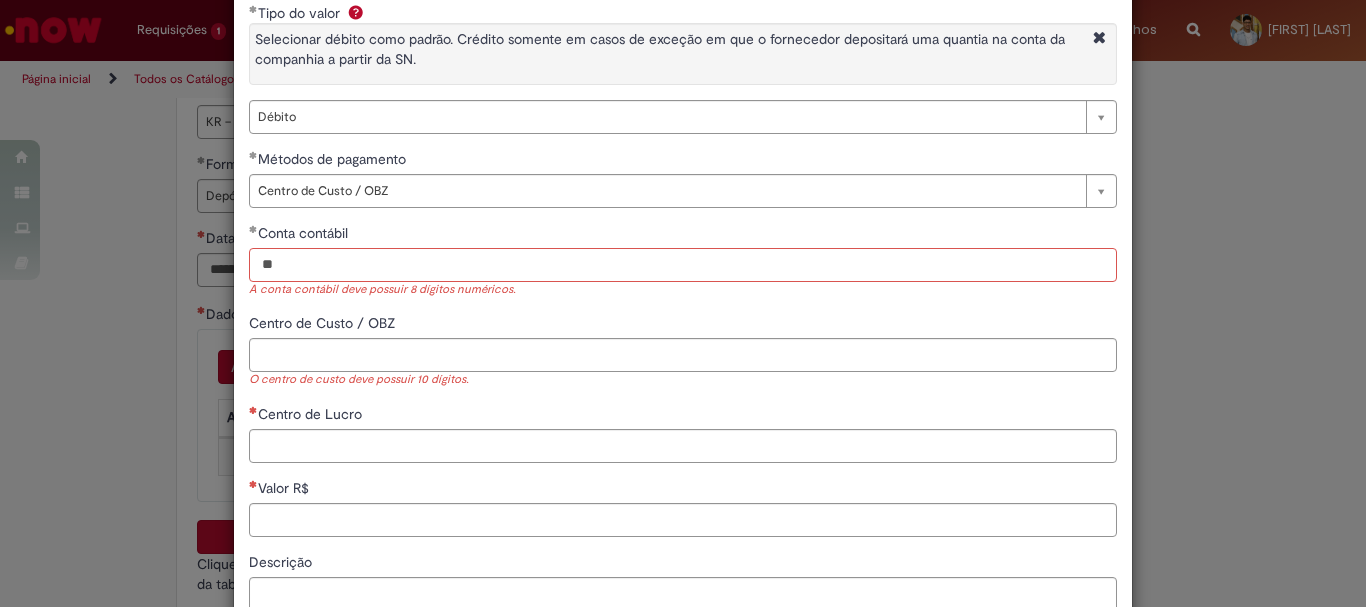 type on "*" 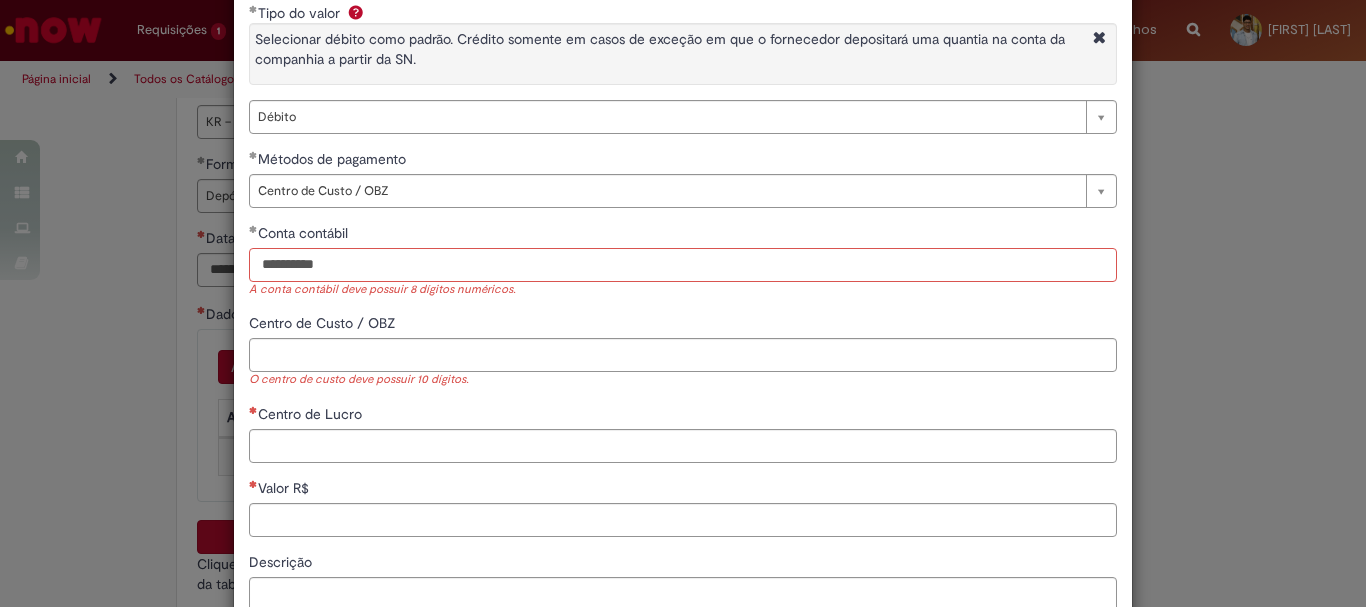type on "**********" 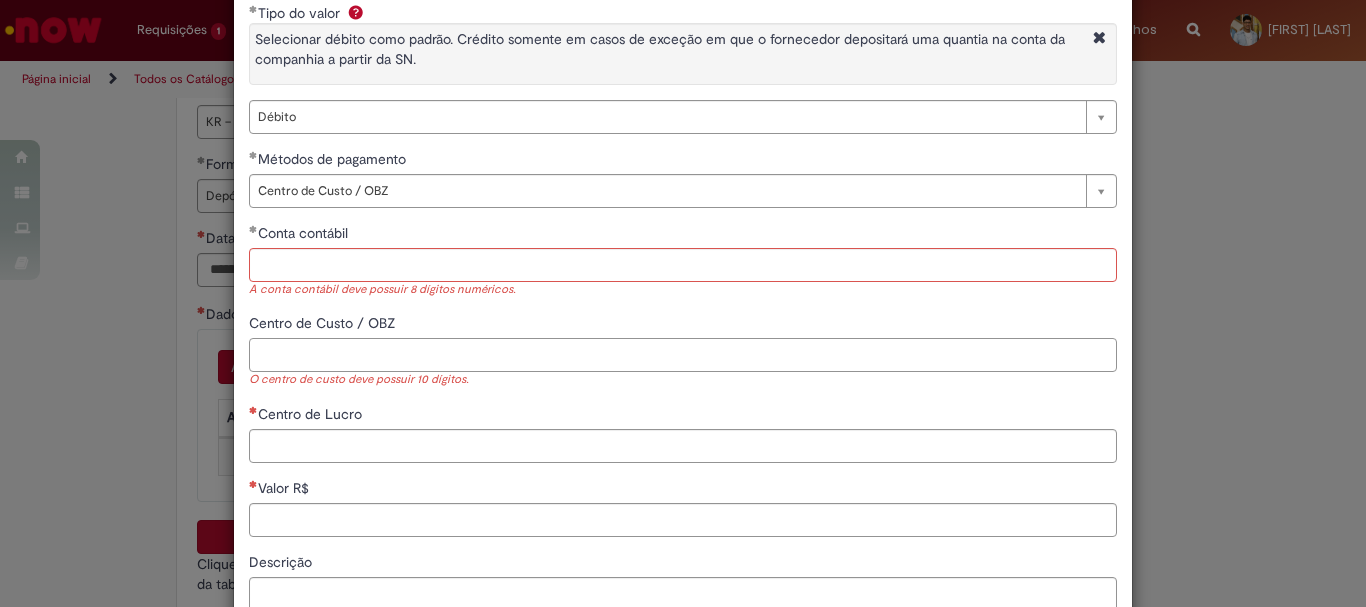 click on "Centro de Custo / OBZ" at bounding box center [683, 355] 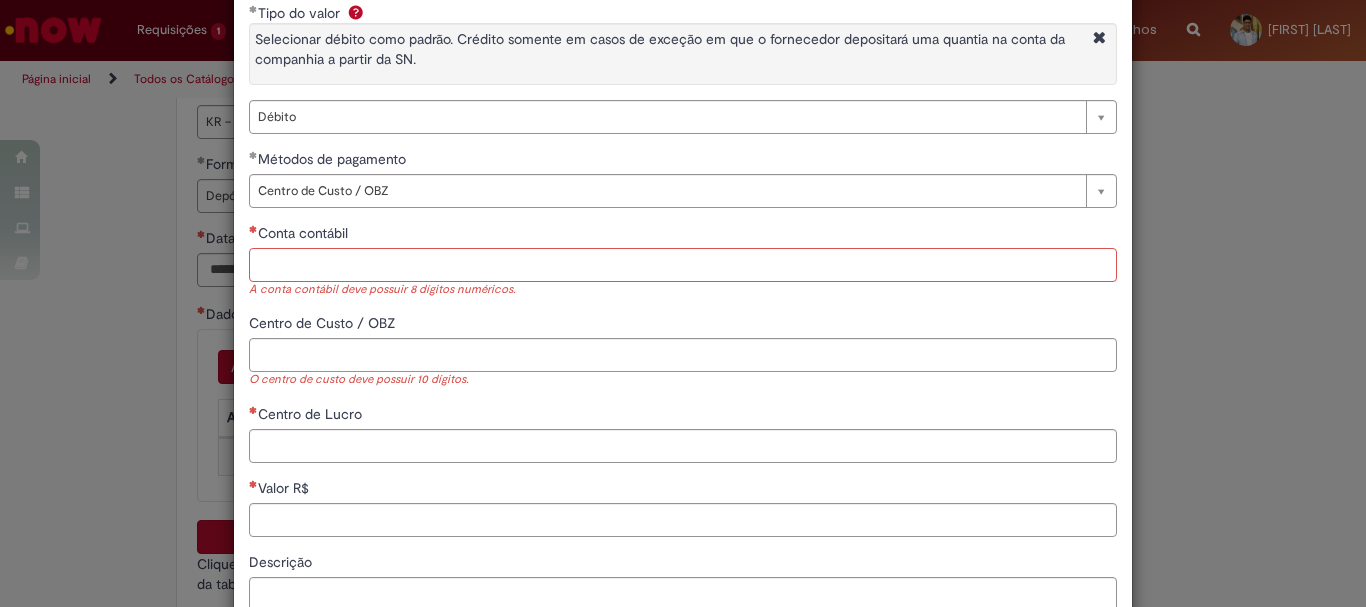 click on "Conta contábil" at bounding box center (683, 265) 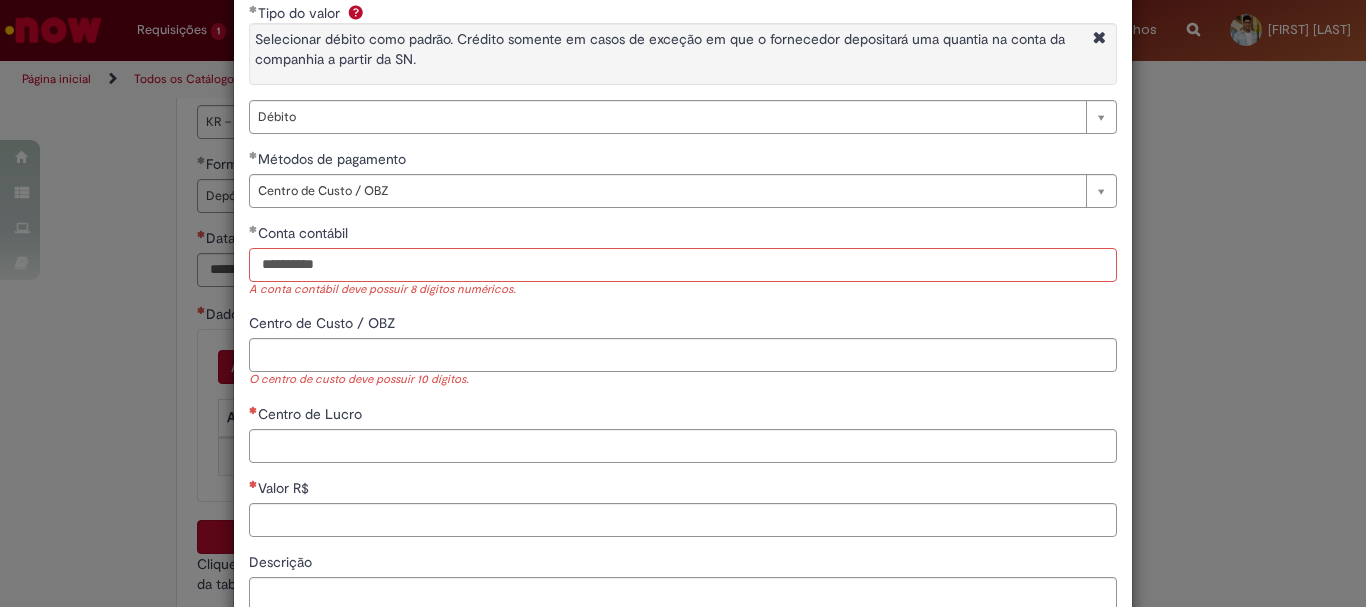 type on "**********" 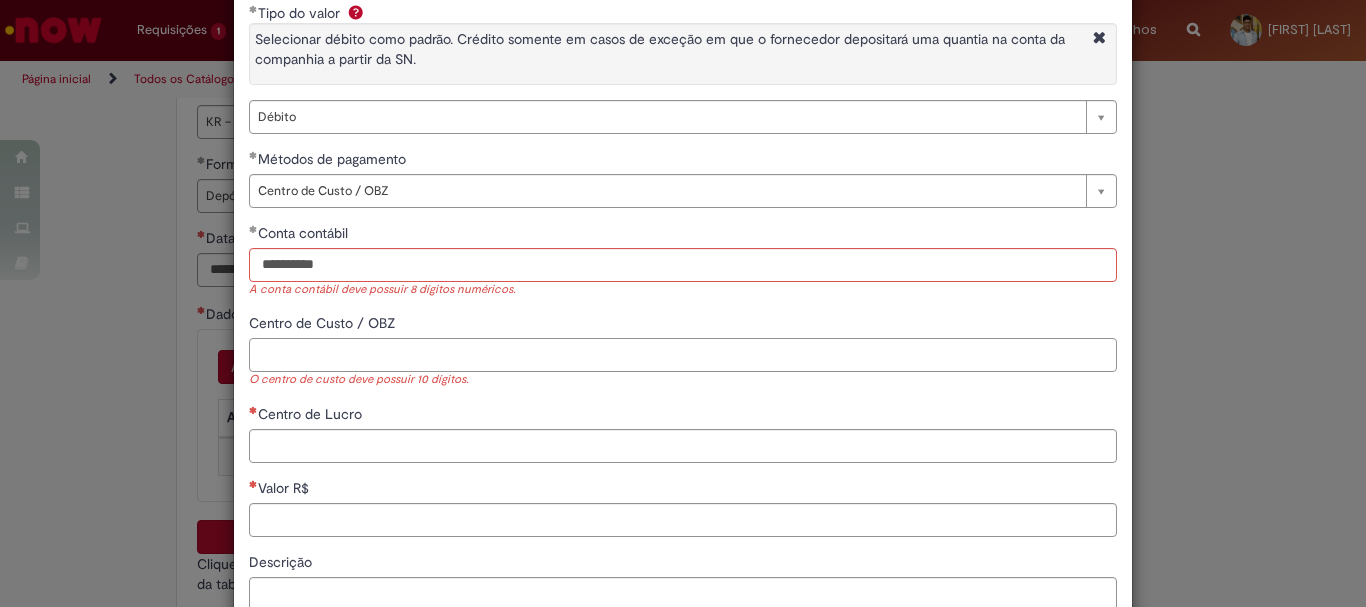 type 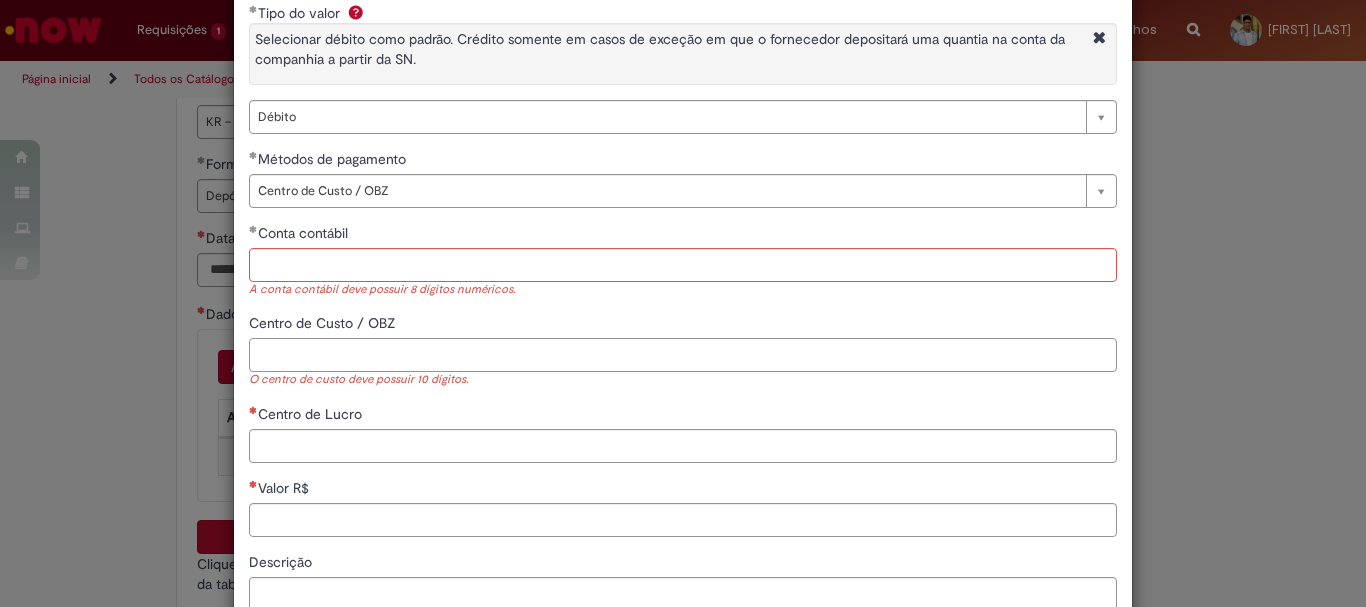 click on "Centro de Custo / OBZ" at bounding box center (683, 355) 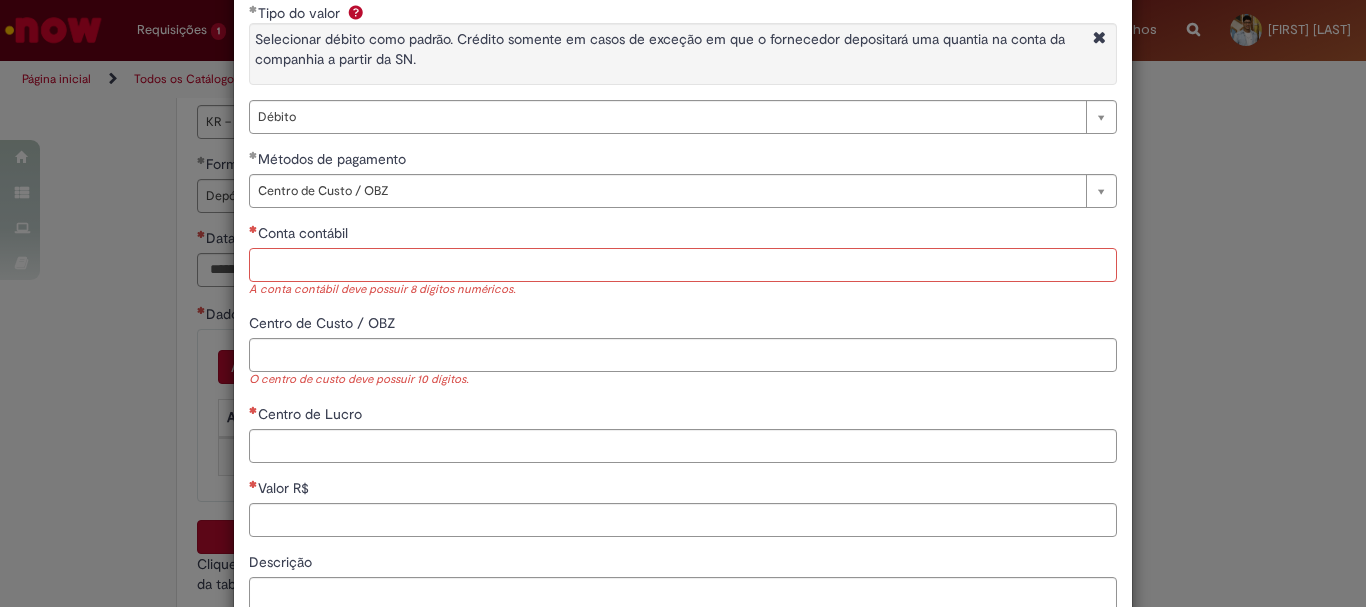 click on "Conta contábil" at bounding box center [683, 265] 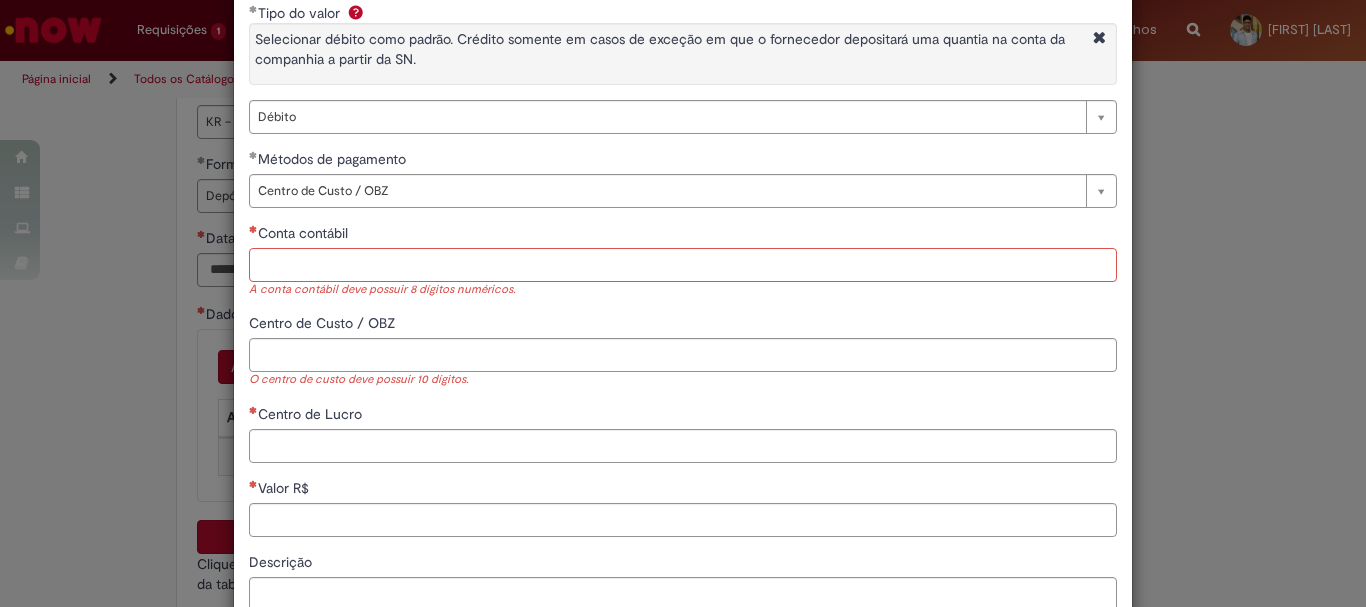 click on "Conta contábil" at bounding box center (683, 265) 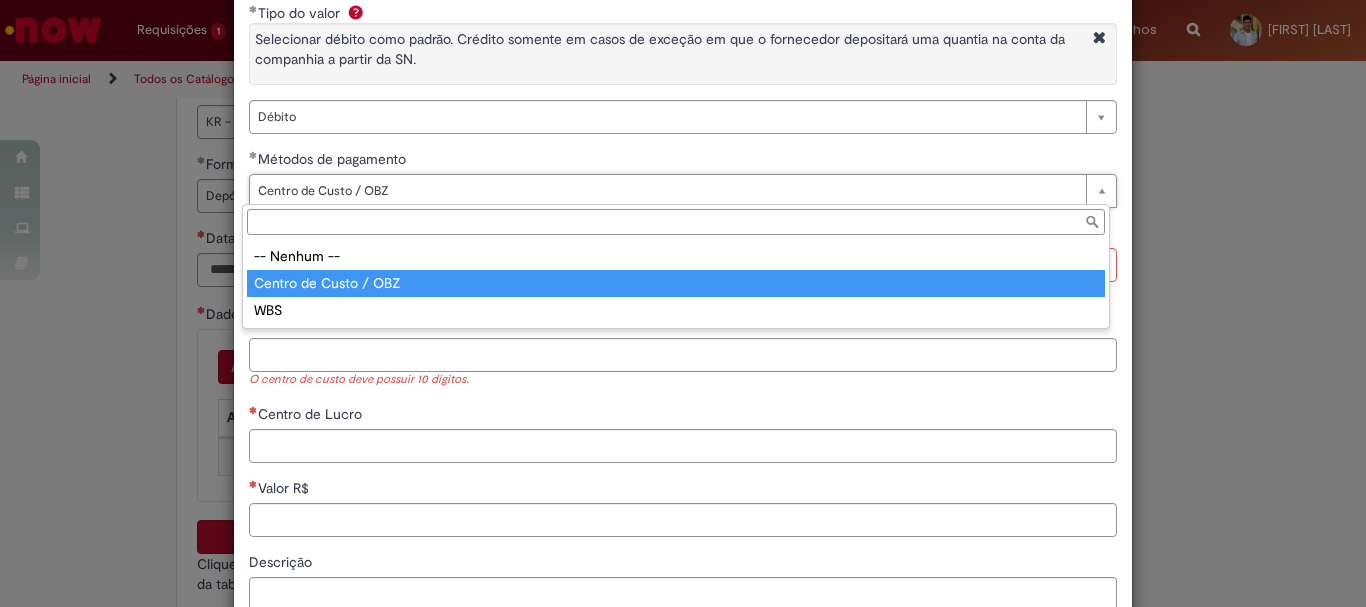 type on "**********" 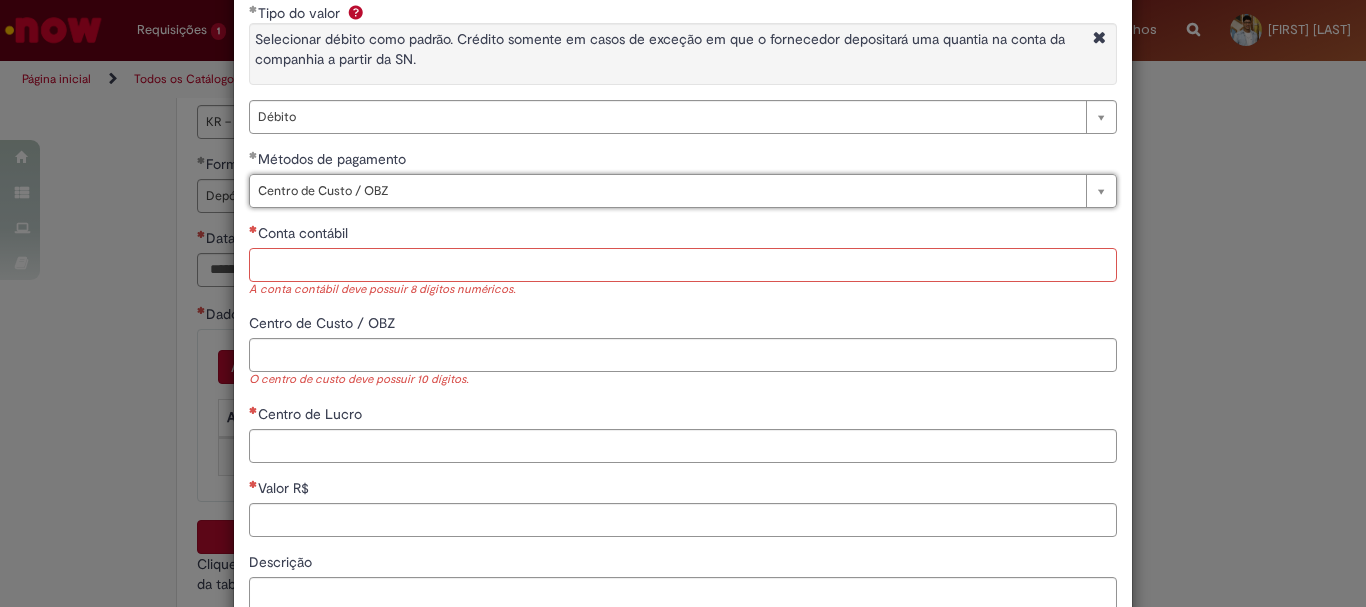 click on "Conta contábil" at bounding box center [683, 265] 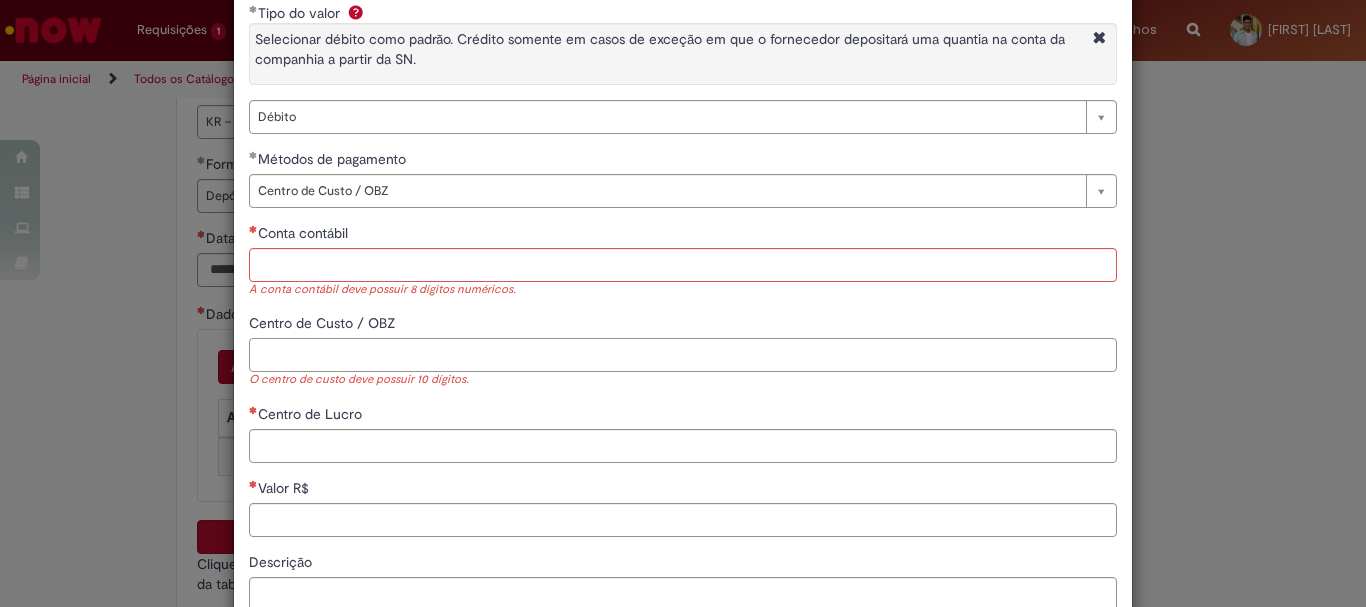 click on "Centro de Custo / OBZ" at bounding box center [683, 355] 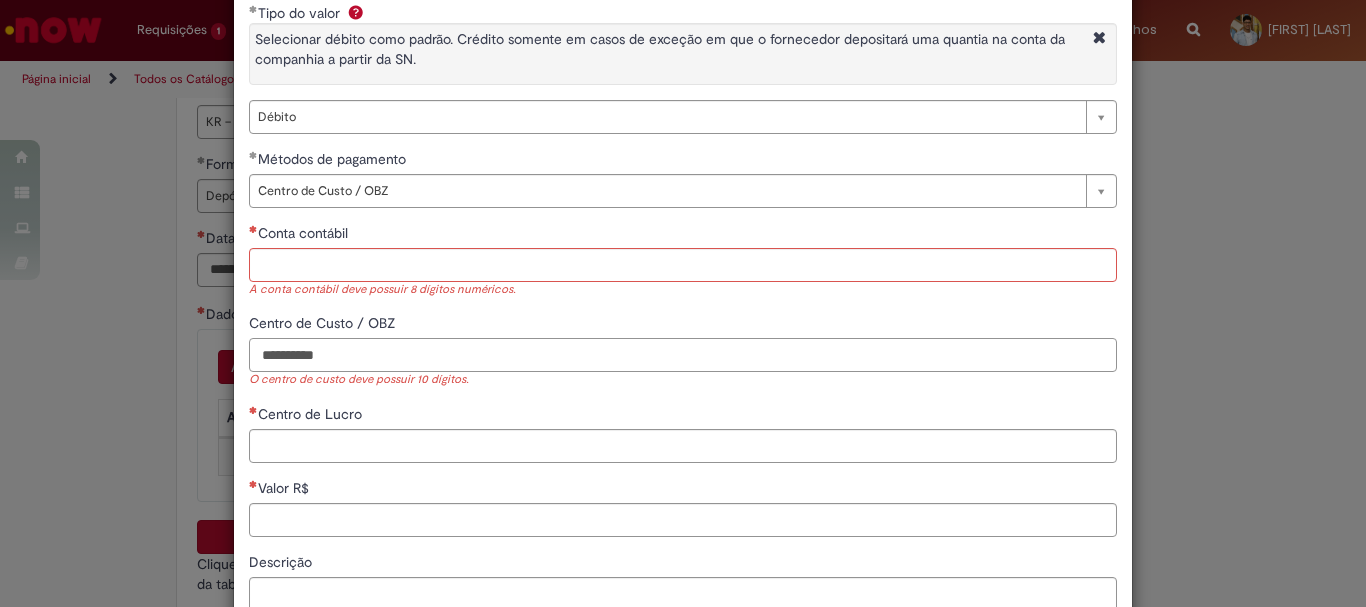 type on "**********" 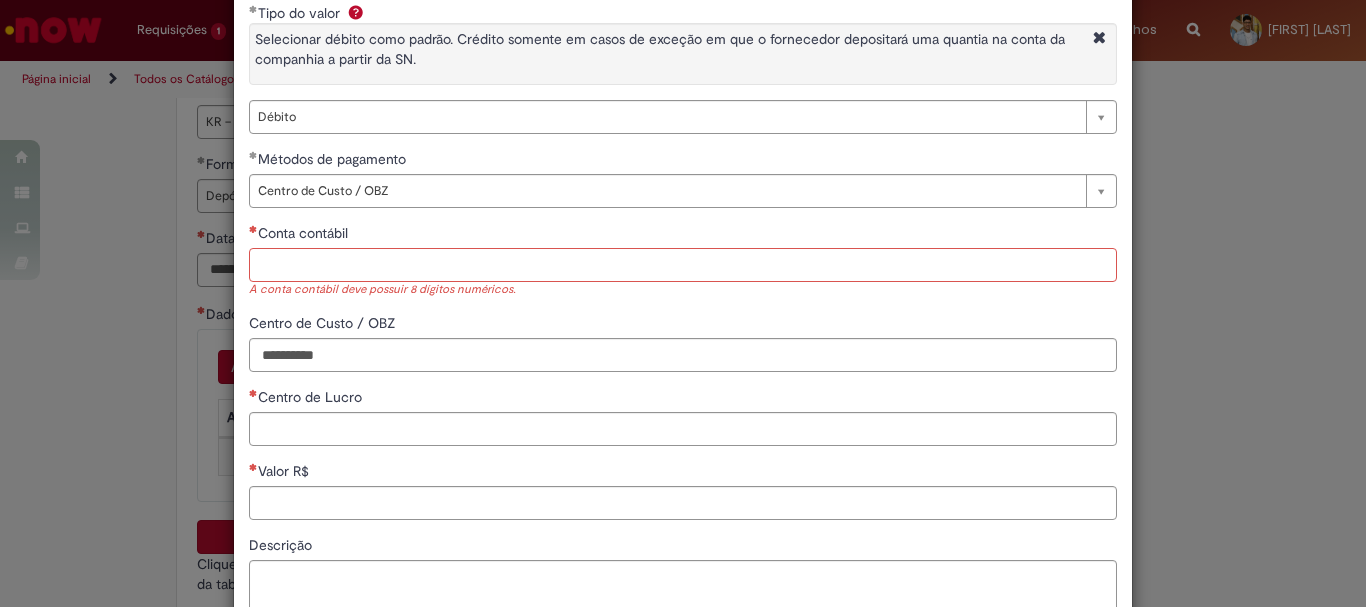 click on "Conta contábil" at bounding box center (683, 265) 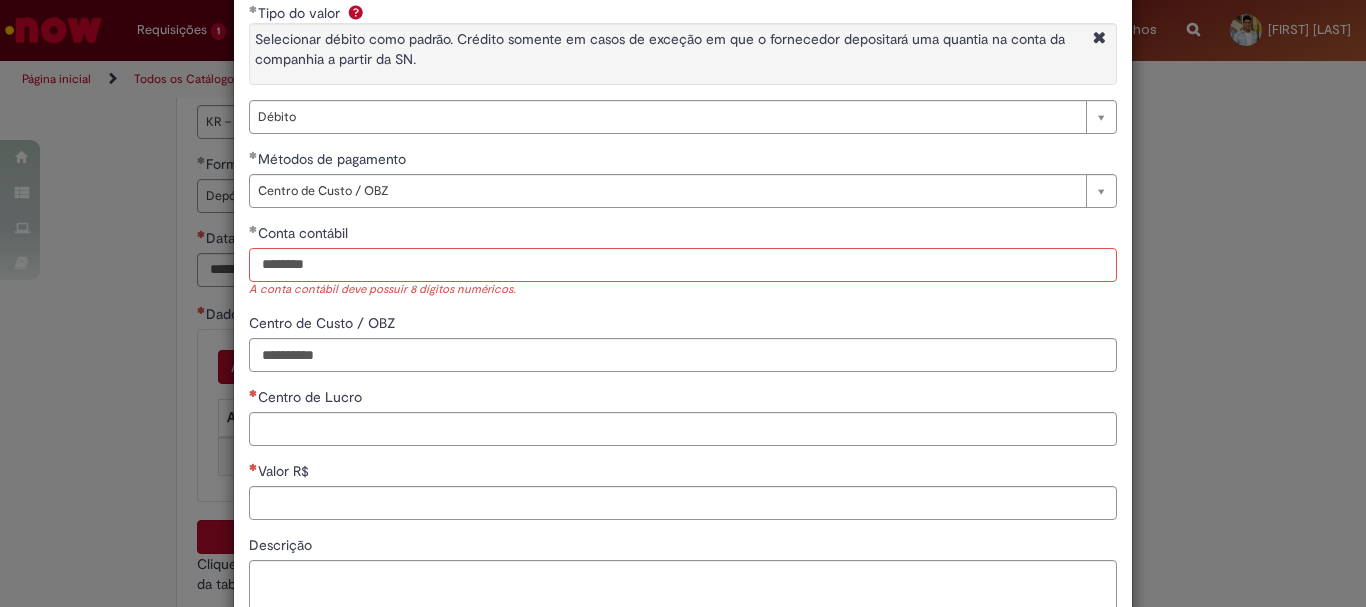 type on "********" 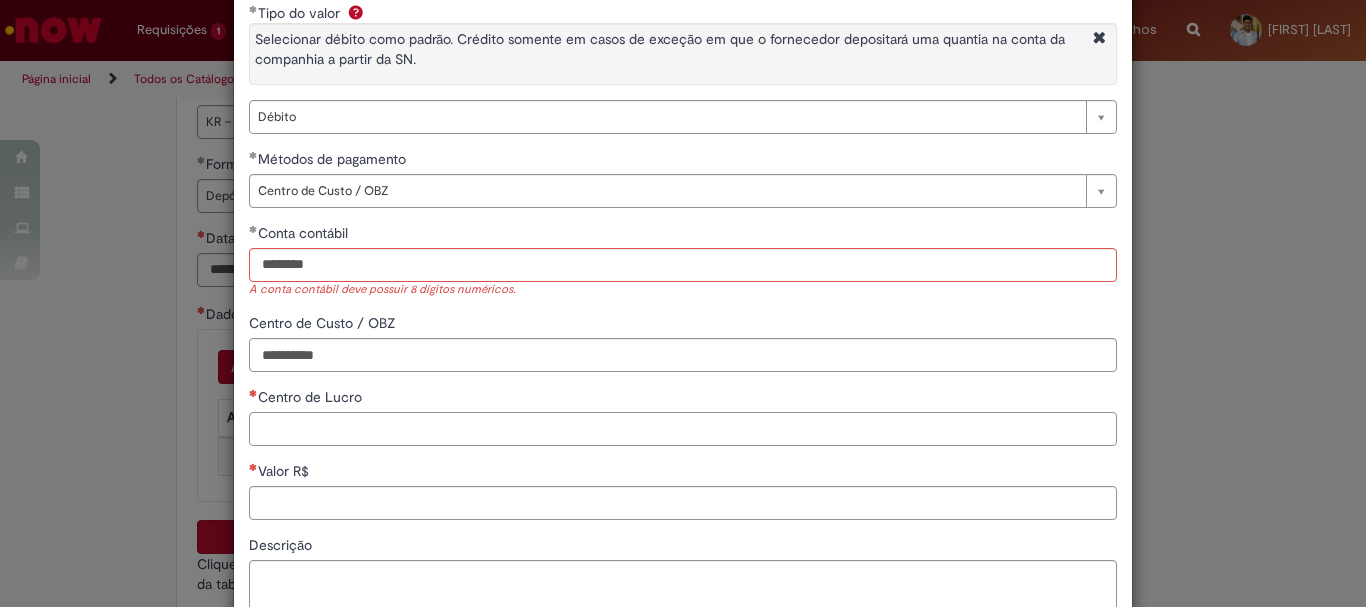 click on "Centro de Lucro" at bounding box center [683, 429] 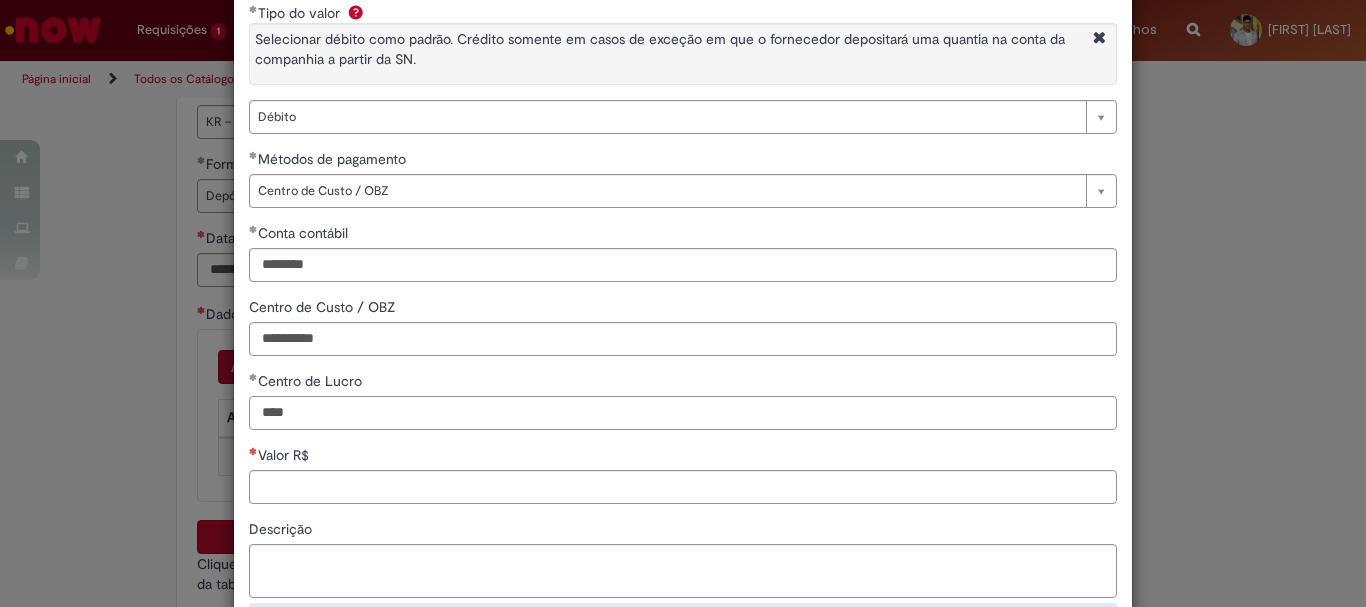 type on "****" 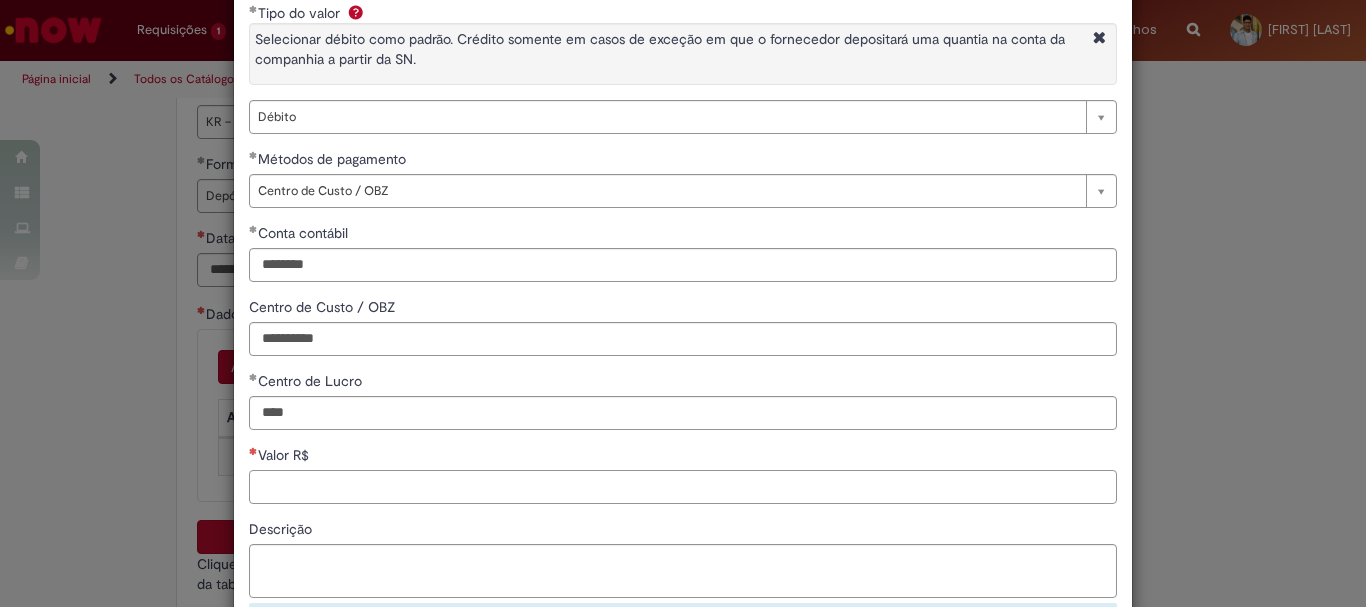 click on "Valor R$" at bounding box center [683, 487] 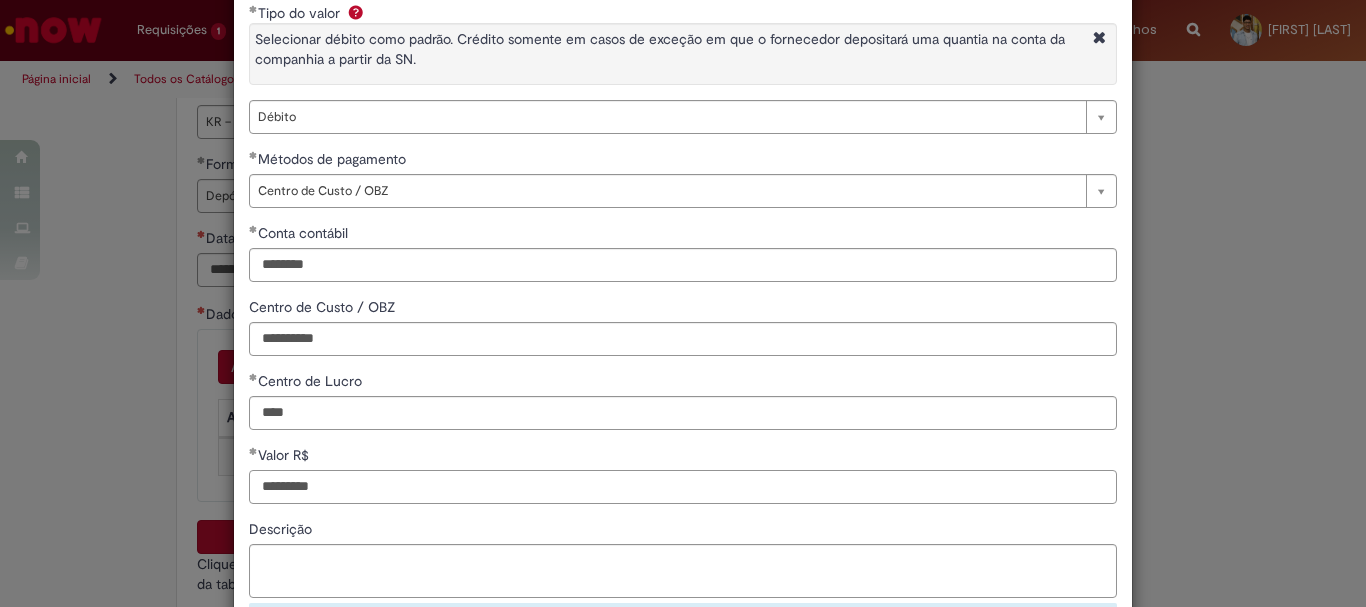 type on "*********" 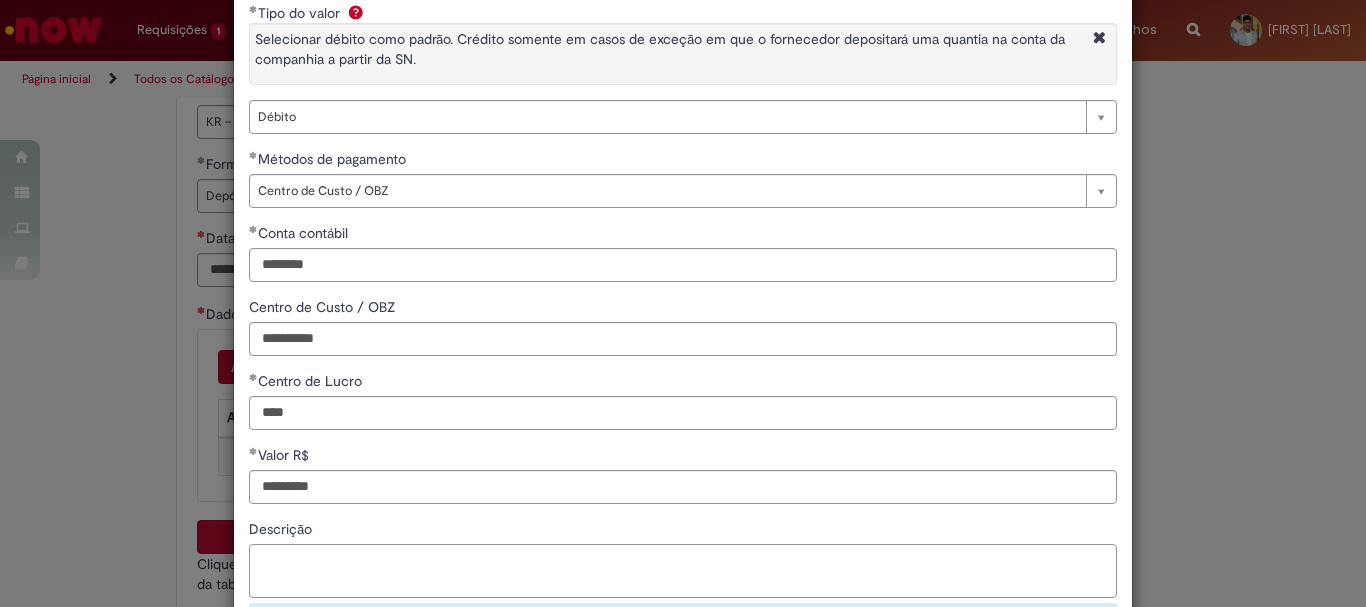 click on "Descrição" at bounding box center [683, 571] 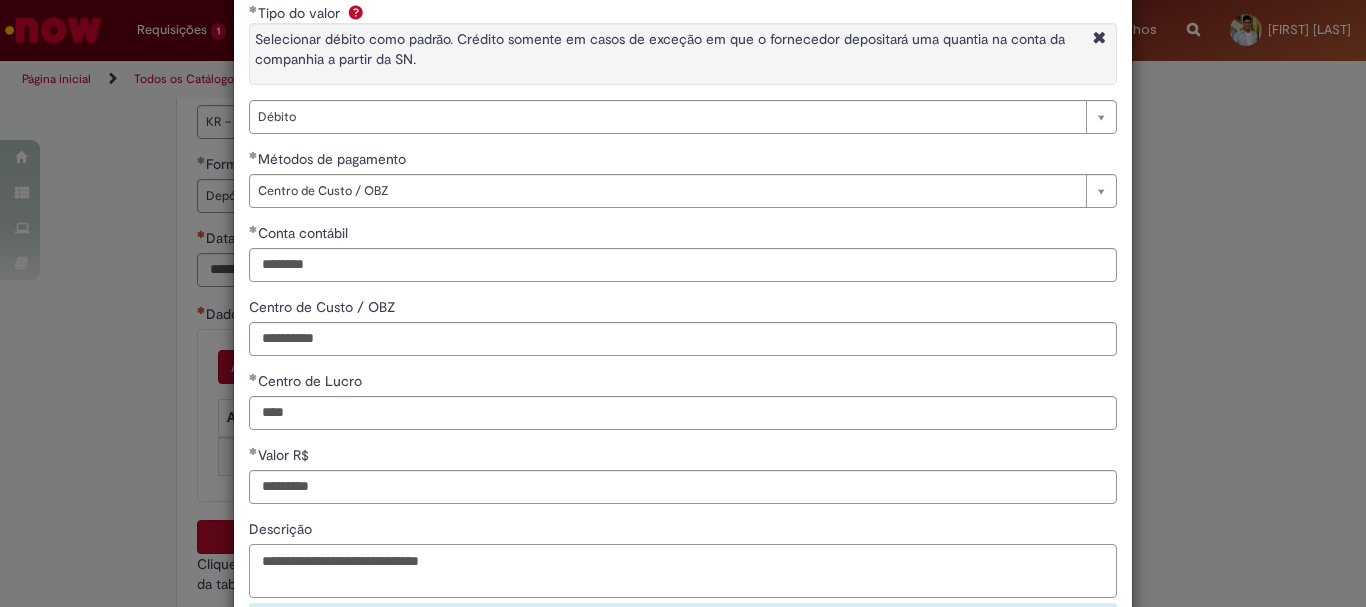 scroll, scrollTop: 292, scrollLeft: 0, axis: vertical 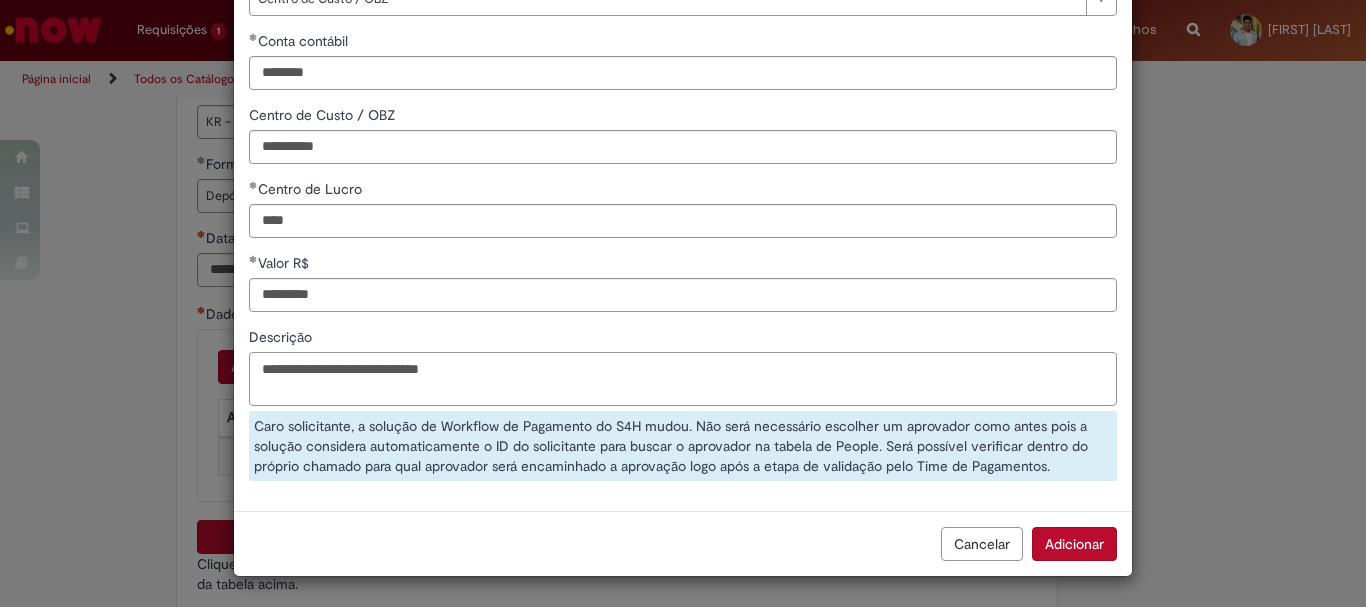 drag, startPoint x: 525, startPoint y: 365, endPoint x: 249, endPoint y: 367, distance: 276.00723 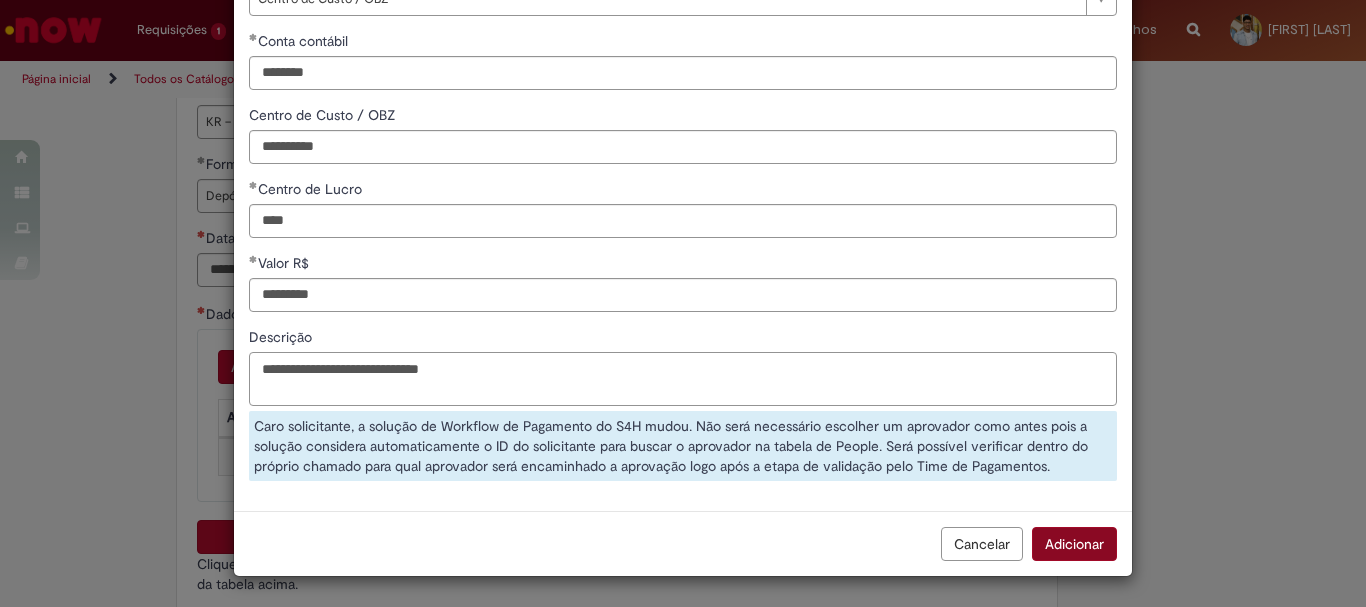 type on "**********" 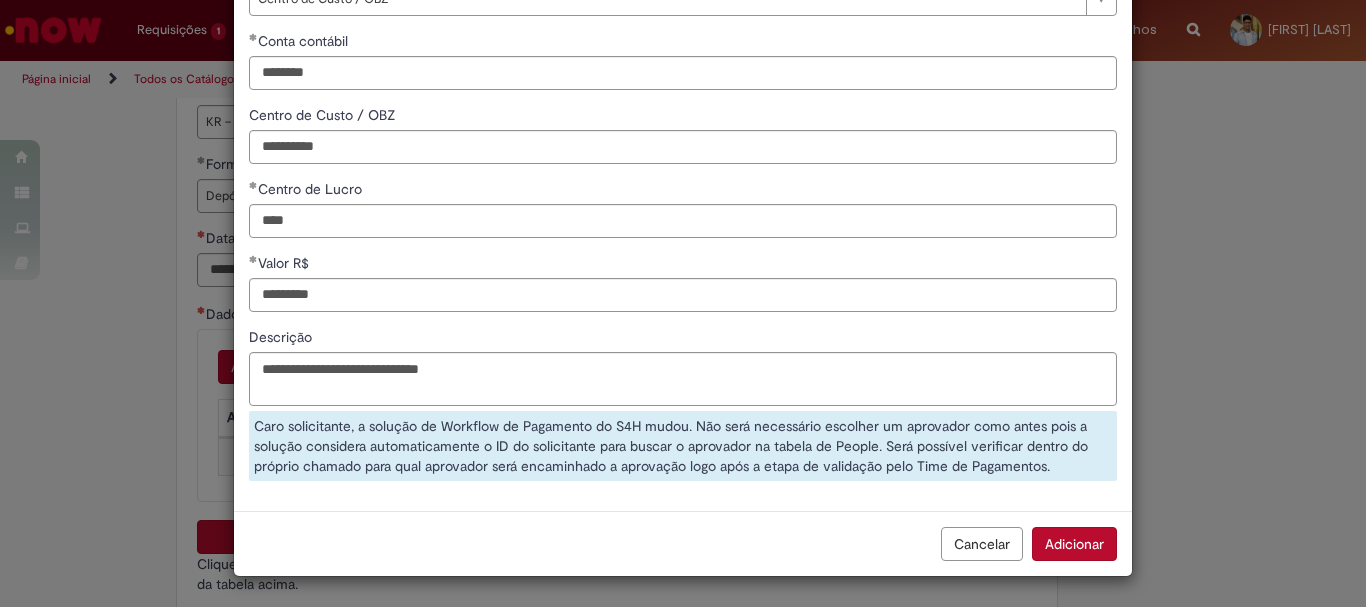 click on "Adicionar" at bounding box center (1074, 544) 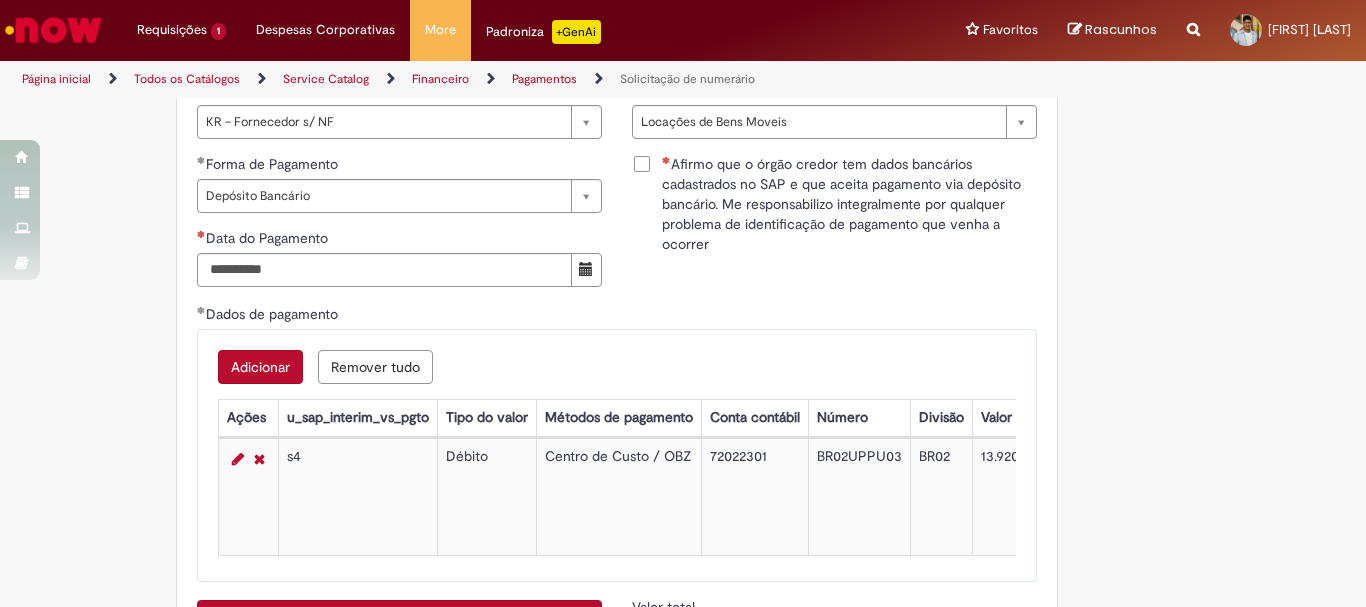 scroll, scrollTop: 217, scrollLeft: 0, axis: vertical 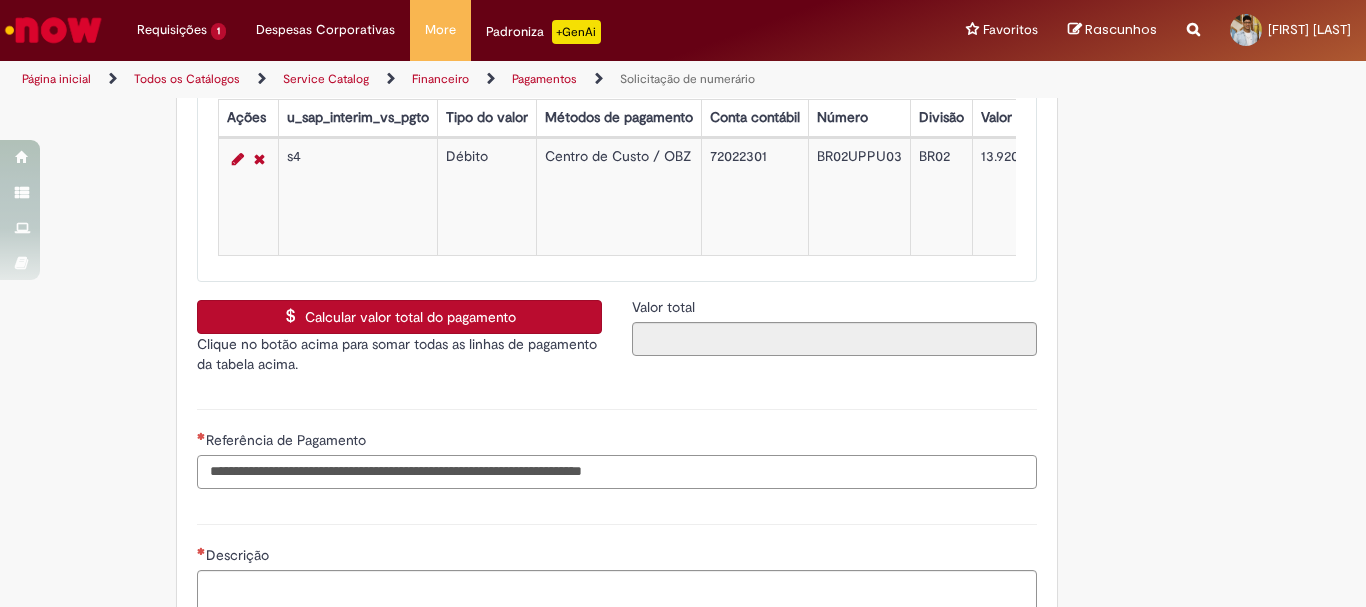 click on "Referência de Pagamento" at bounding box center [617, 472] 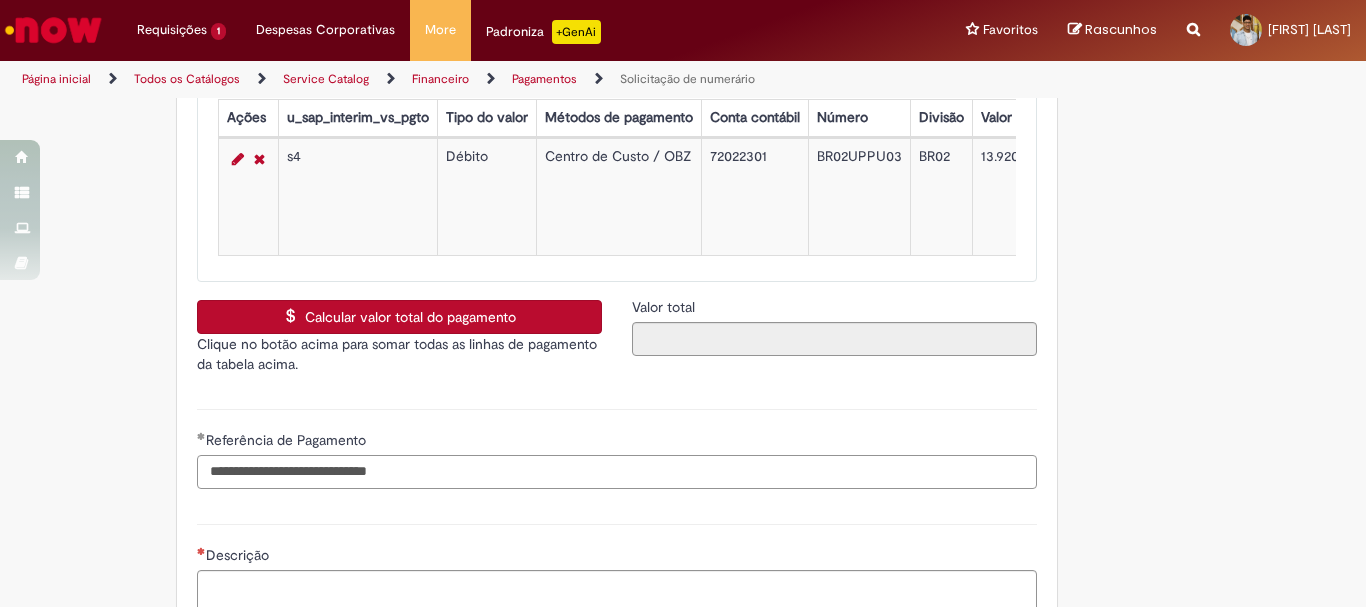 scroll, scrollTop: 3500, scrollLeft: 0, axis: vertical 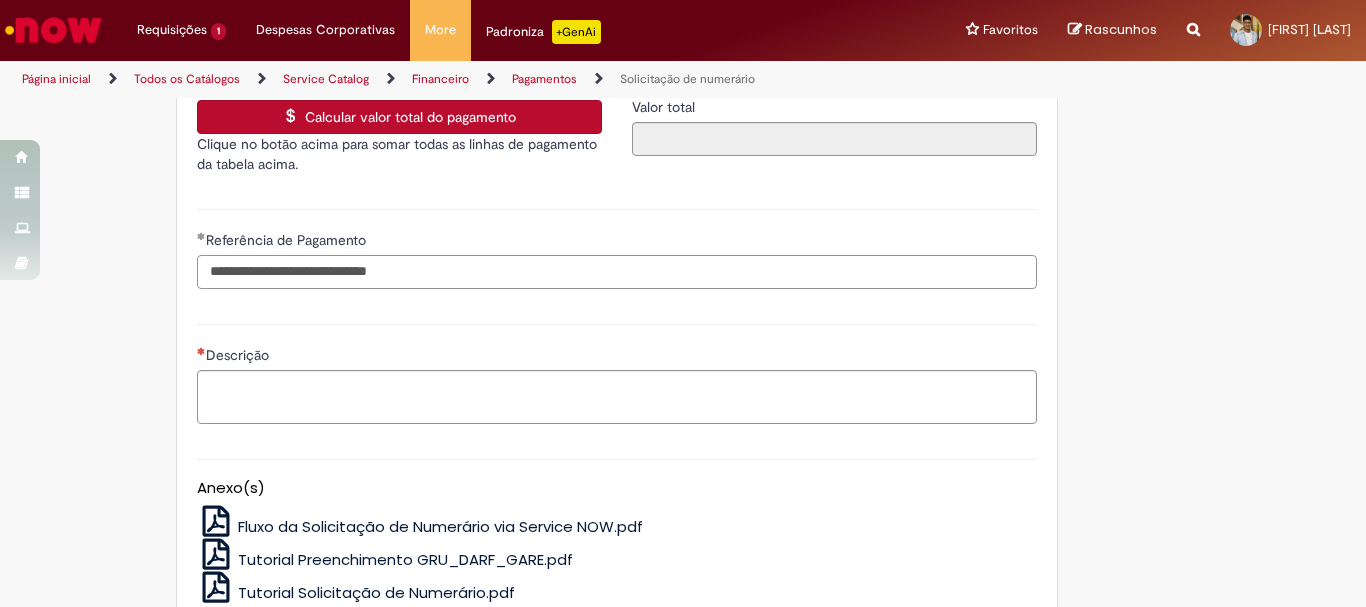 type on "**********" 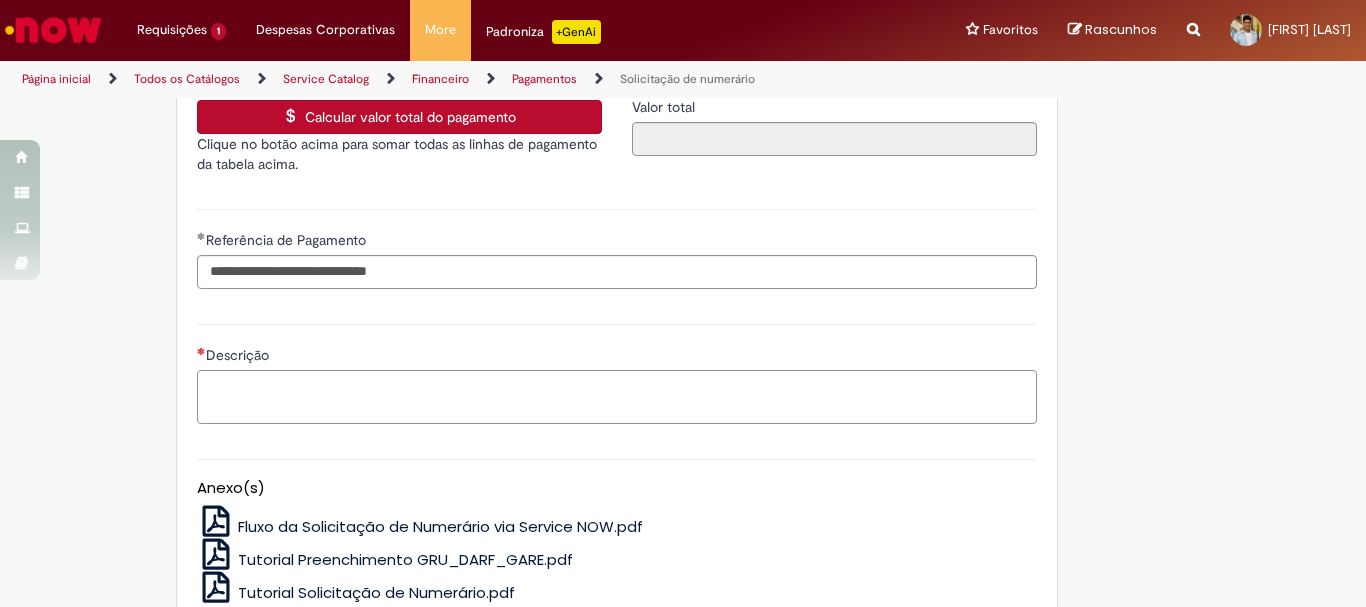 click on "Descrição" at bounding box center (617, 397) 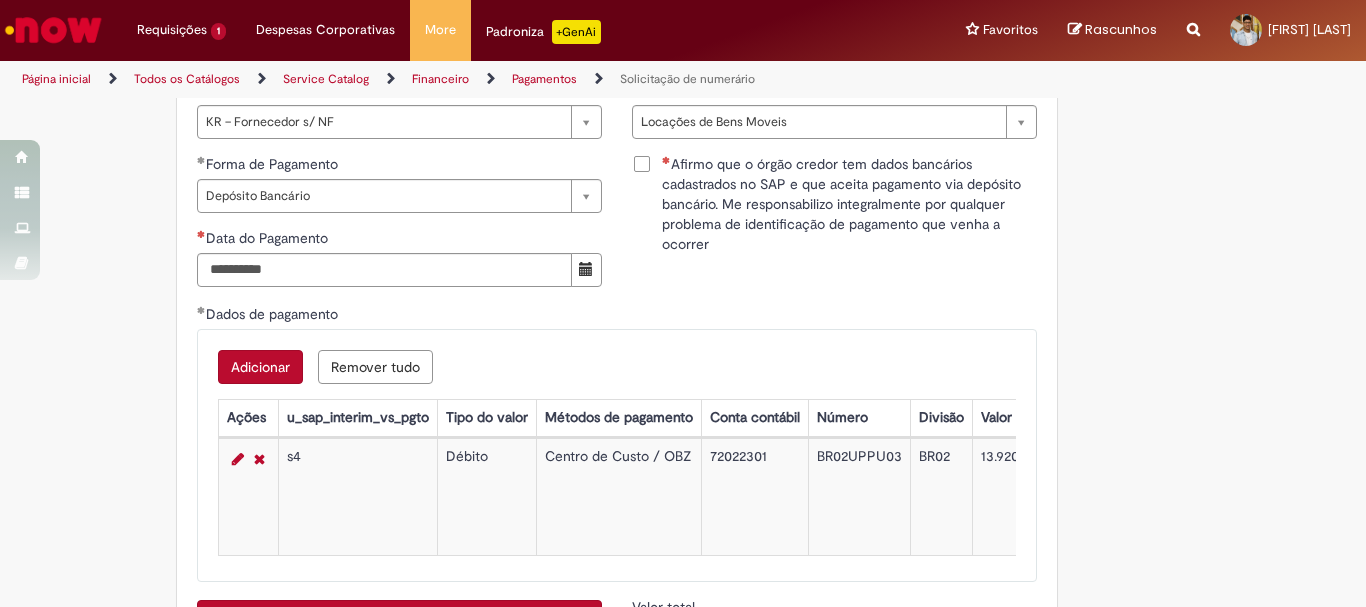 scroll, scrollTop: 2800, scrollLeft: 0, axis: vertical 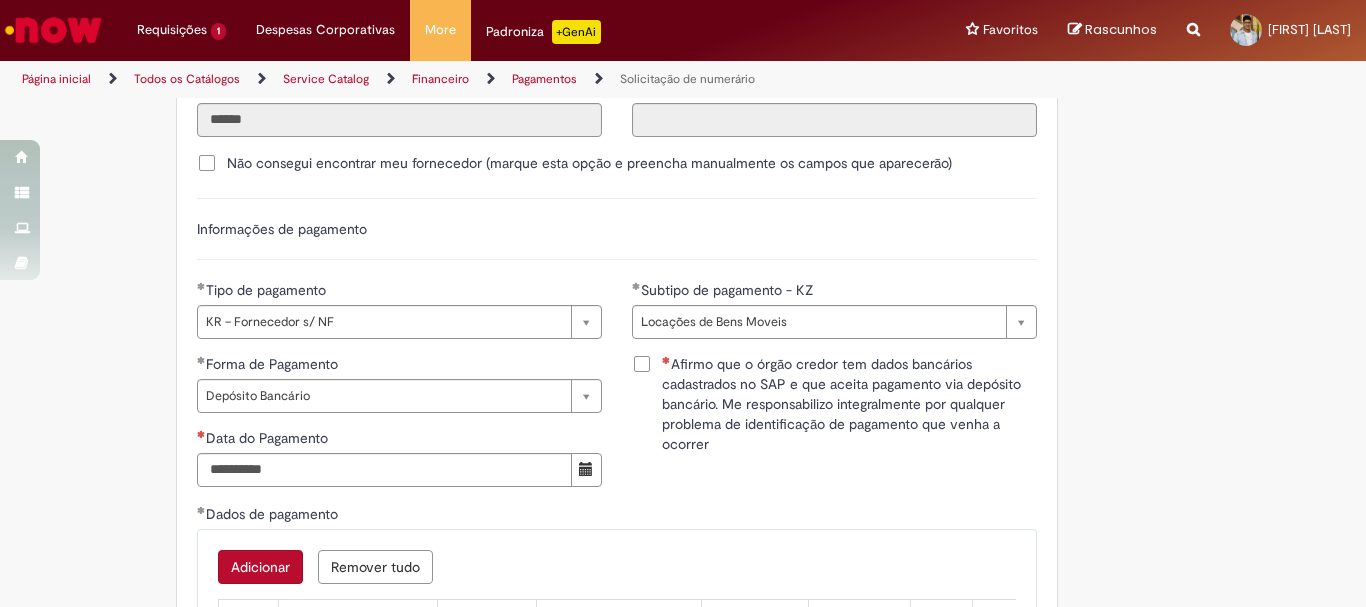 type on "**********" 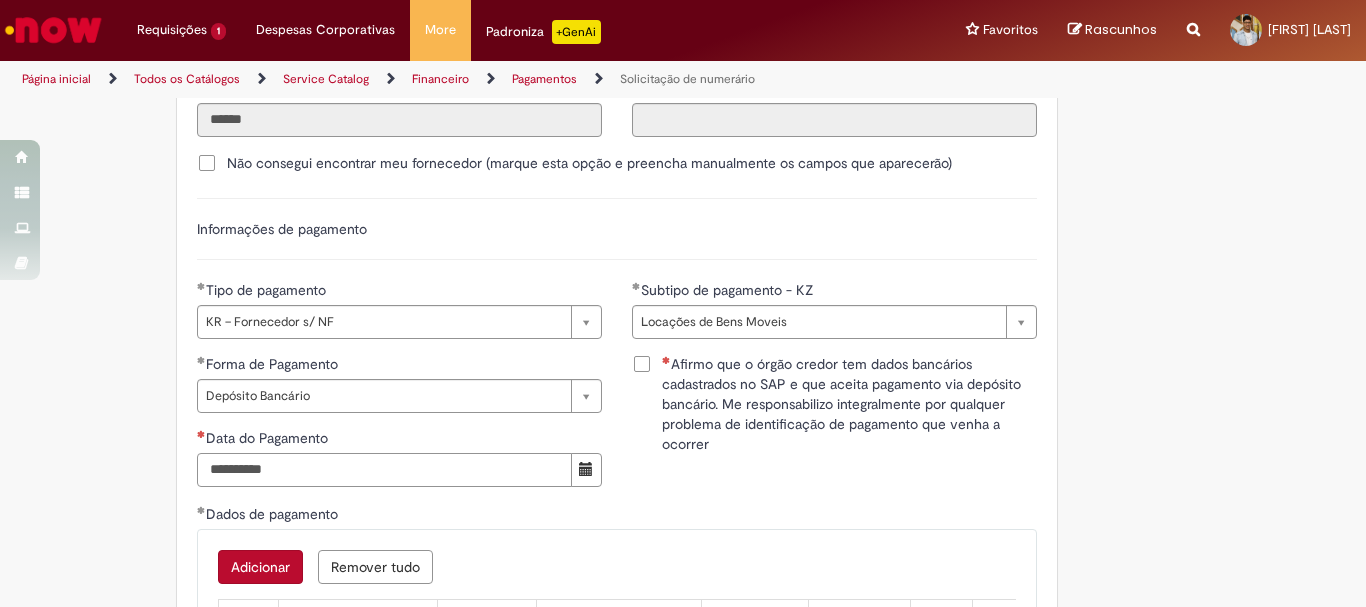 click on "Data do Pagamento" at bounding box center [384, 470] 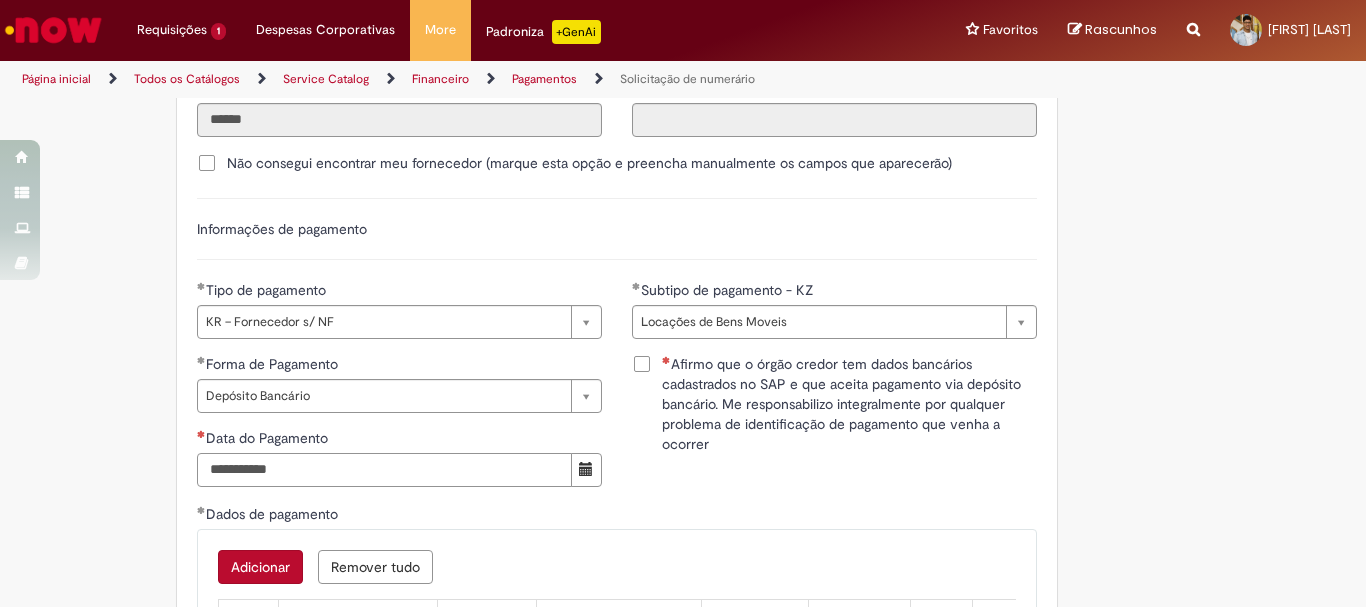 click on "**********" at bounding box center [384, 470] 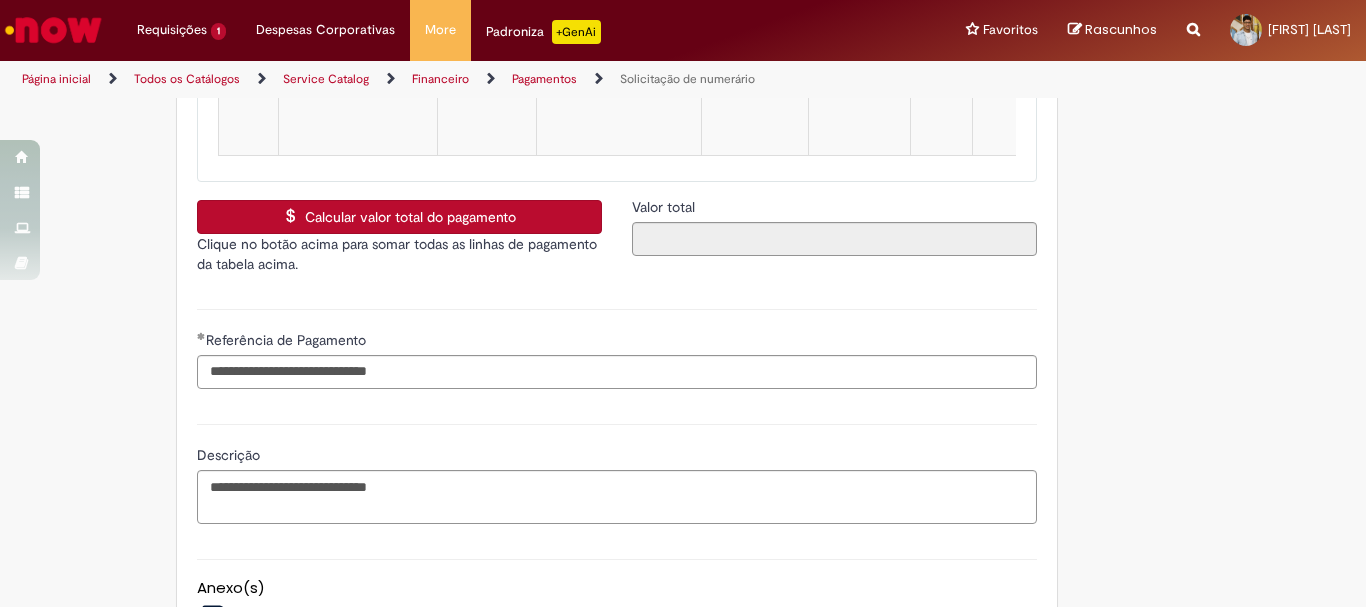 scroll, scrollTop: 3731, scrollLeft: 0, axis: vertical 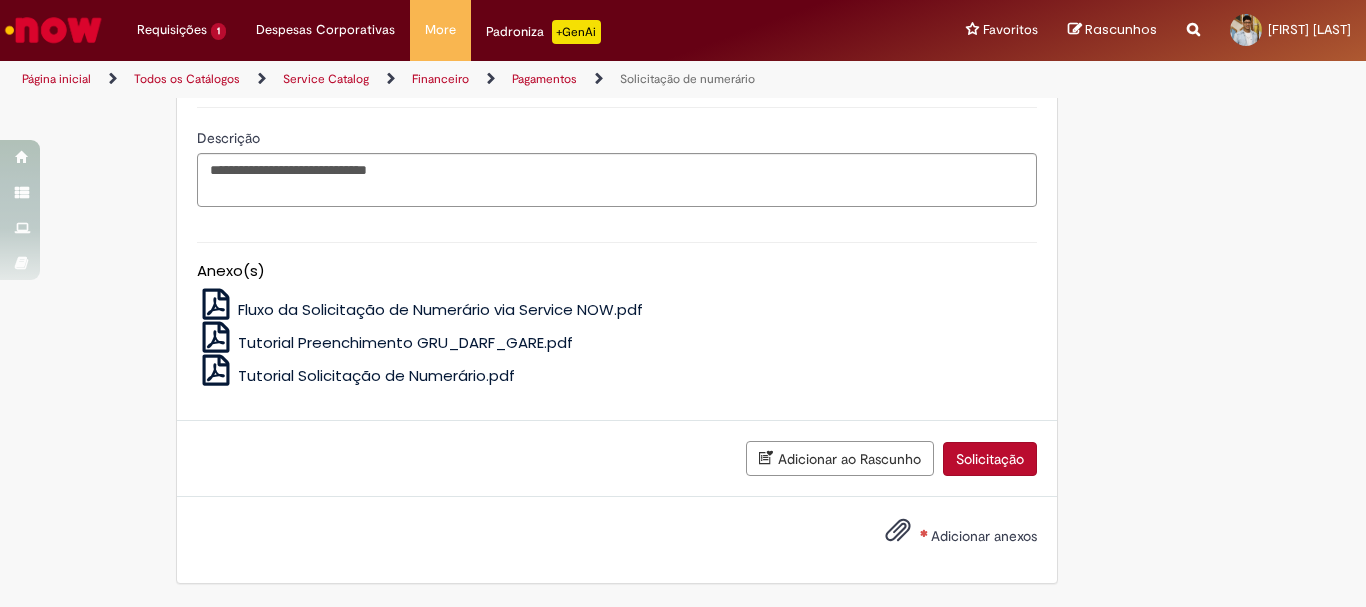 type on "**********" 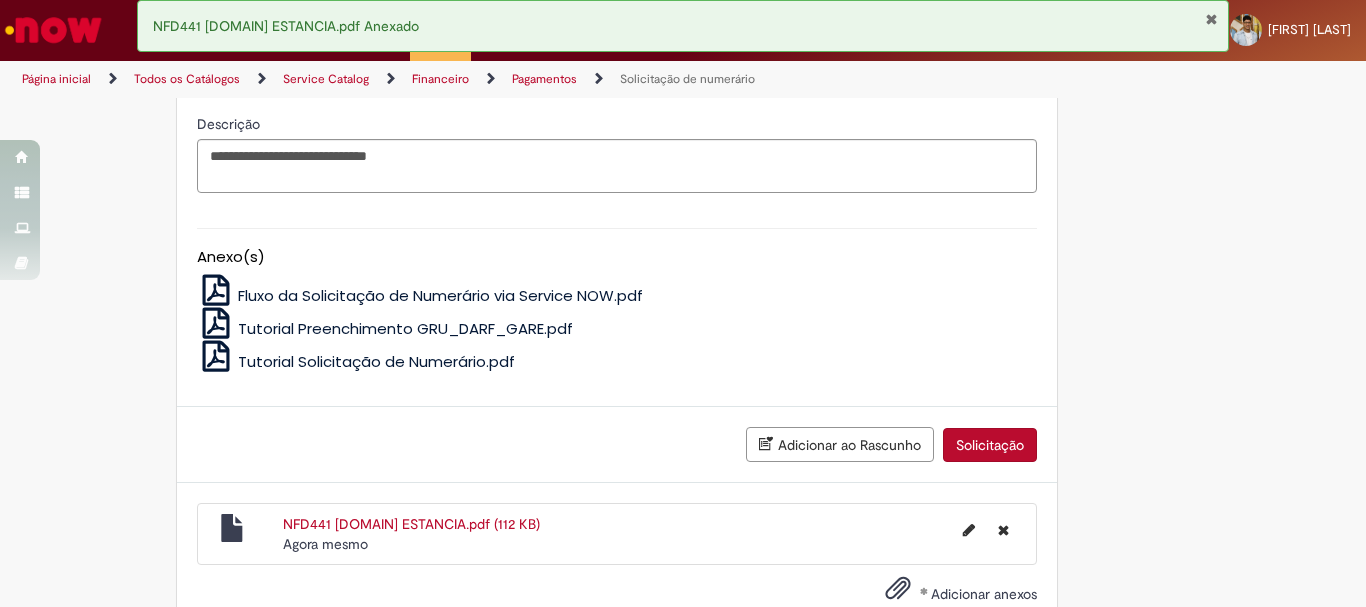 scroll, scrollTop: 3803, scrollLeft: 0, axis: vertical 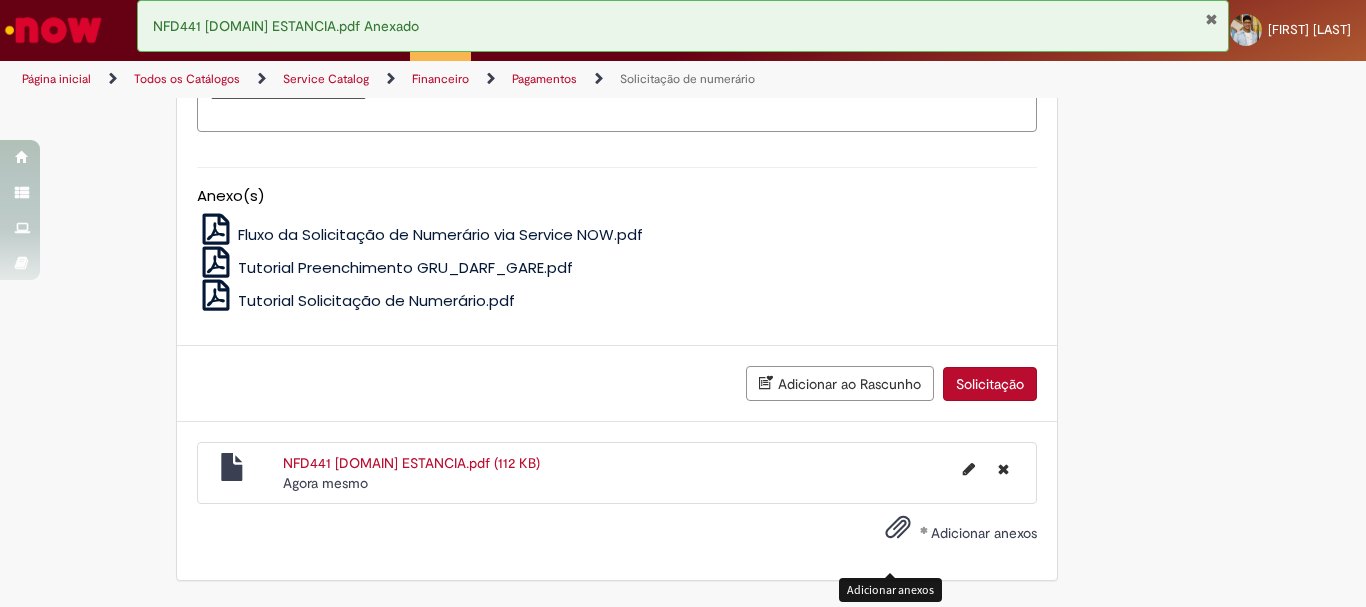 click on "Adicionar anexos" at bounding box center [898, 532] 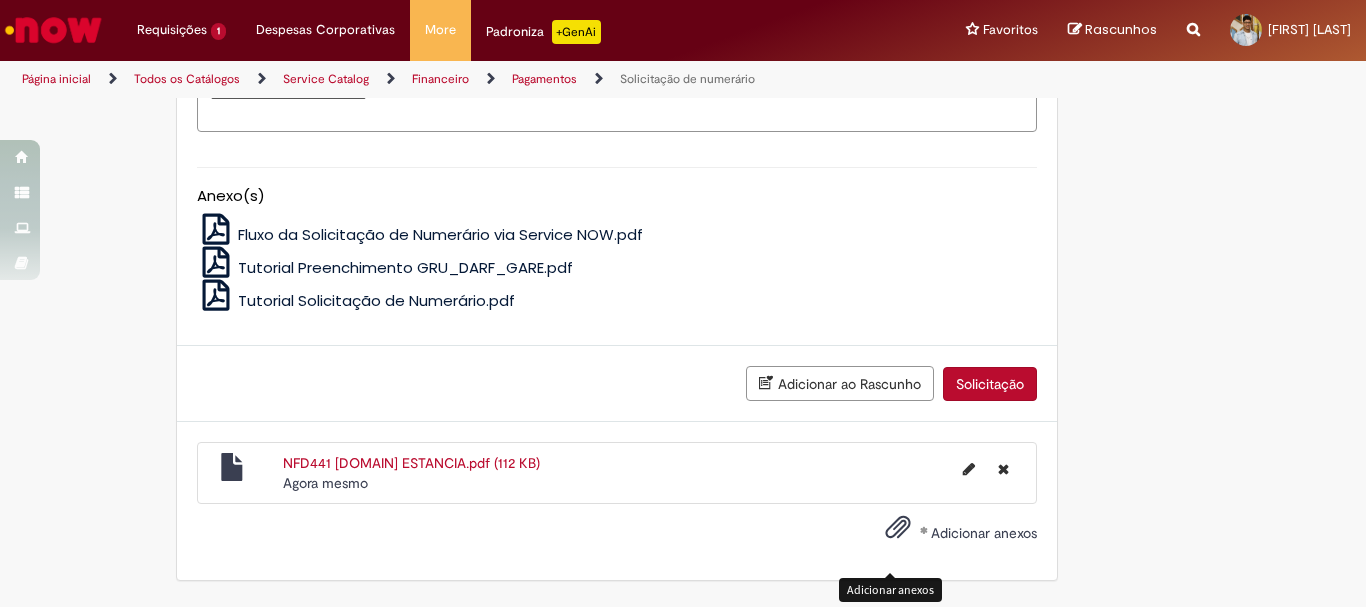 click on "Despesas Corporativas
Minhas Despesas
Solicitar Adiantamento de Viagem
Solicitar Reembolso" at bounding box center (181, 30) 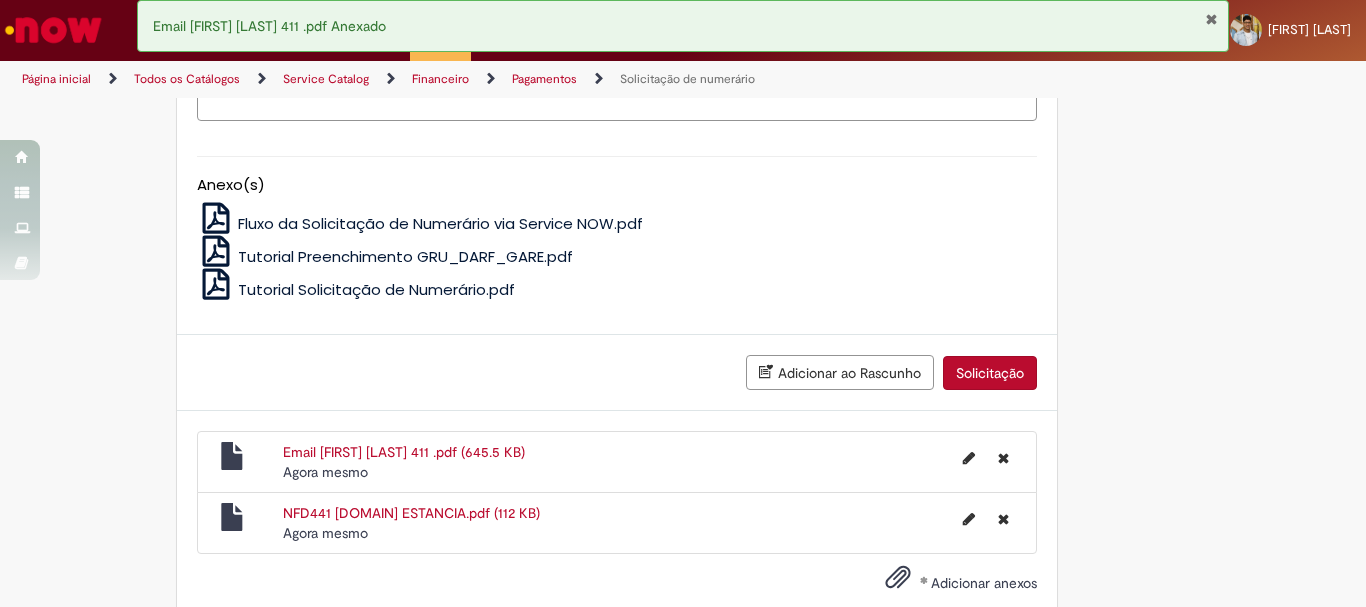 scroll, scrollTop: 3864, scrollLeft: 0, axis: vertical 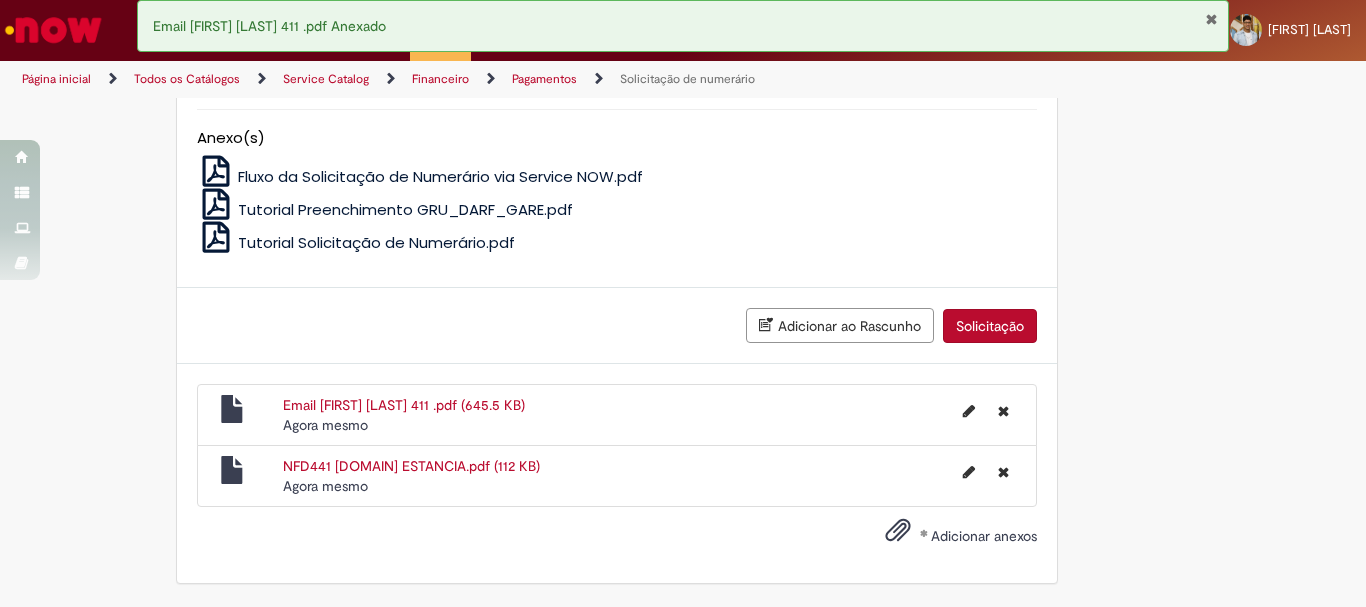 click on "Email [FIRST] [LAST] 411 .pdf (645.5 KB) Agora mesmo Agora mesmo NFD441 [DOMAIN] ESTANCIA.pdf (112 KB) Agora mesmo Agora mesmo
Adicionar anexos" at bounding box center [617, 473] 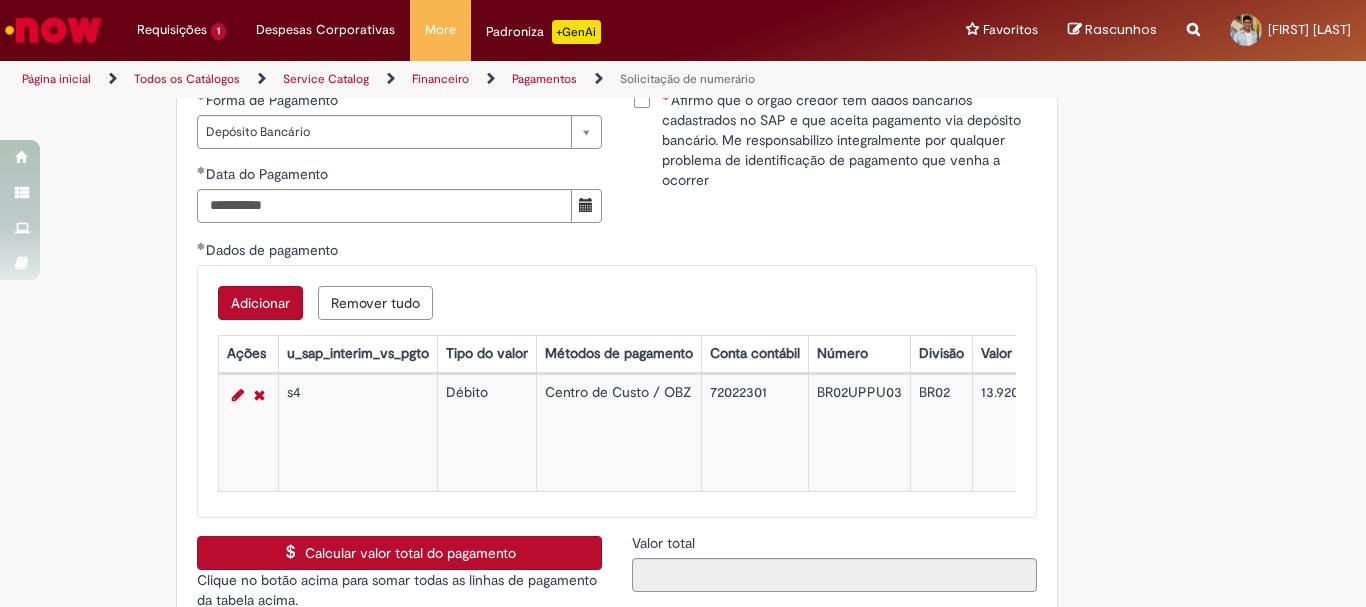 scroll, scrollTop: 3164, scrollLeft: 0, axis: vertical 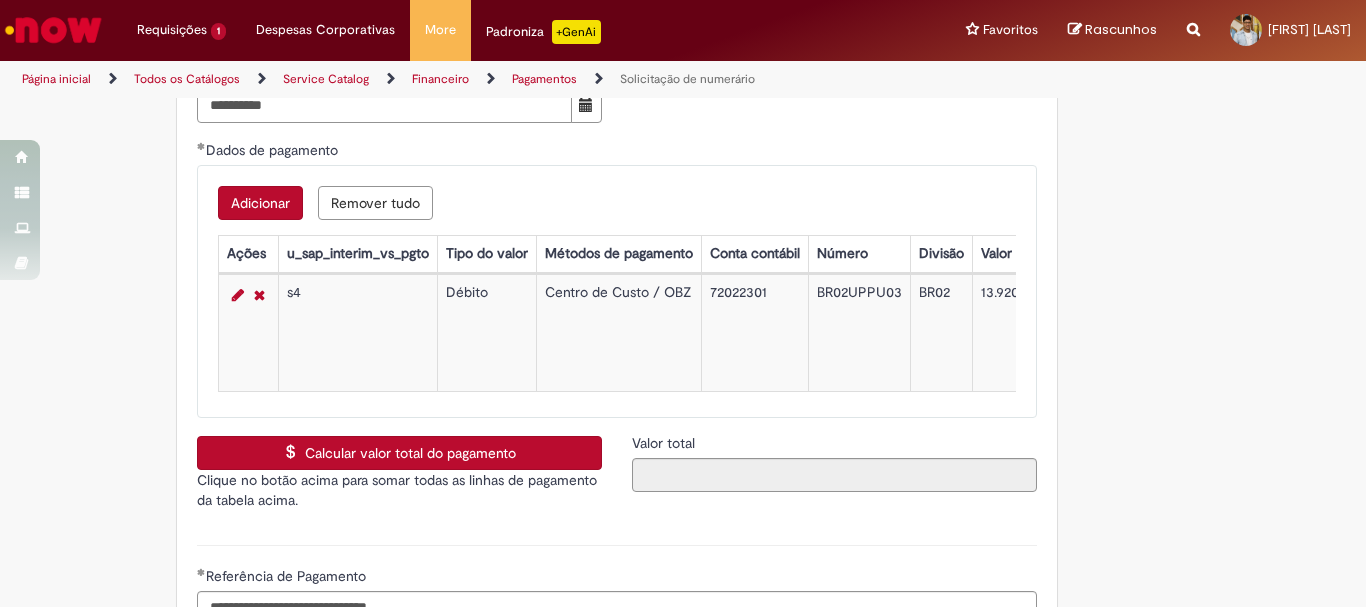 click on "Calcular valor total do pagamento" at bounding box center (399, 453) 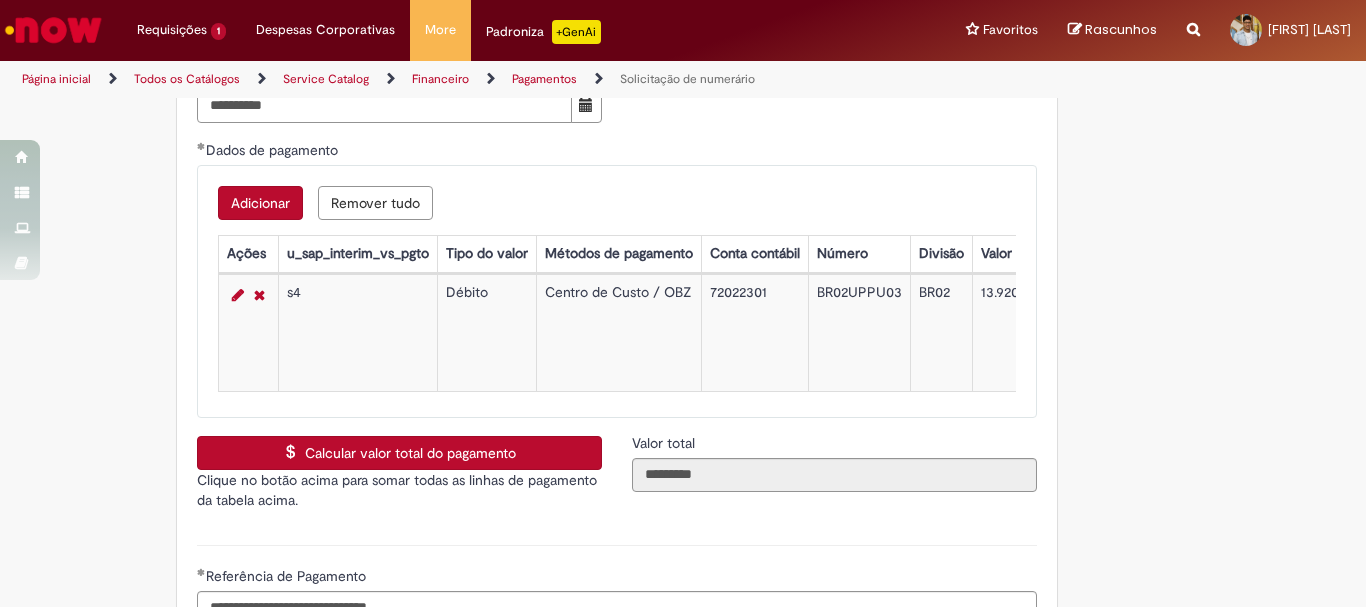 scroll, scrollTop: 2764, scrollLeft: 0, axis: vertical 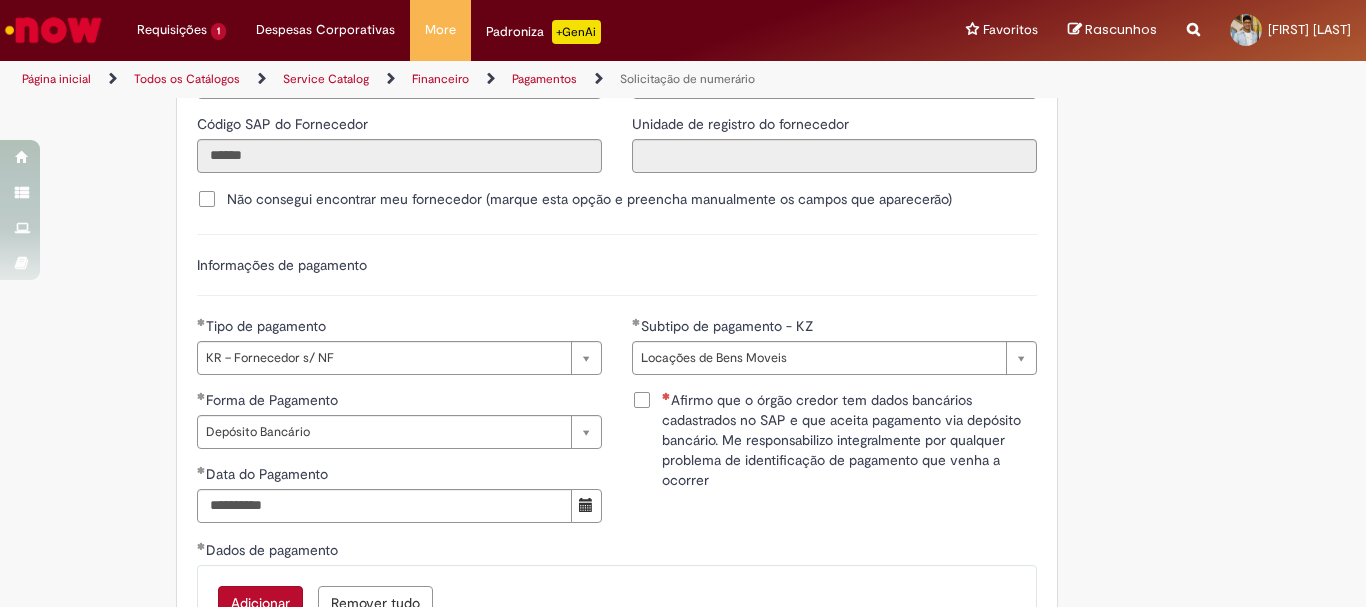 click on "Afirmo que o órgão credor tem dados bancários cadastrados no SAP e que aceita pagamento via depósito bancário. Me responsabilizo integralmente por qualquer problema de identificação de pagamento que venha a ocorrer" at bounding box center [834, 440] 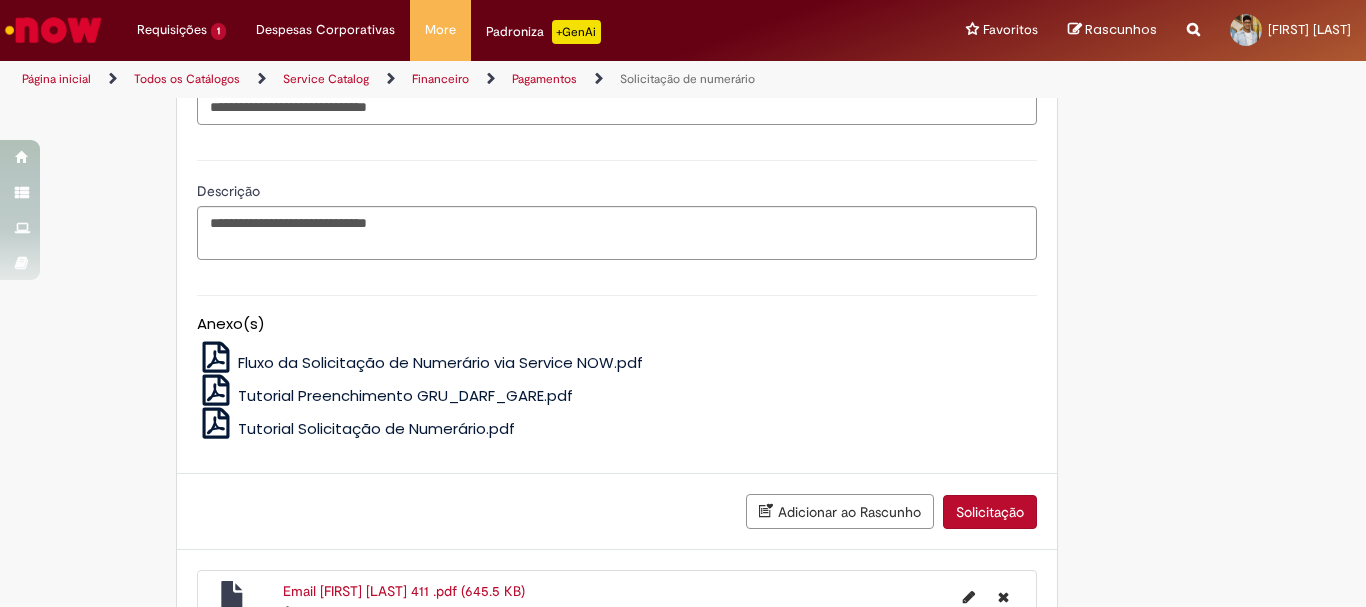 scroll, scrollTop: 3864, scrollLeft: 0, axis: vertical 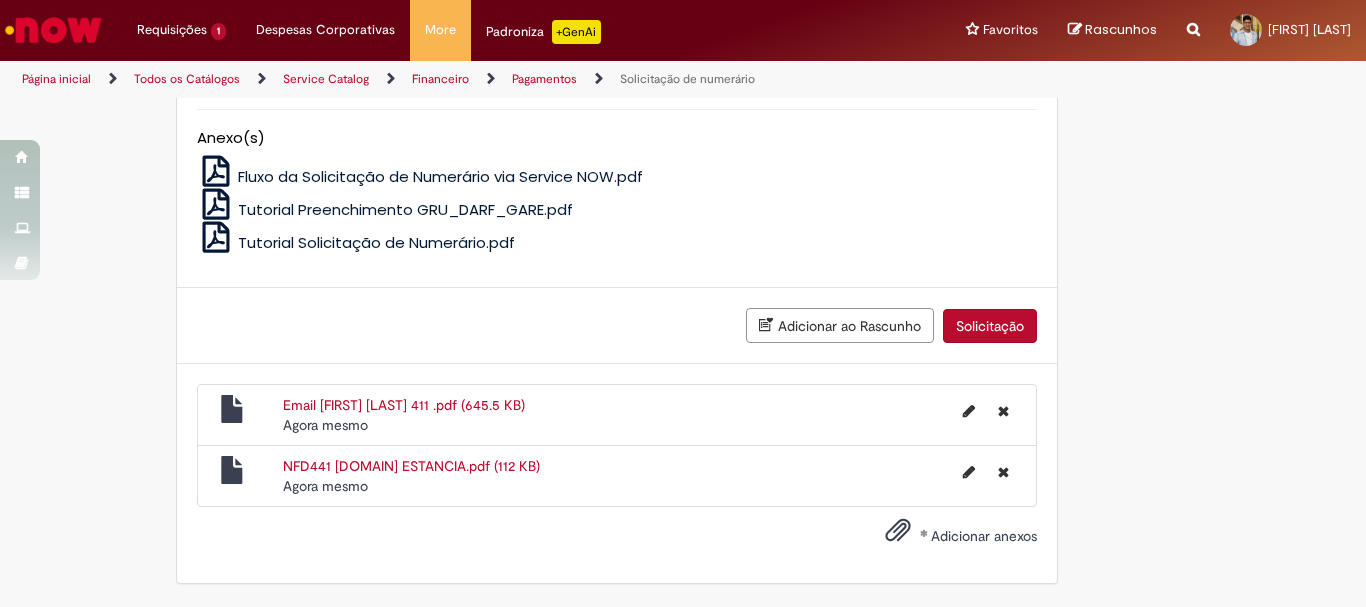 click on "Solicitação" at bounding box center (990, 326) 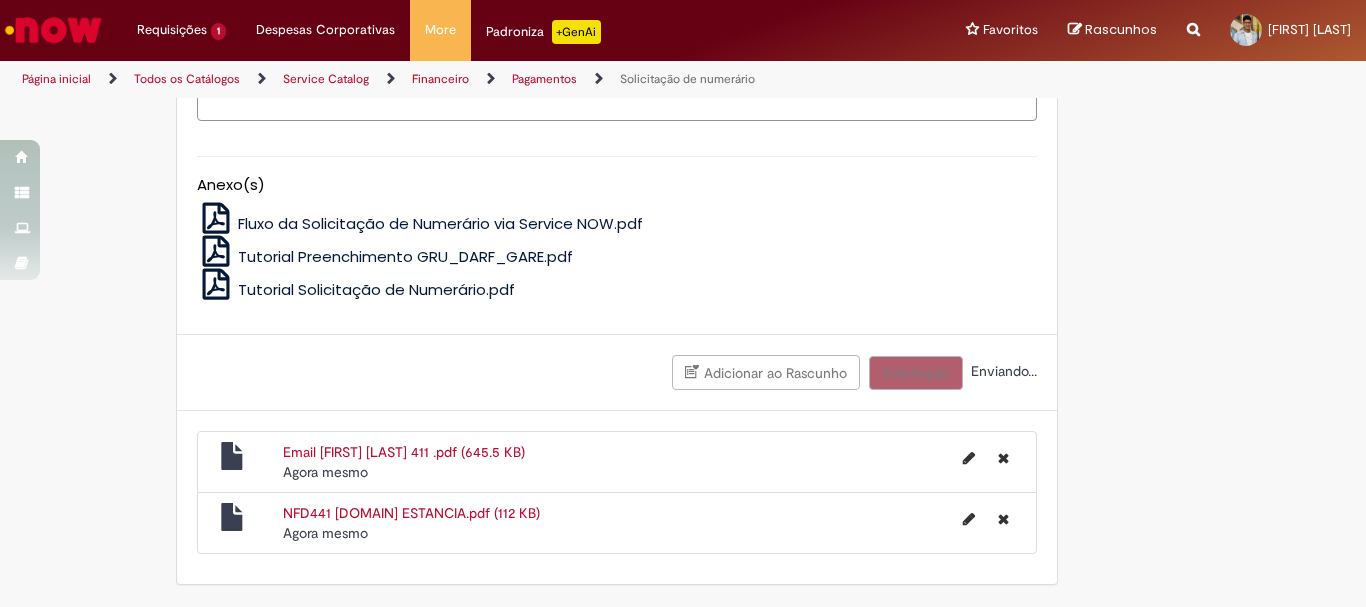 scroll, scrollTop: 3818, scrollLeft: 0, axis: vertical 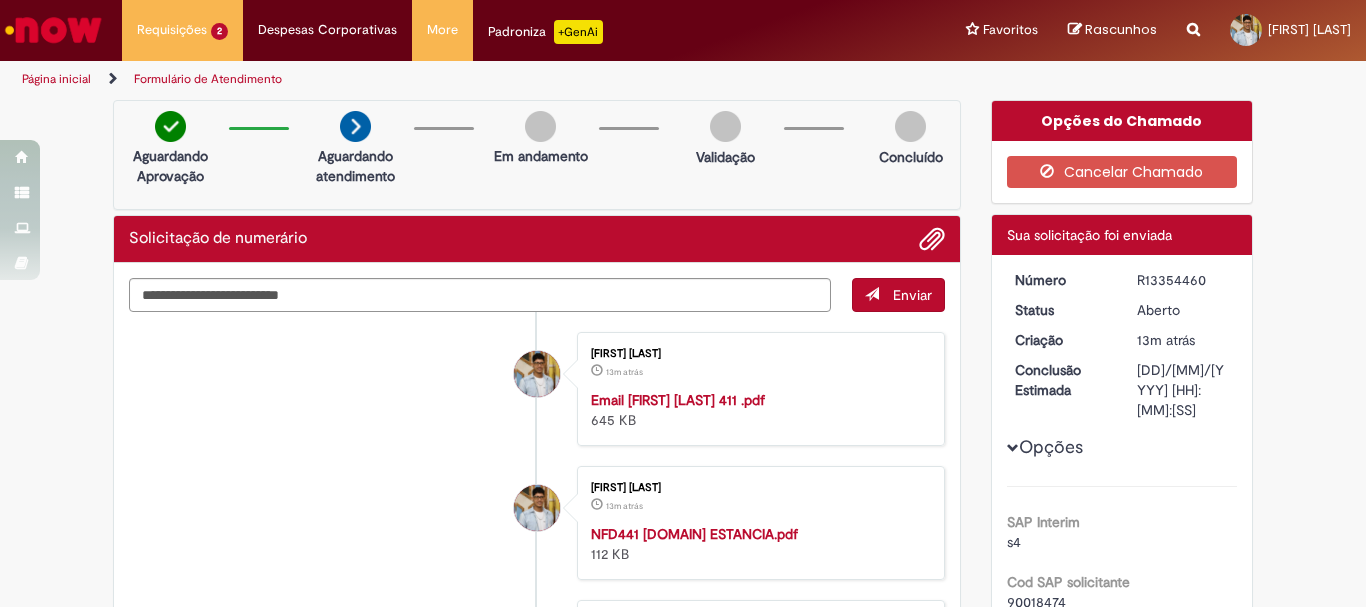 click at bounding box center [53, 30] 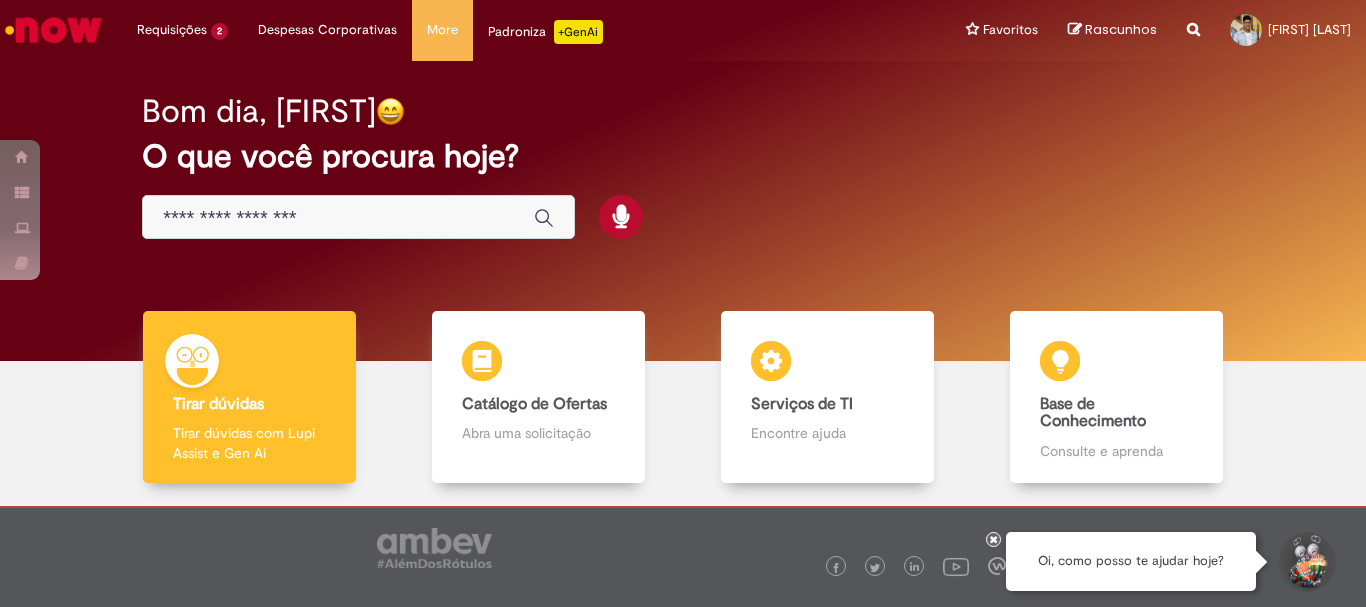 scroll, scrollTop: 0, scrollLeft: 0, axis: both 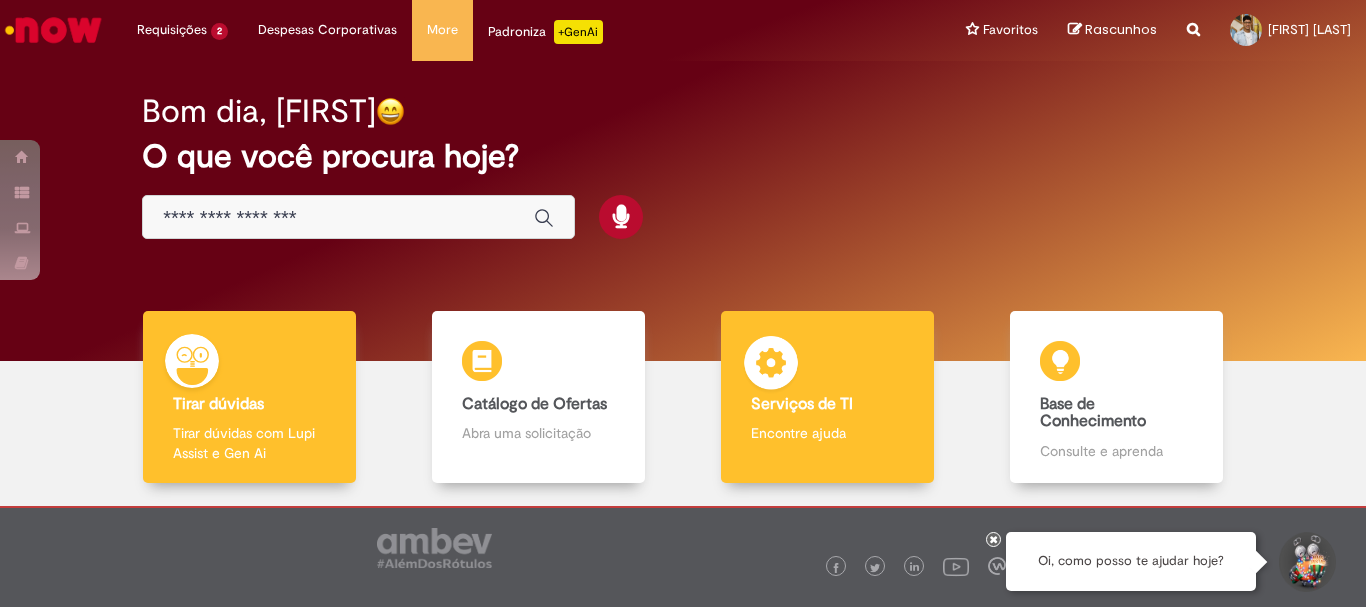 click on "Serviços de TI" at bounding box center (802, 404) 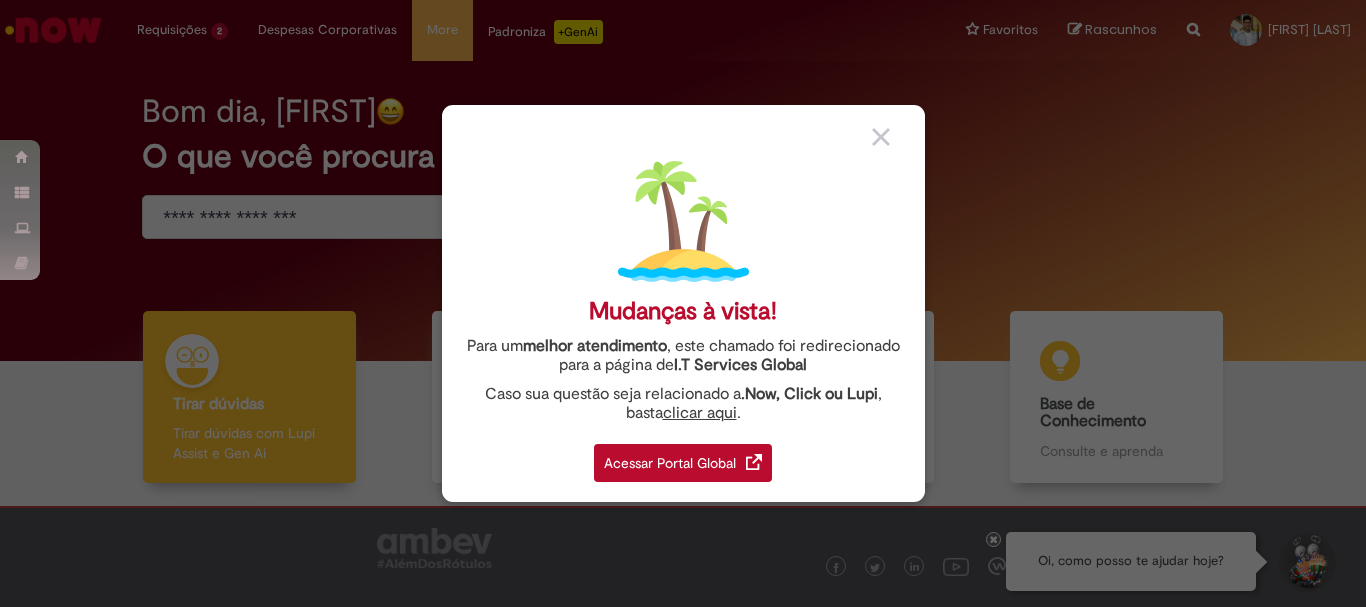 click on "Acessar Portal Global" at bounding box center [683, 463] 